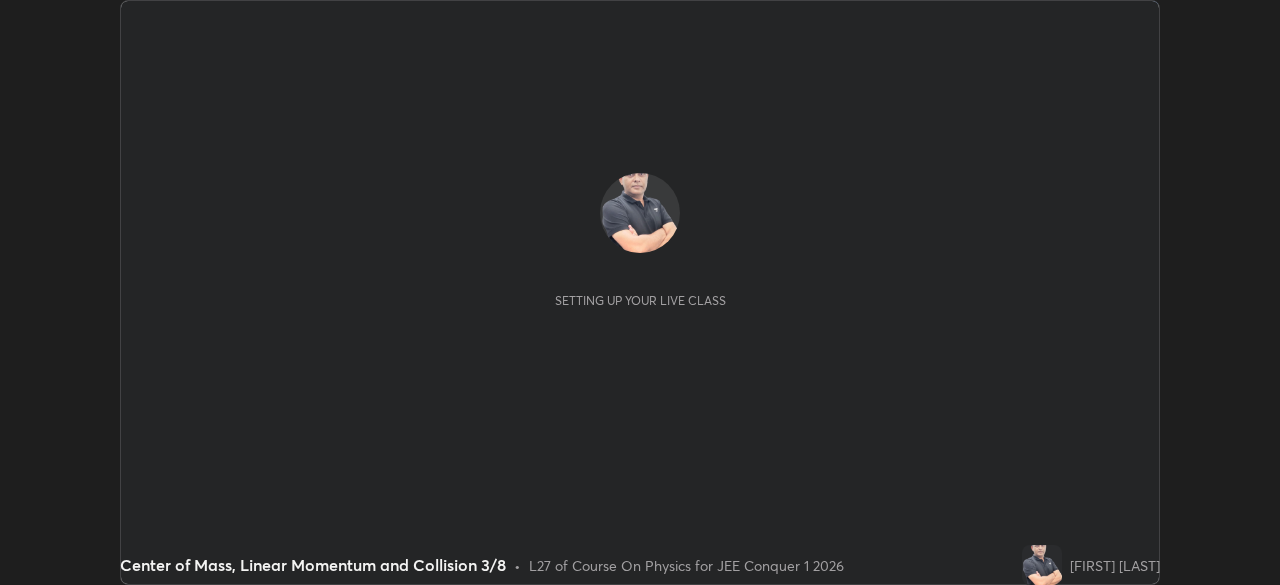 scroll, scrollTop: 0, scrollLeft: 0, axis: both 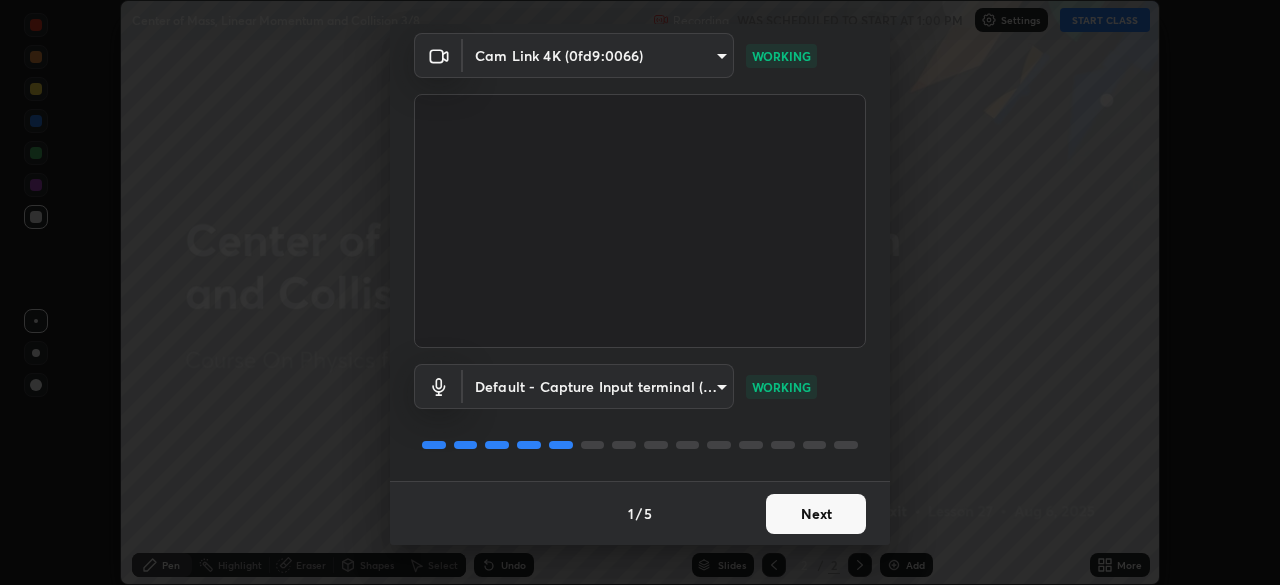 click on "Next" at bounding box center [816, 514] 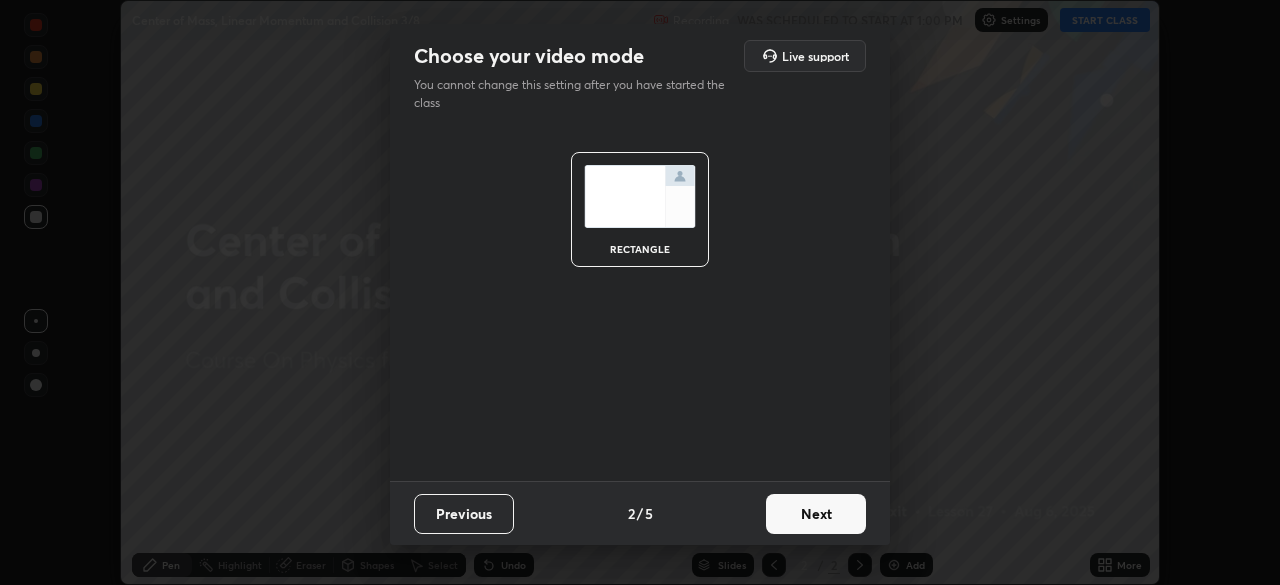 scroll, scrollTop: 0, scrollLeft: 0, axis: both 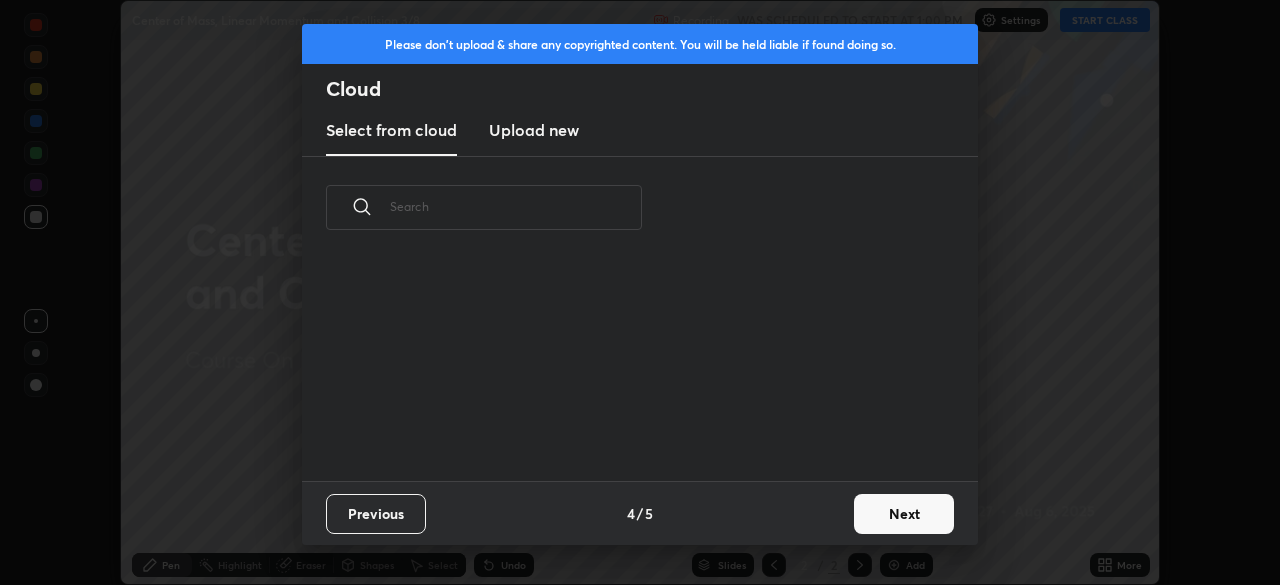 click on "Previous 4 / 5 Next" at bounding box center (640, 513) 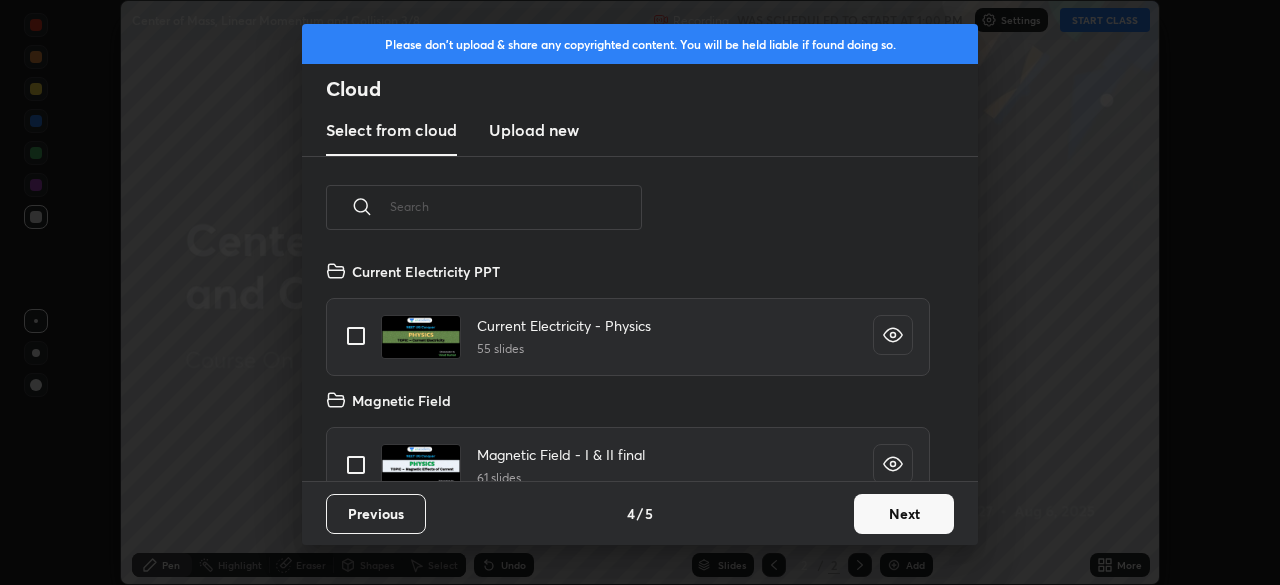 scroll, scrollTop: 7, scrollLeft: 11, axis: both 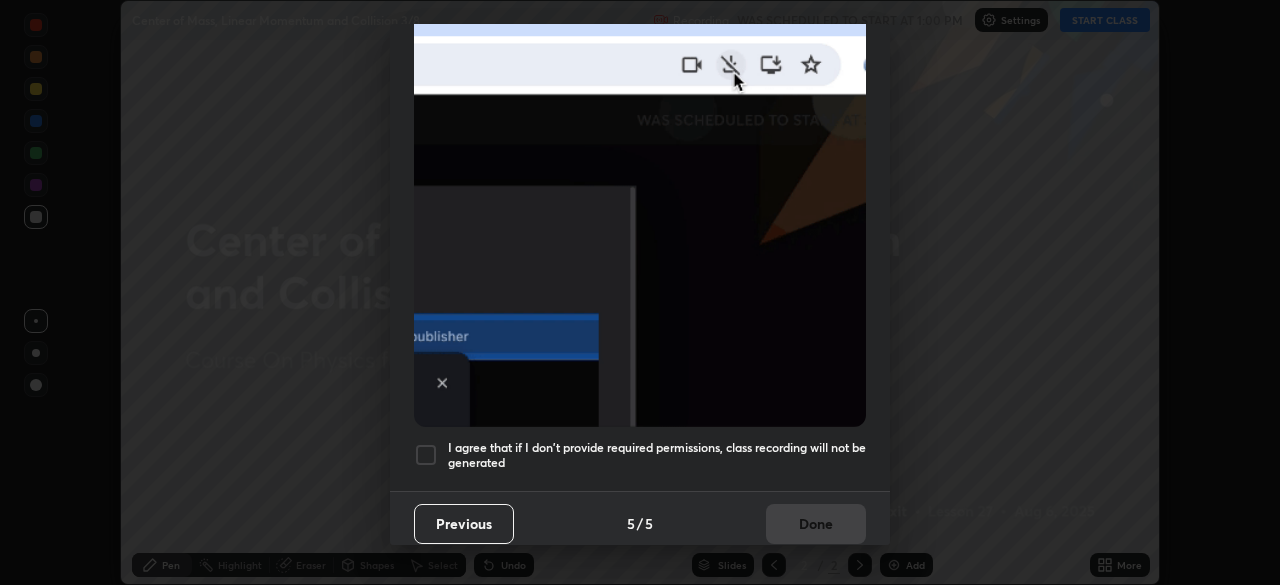click on "I agree that if I don't provide required permissions, class recording will not be generated" at bounding box center (657, 455) 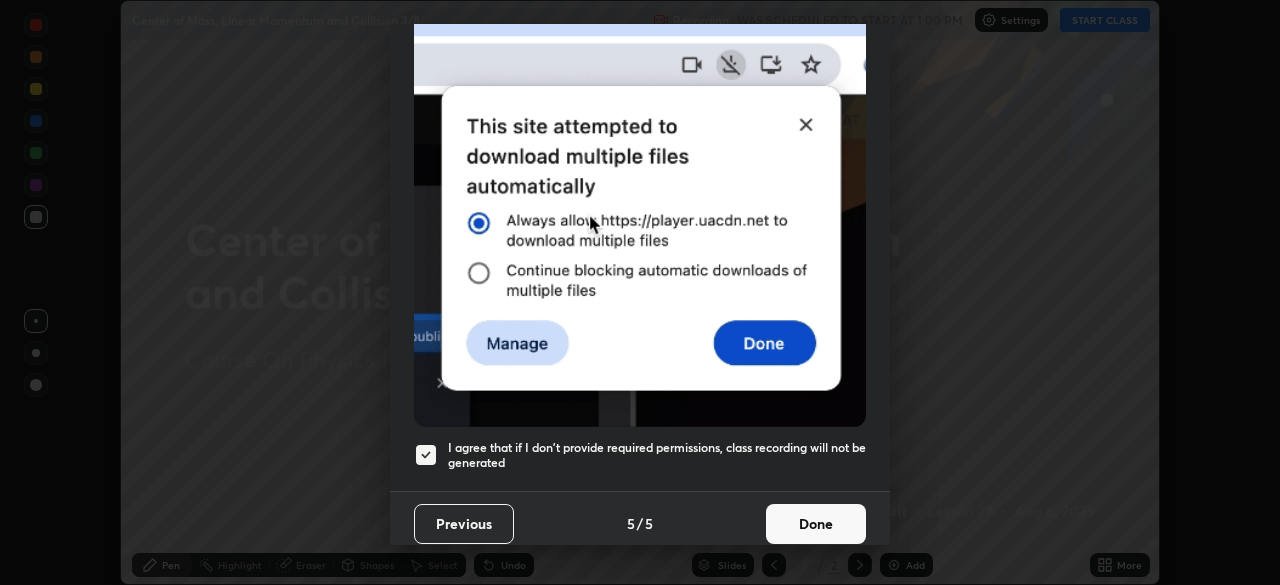 click on "Done" at bounding box center [816, 524] 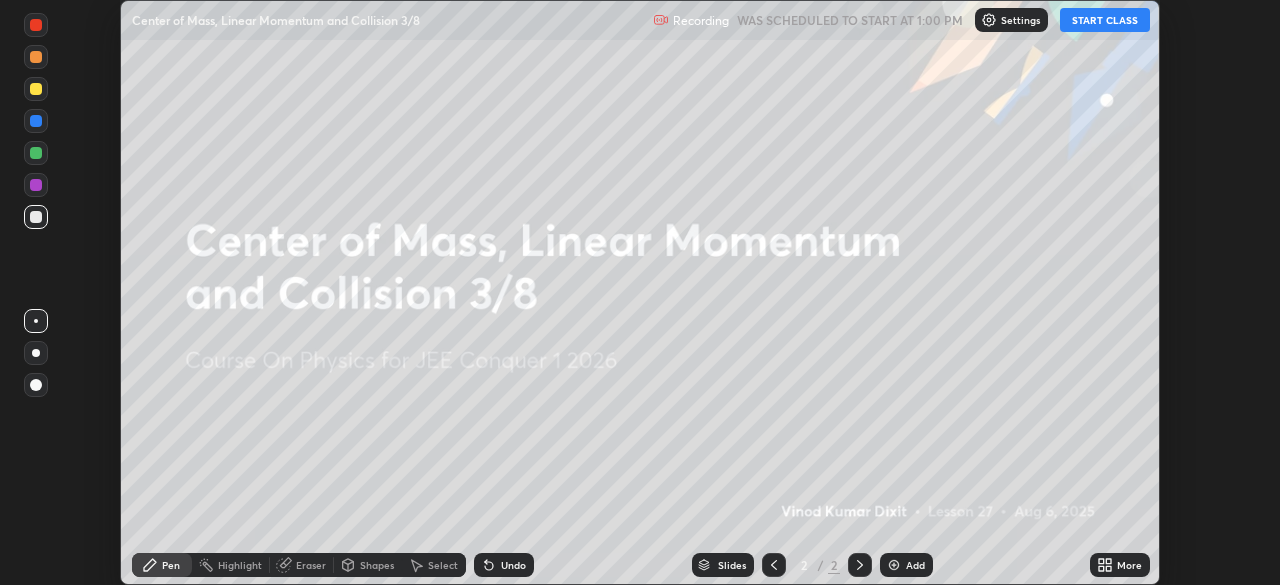 click on "START CLASS" at bounding box center [1105, 20] 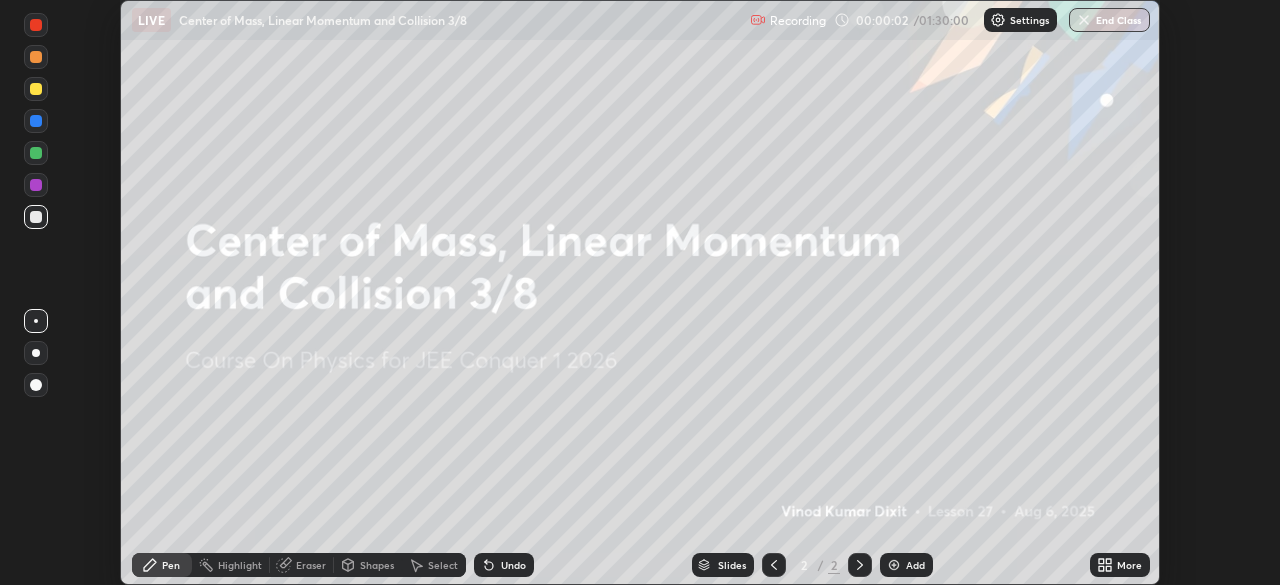 click 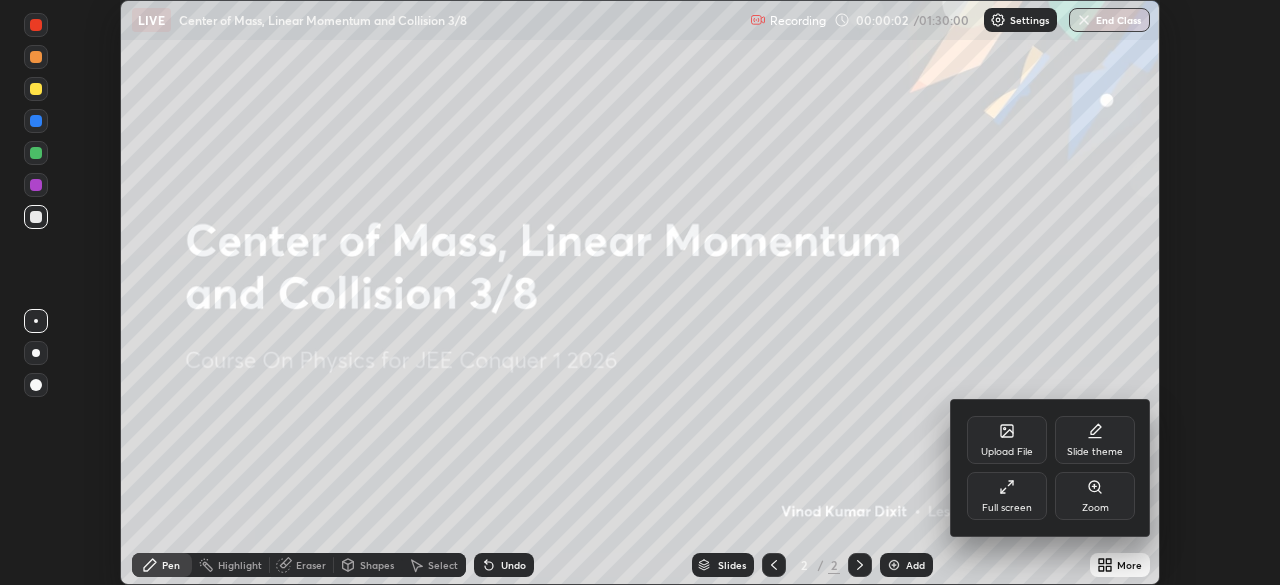 click on "Full screen" at bounding box center [1007, 508] 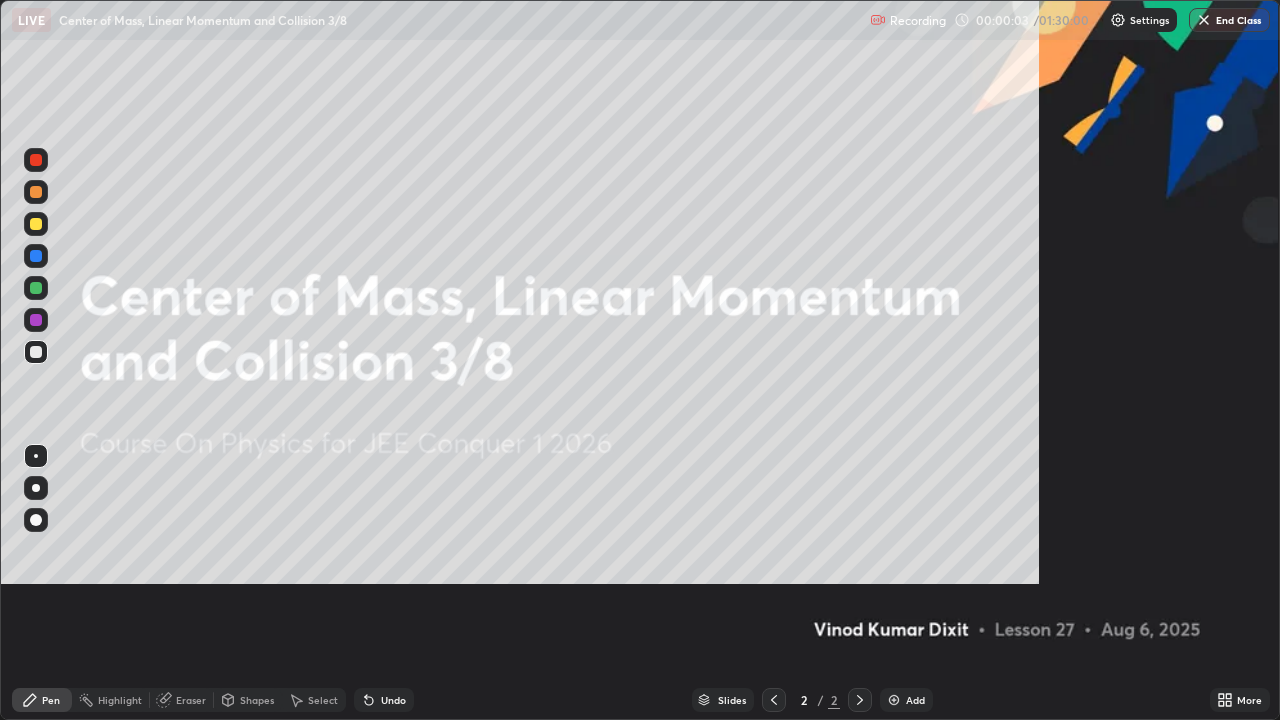 scroll, scrollTop: 99280, scrollLeft: 98720, axis: both 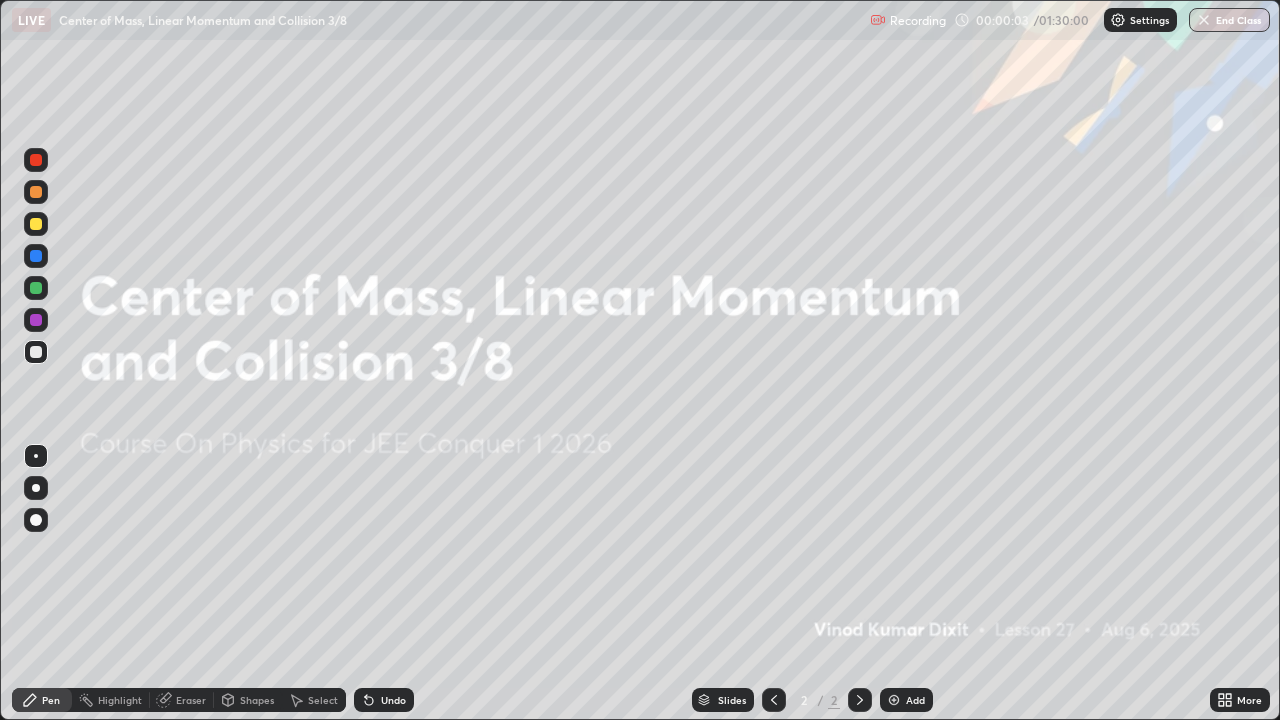 click on "Add" at bounding box center (915, 700) 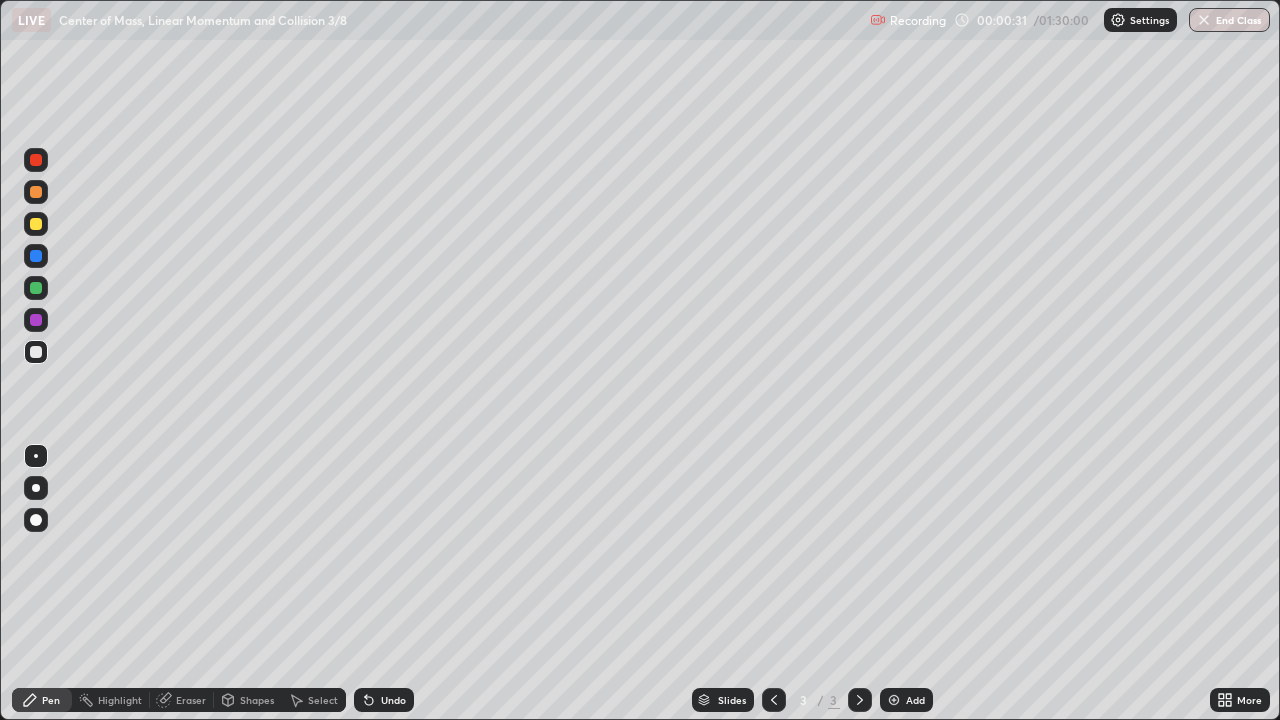 click at bounding box center (36, 224) 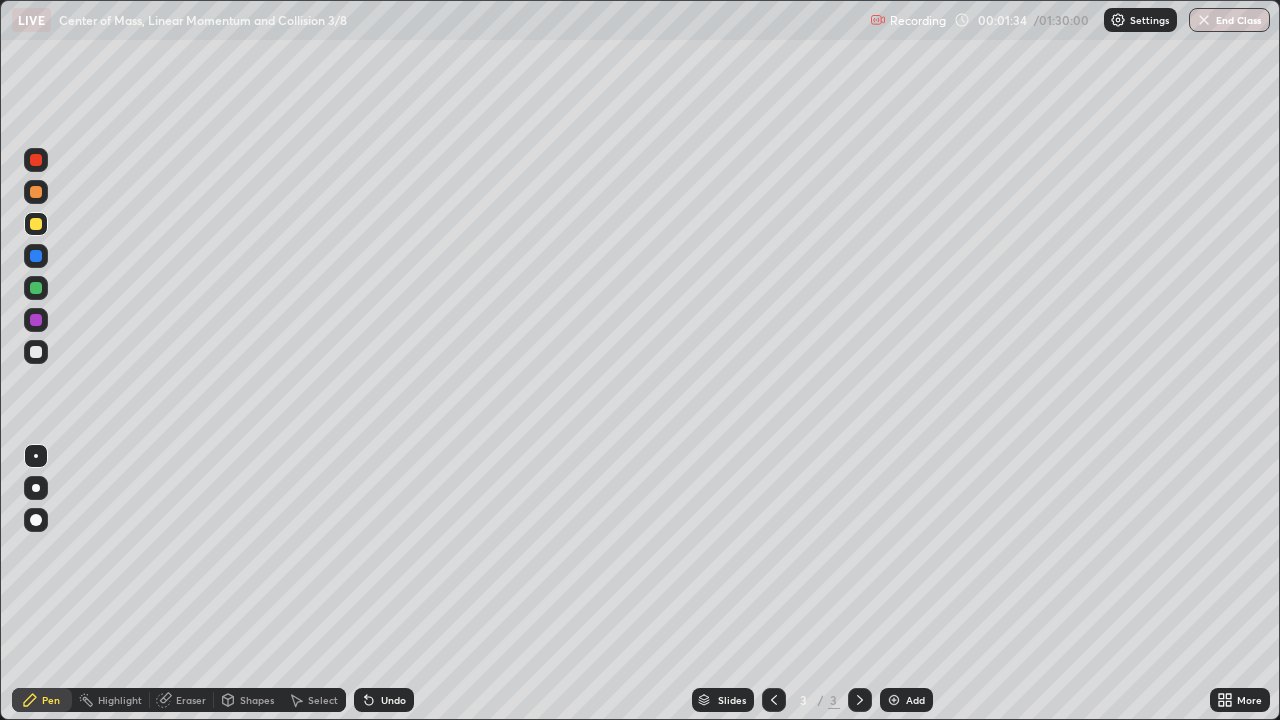 click on "Shapes" at bounding box center [257, 700] 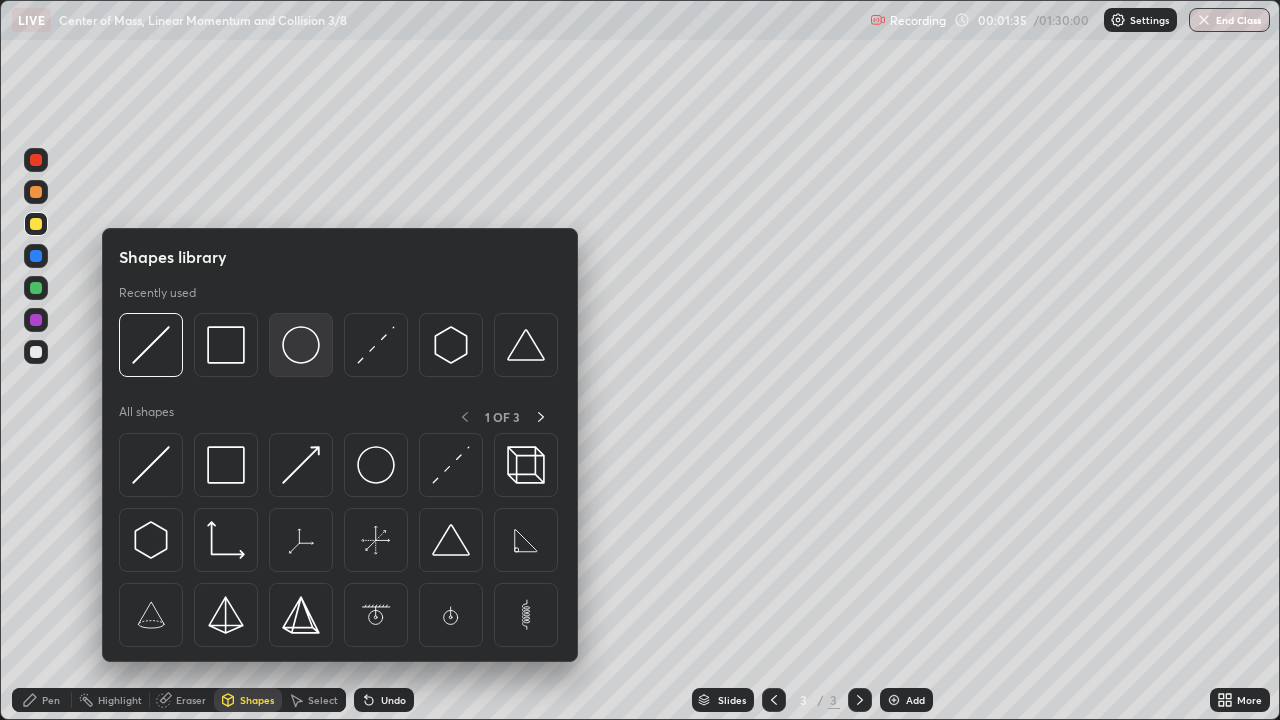 click at bounding box center (301, 345) 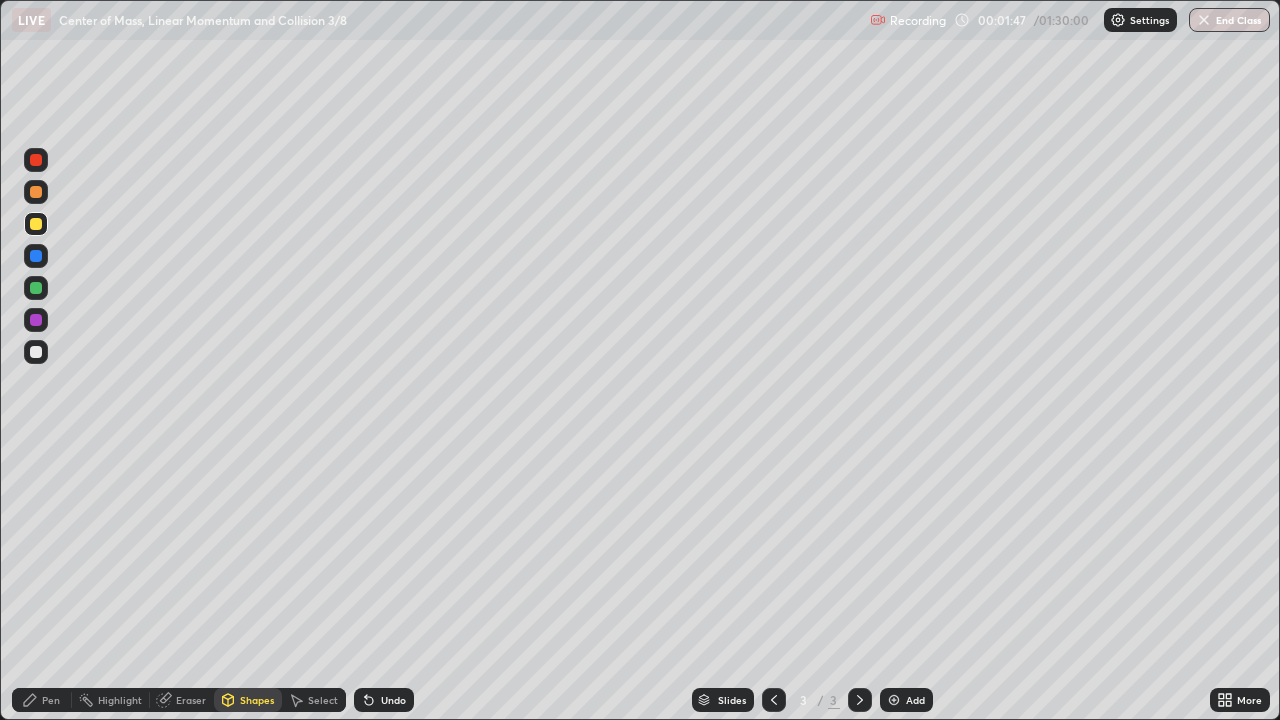 click on "Pen" at bounding box center [51, 700] 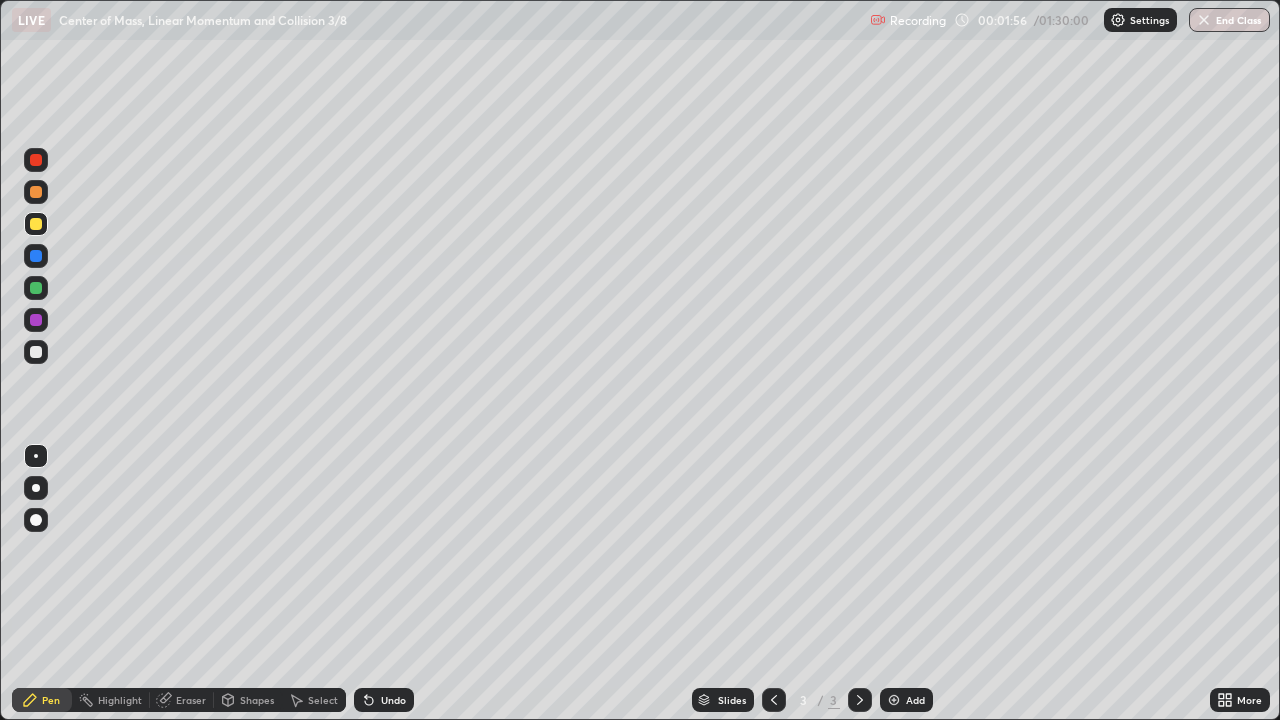 click at bounding box center (36, 352) 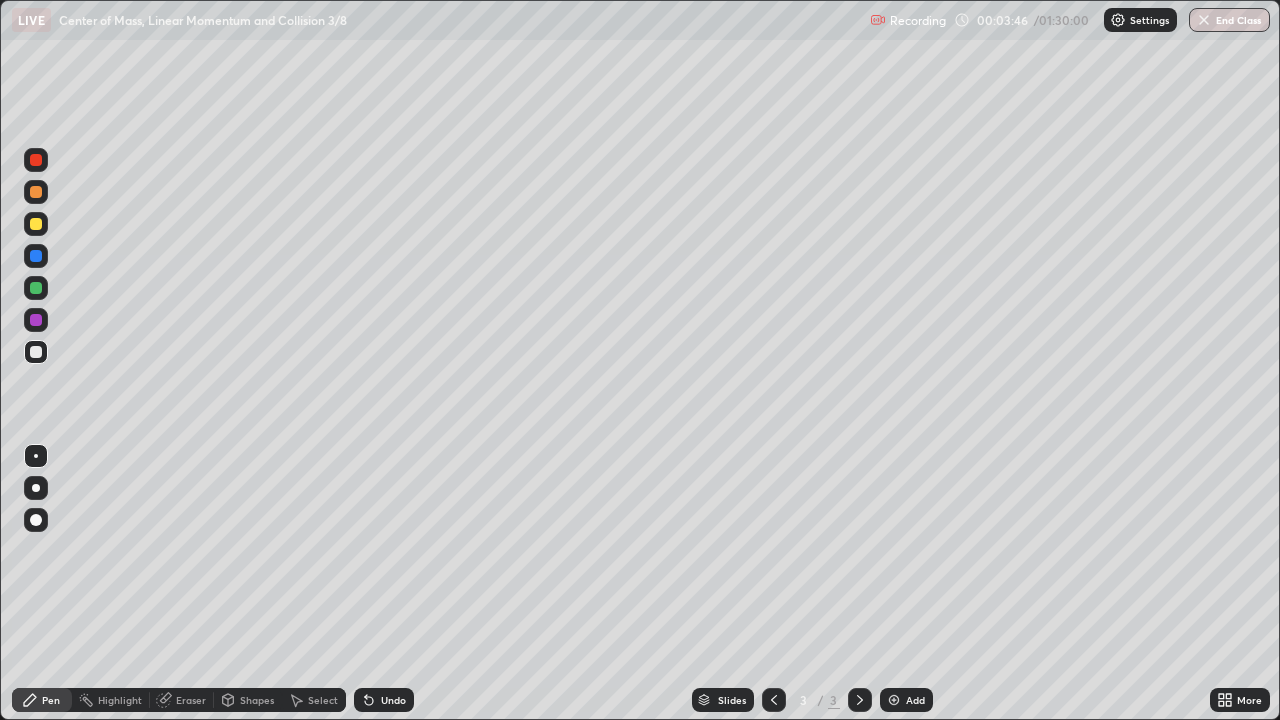 click on "Shapes" at bounding box center (257, 700) 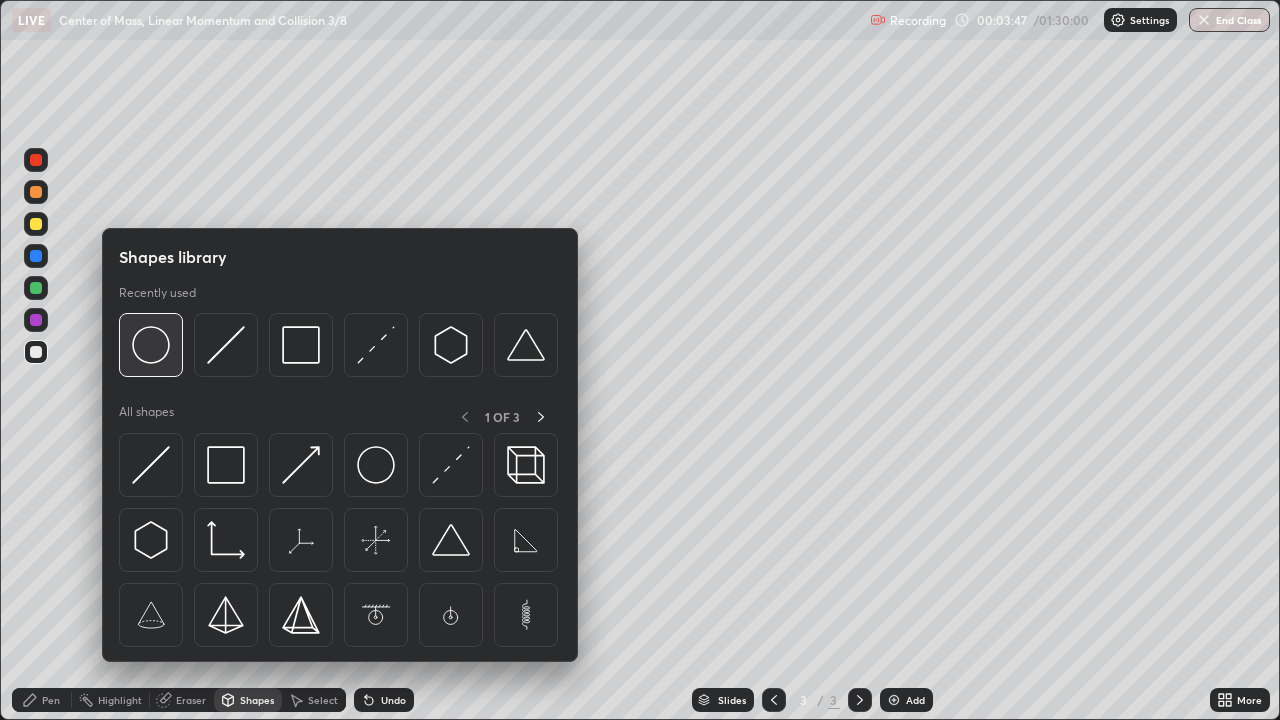 click at bounding box center (151, 345) 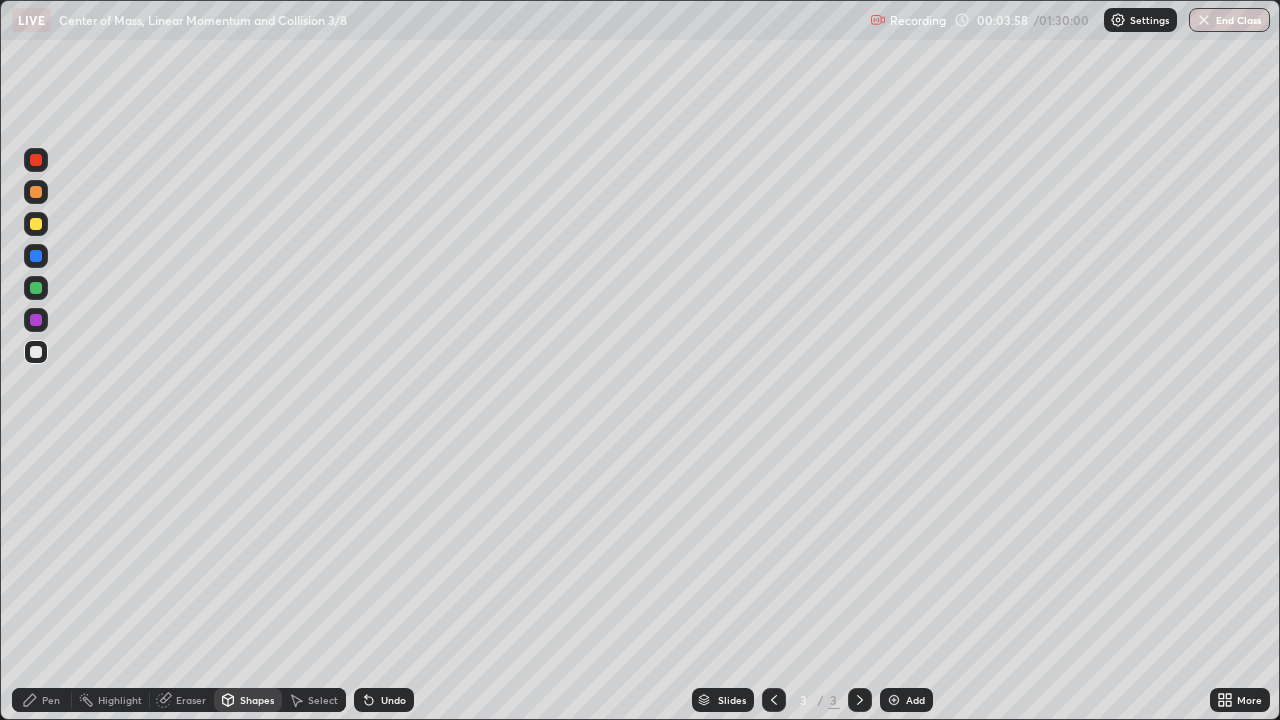 click on "Shapes" at bounding box center (257, 700) 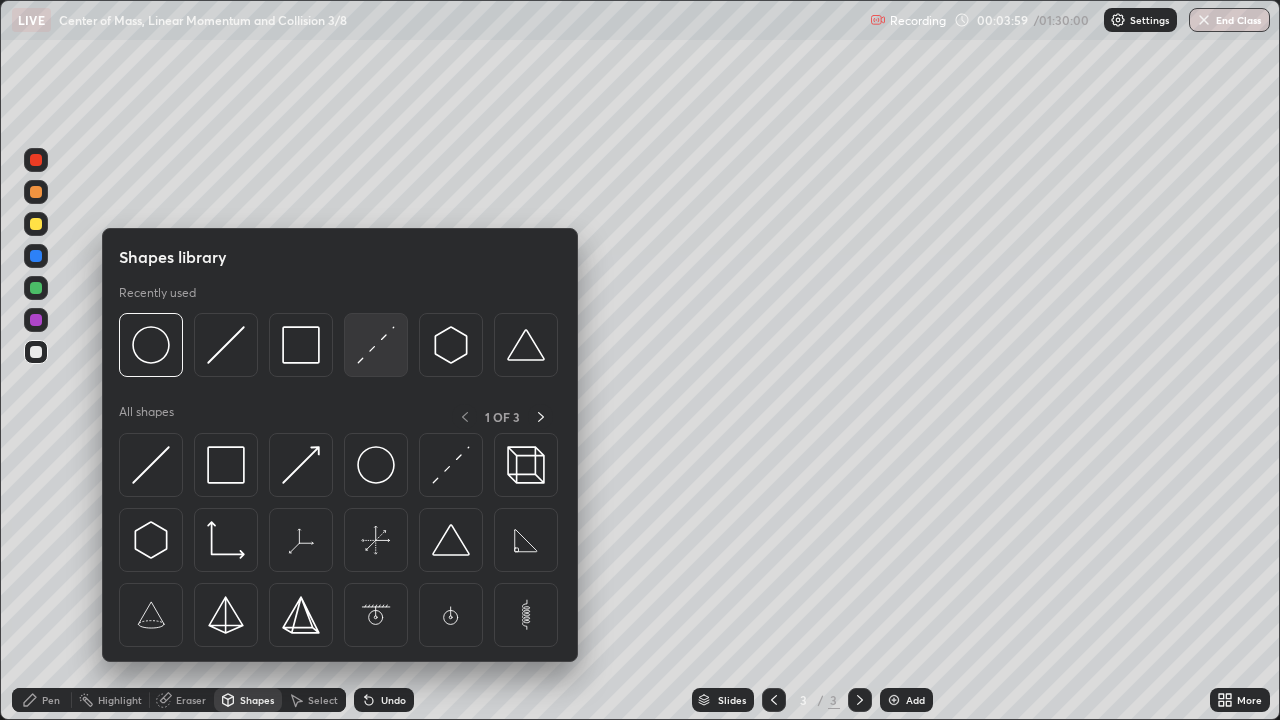 click at bounding box center (376, 345) 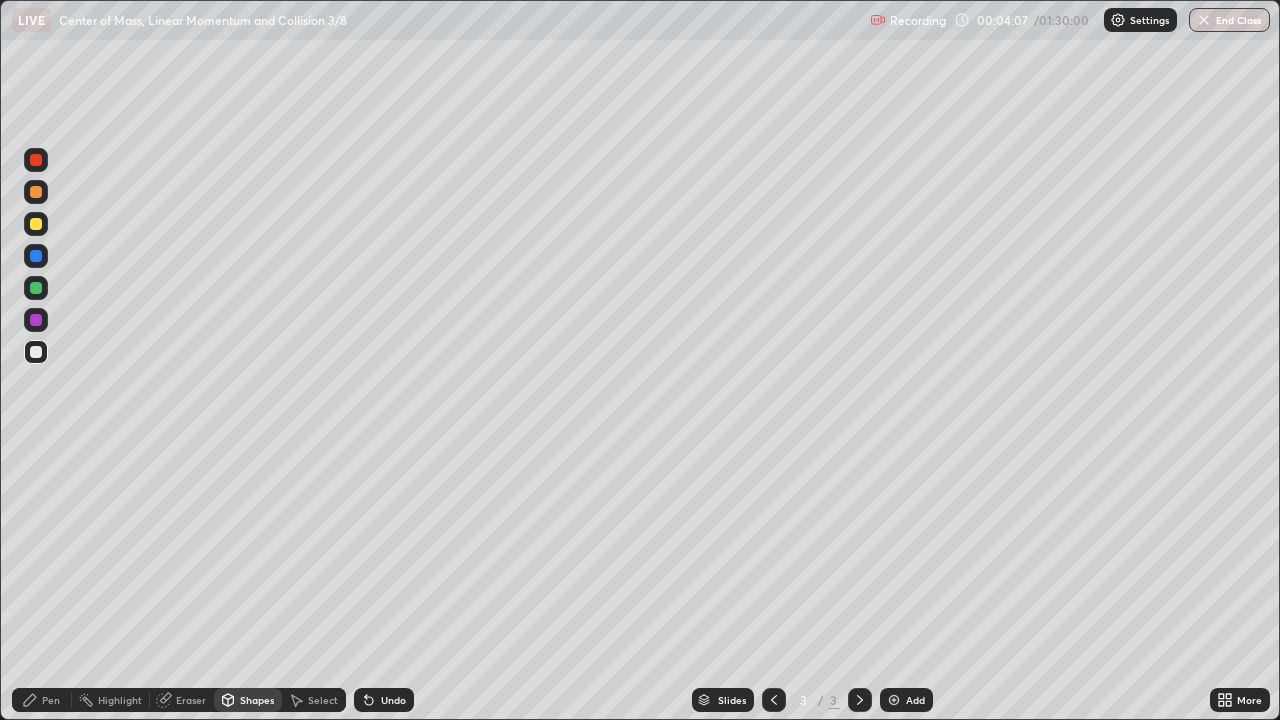 click on "Pen" at bounding box center (51, 700) 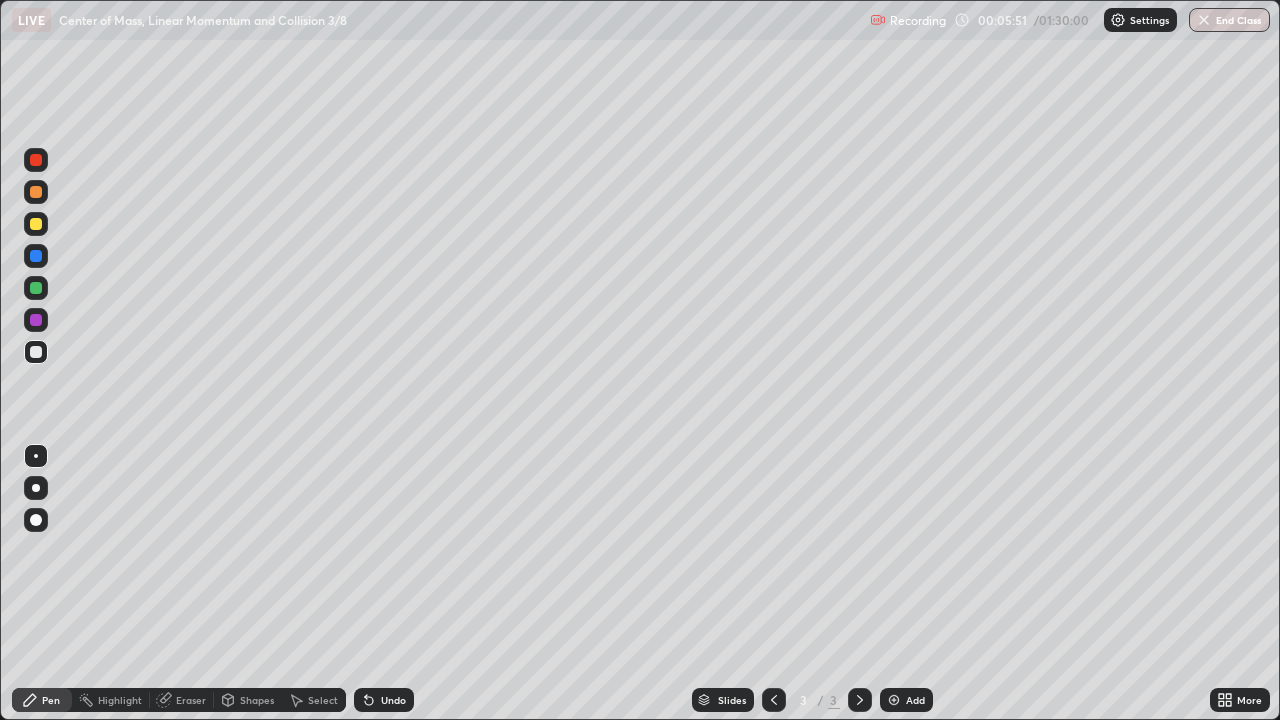 click at bounding box center (36, 288) 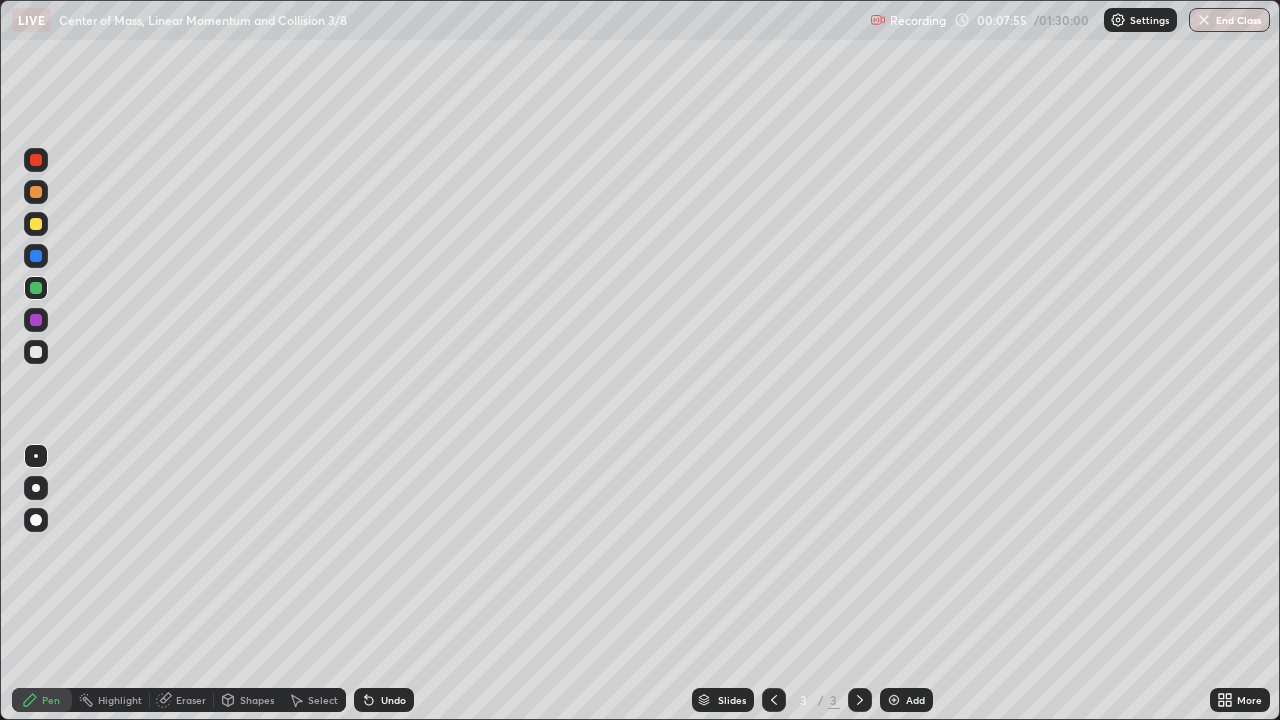 click on "Add" at bounding box center (915, 700) 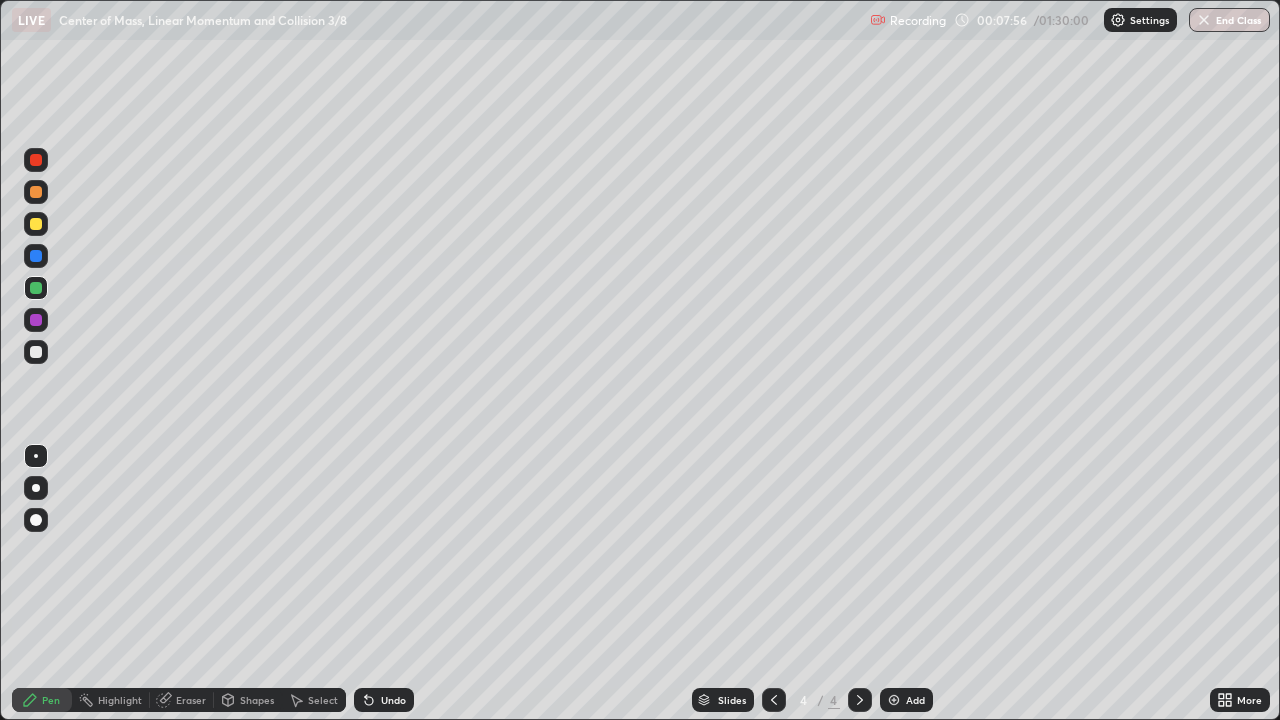 click on "Shapes" at bounding box center [257, 700] 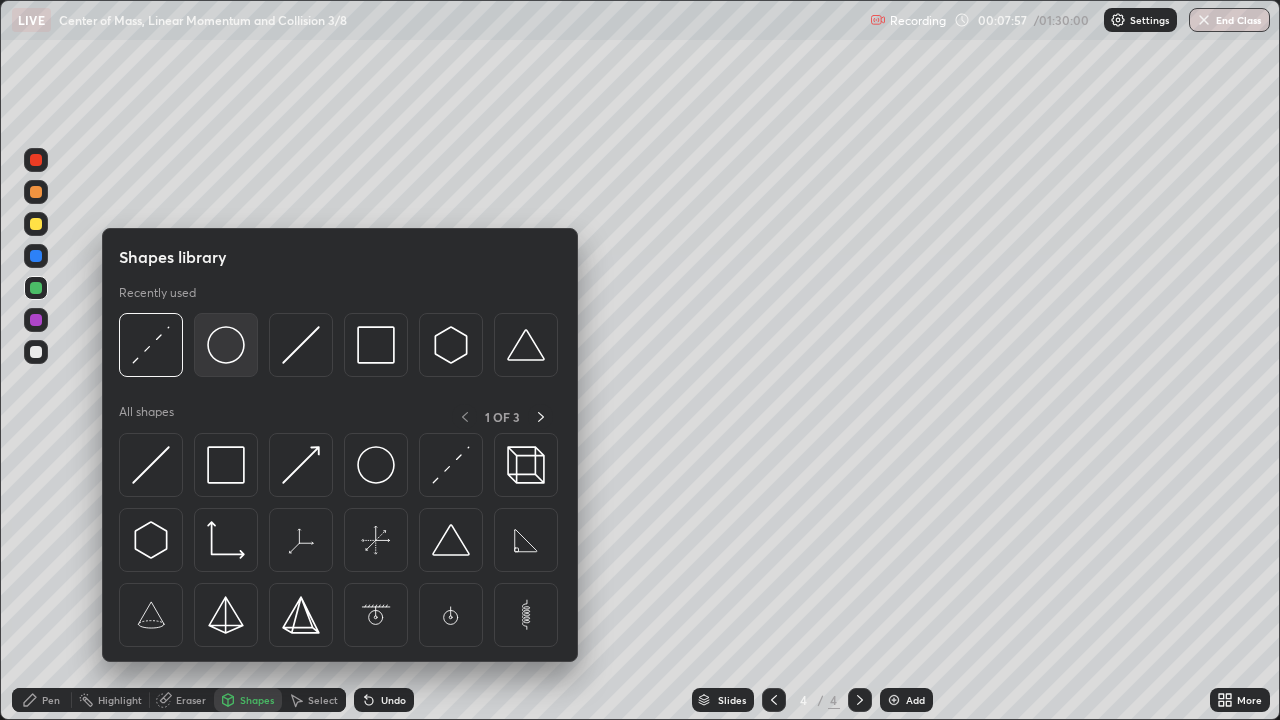 click at bounding box center [226, 345] 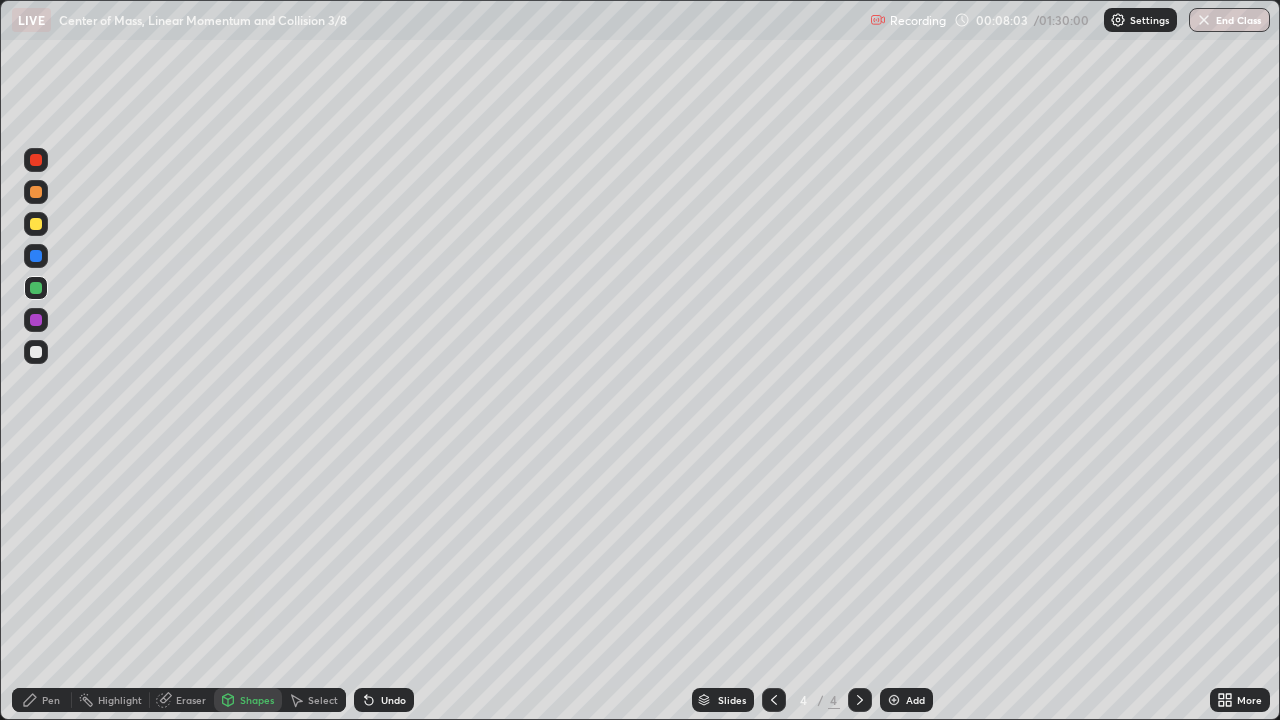 click on "Shapes" at bounding box center (248, 700) 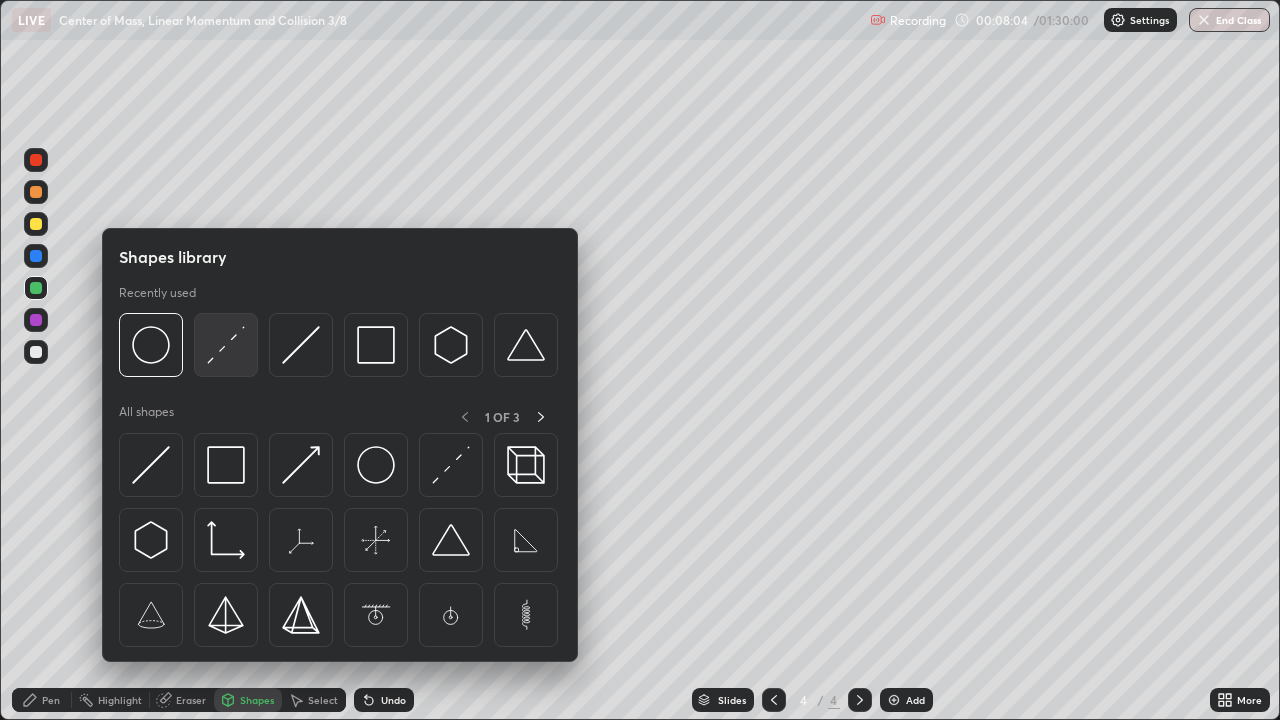 click at bounding box center (226, 345) 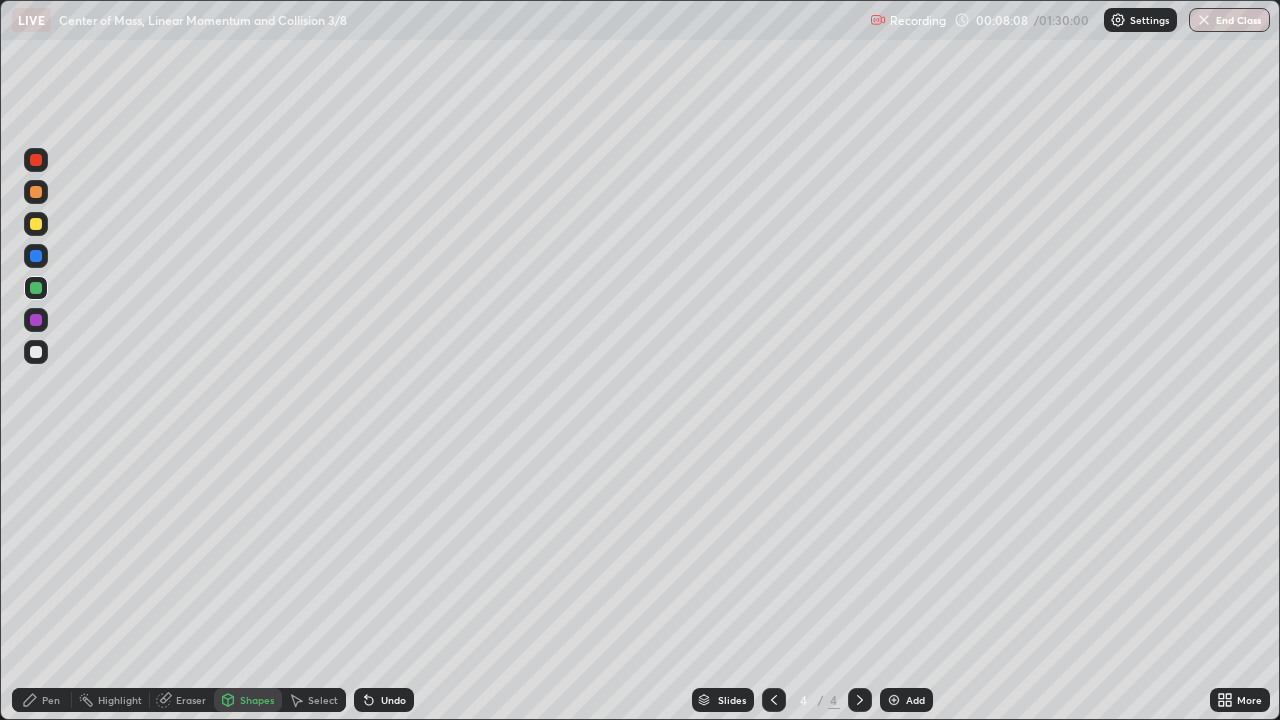 click on "Pen" at bounding box center [51, 700] 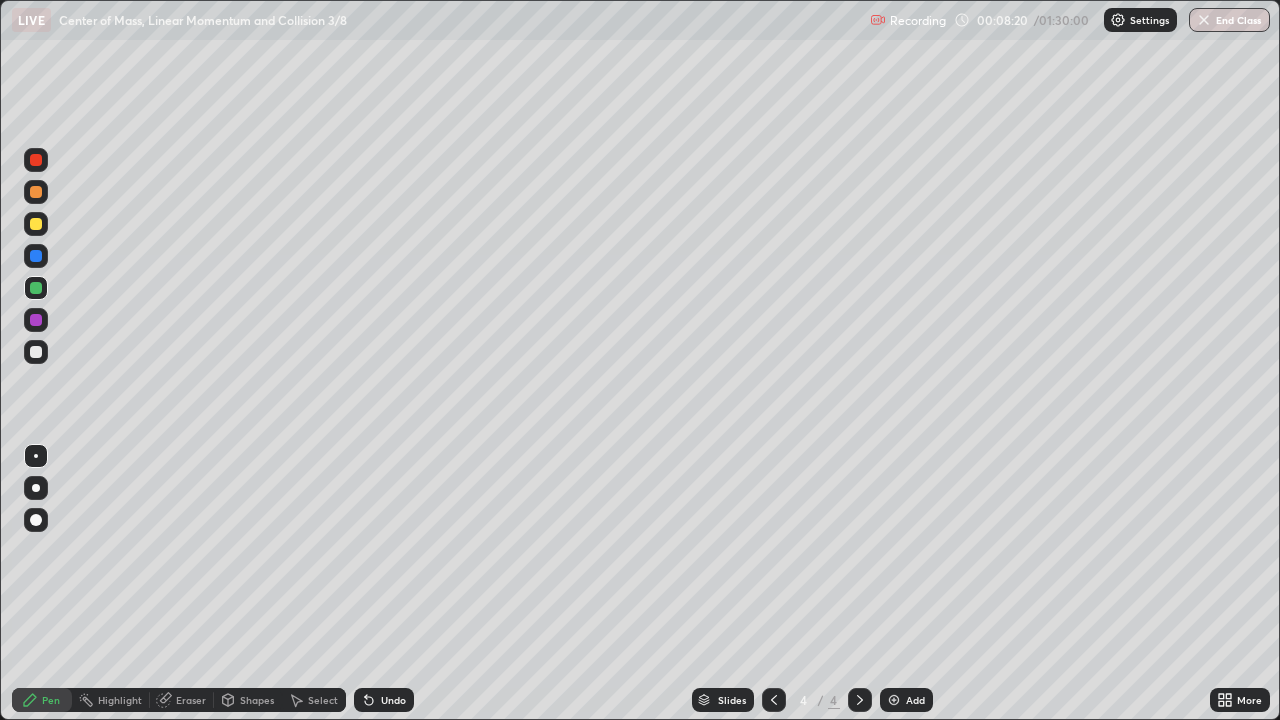 click at bounding box center (36, 352) 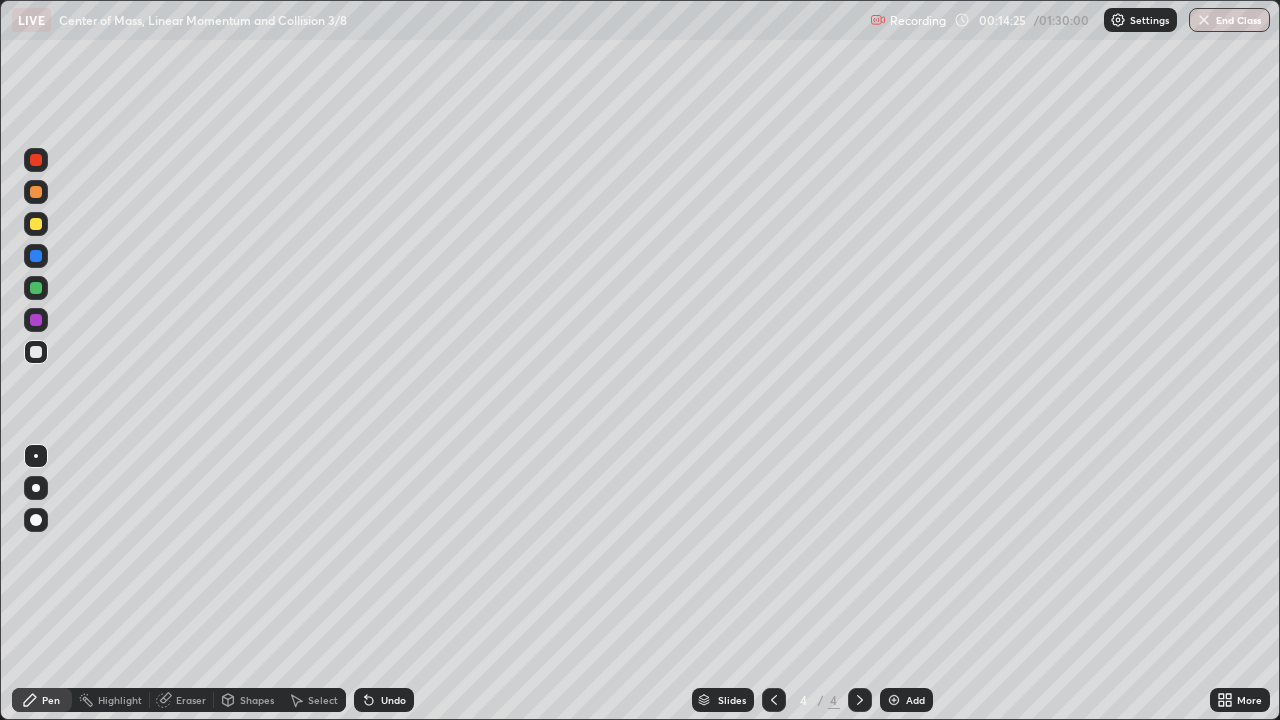 click on "Add" at bounding box center [906, 700] 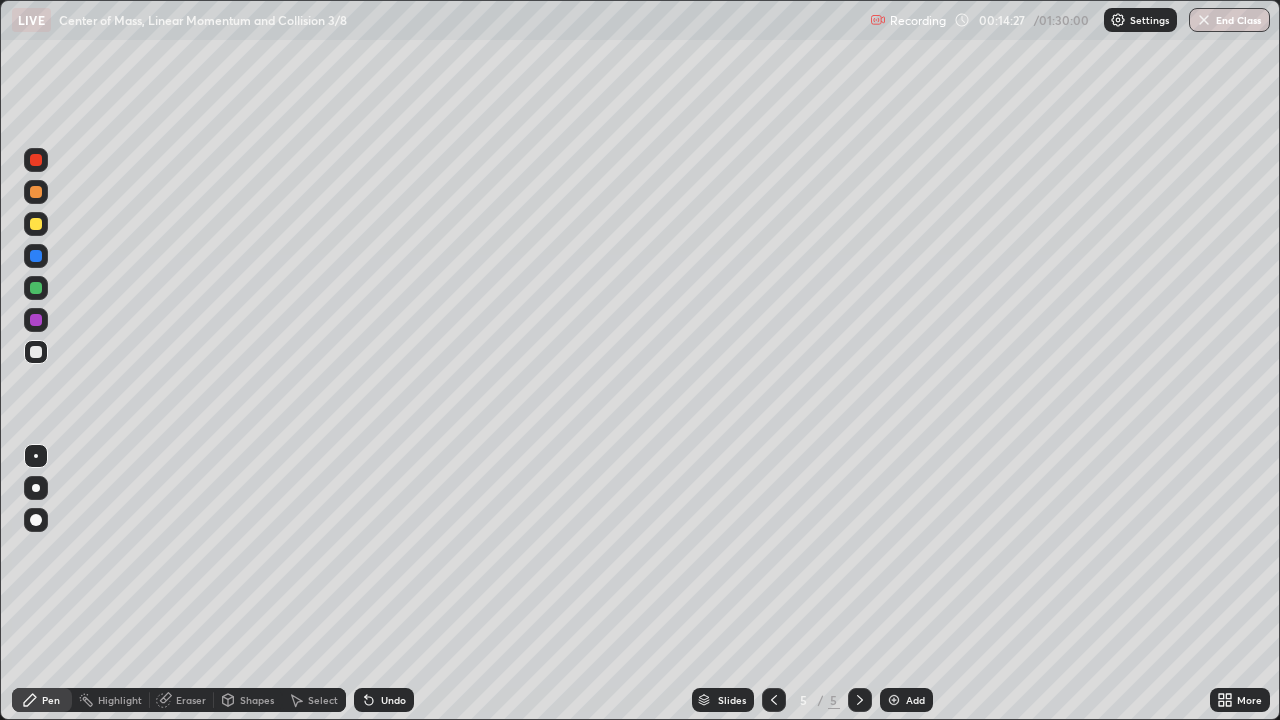 click on "Shapes" at bounding box center (248, 700) 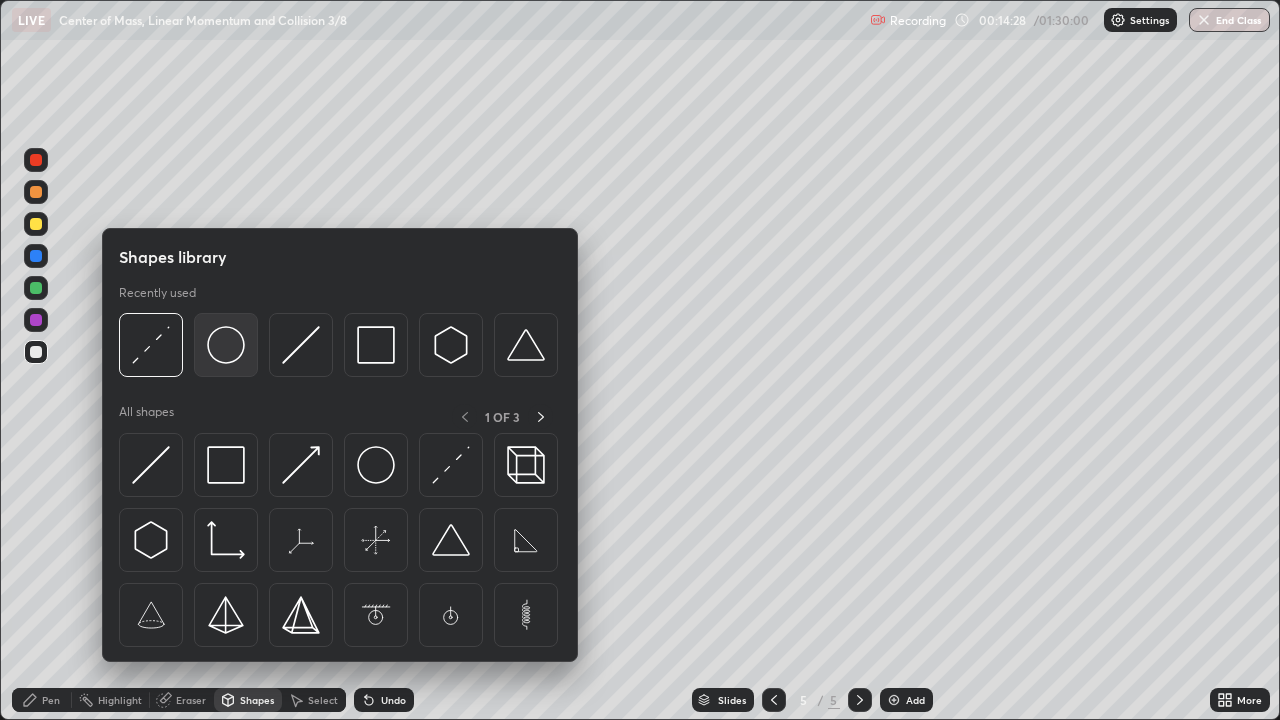 click at bounding box center (226, 345) 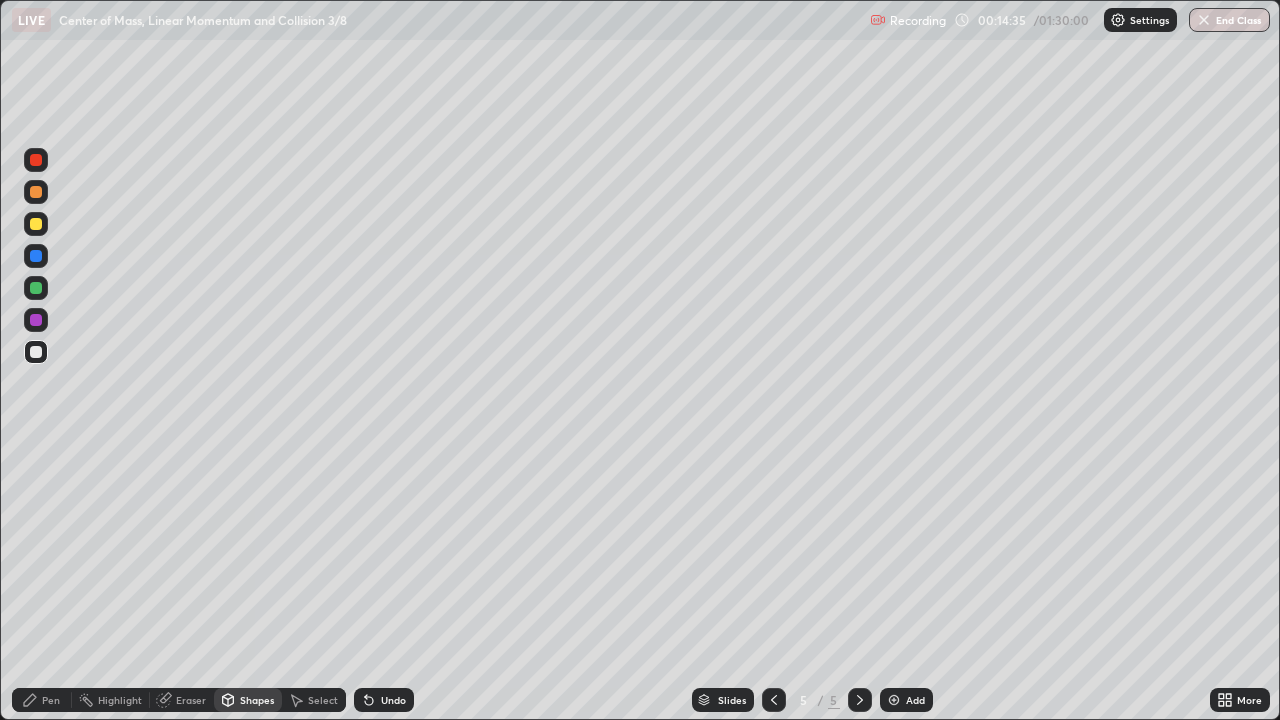 click on "Pen" at bounding box center [51, 700] 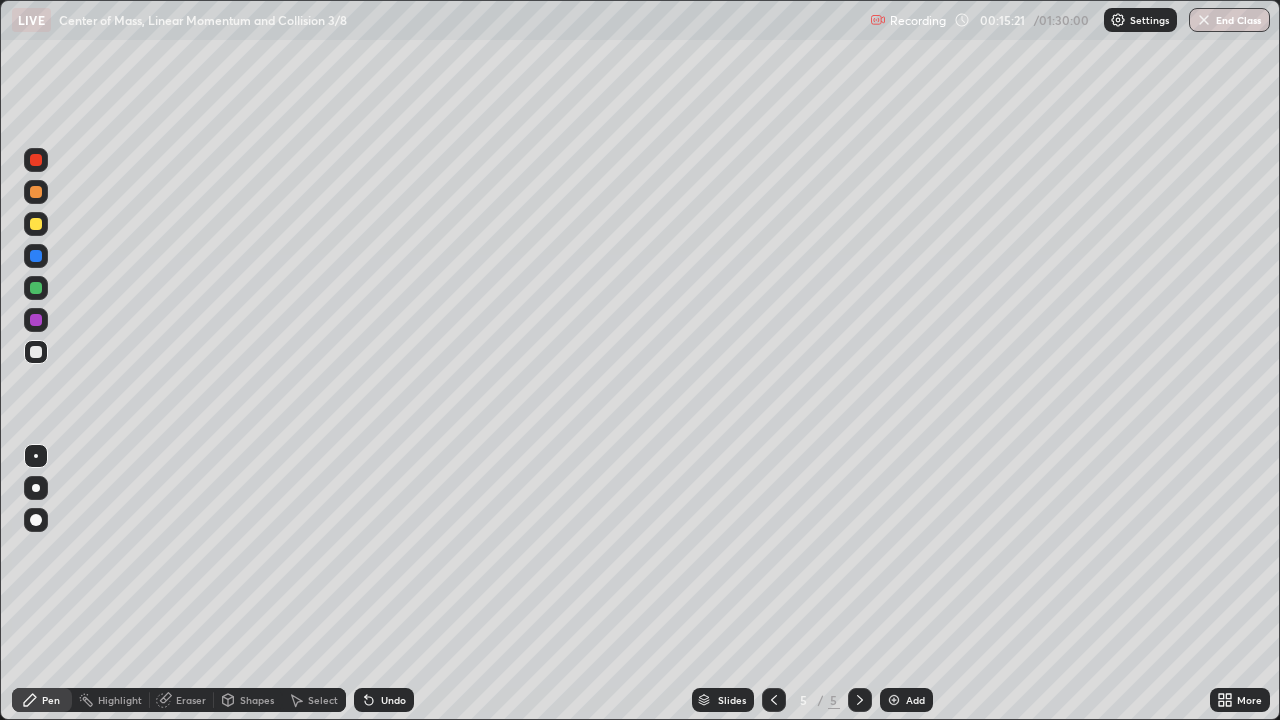 click at bounding box center [36, 288] 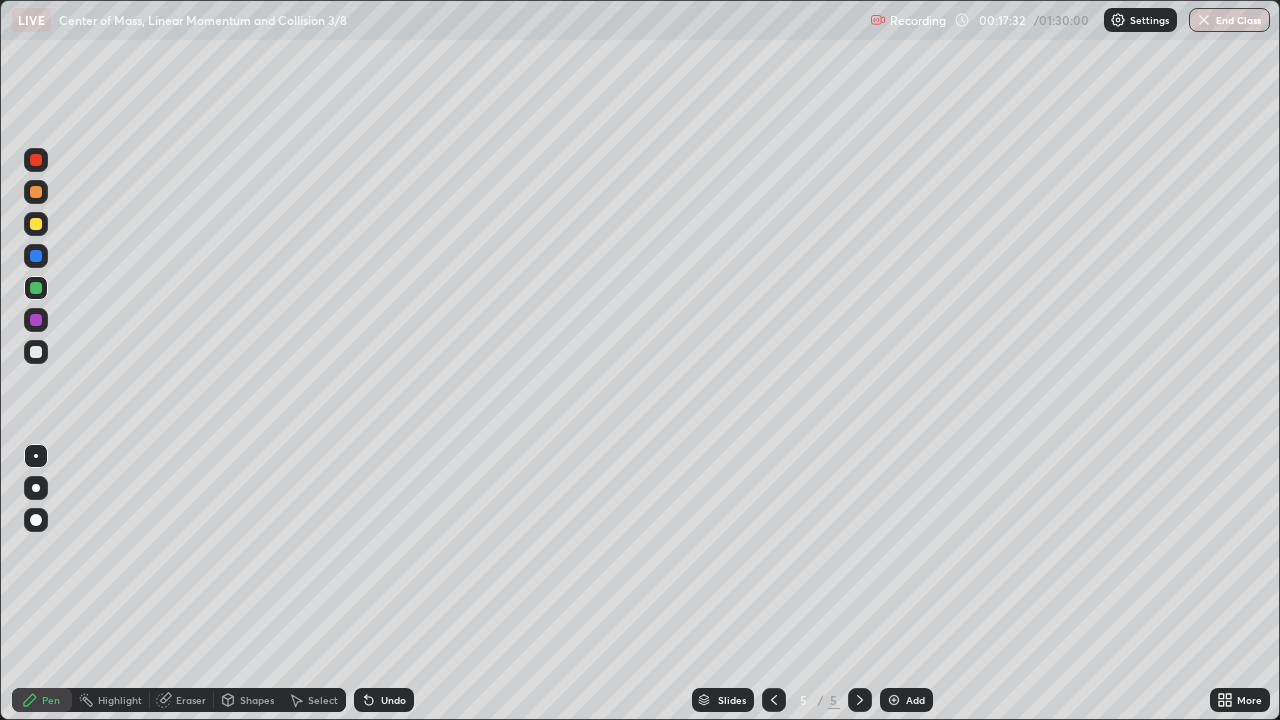click at bounding box center [36, 224] 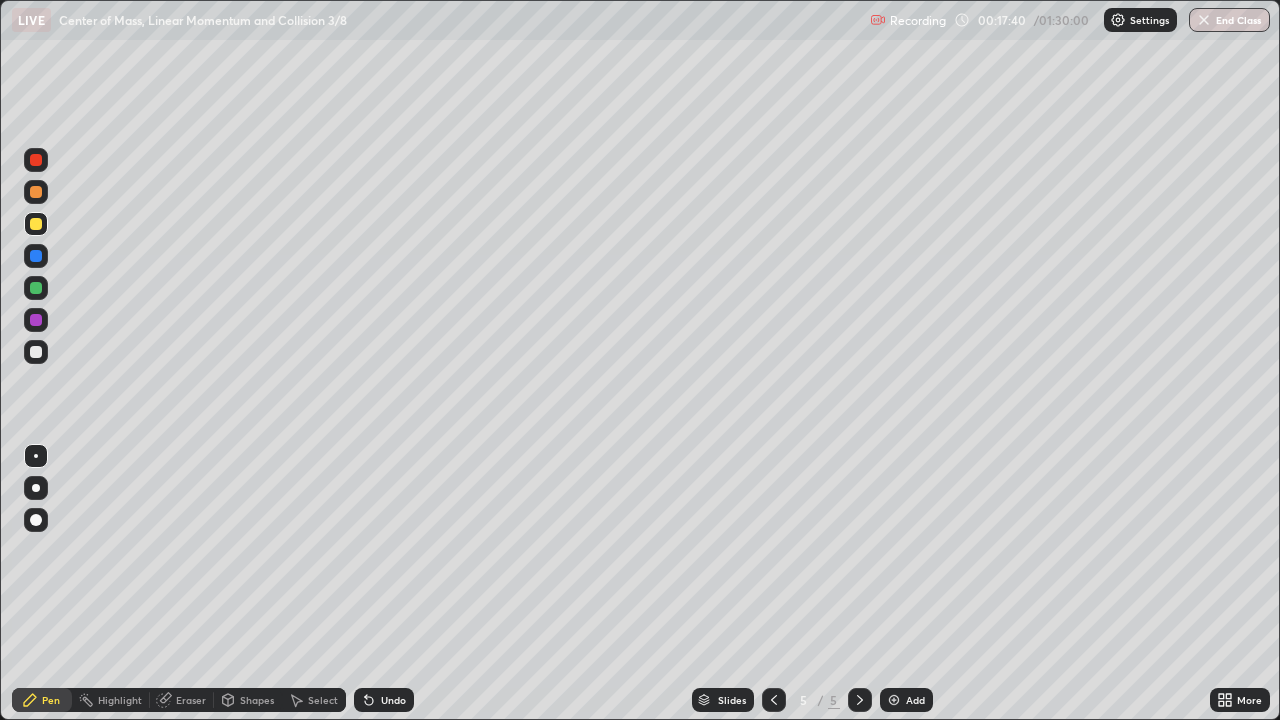 click on "Add" at bounding box center (915, 700) 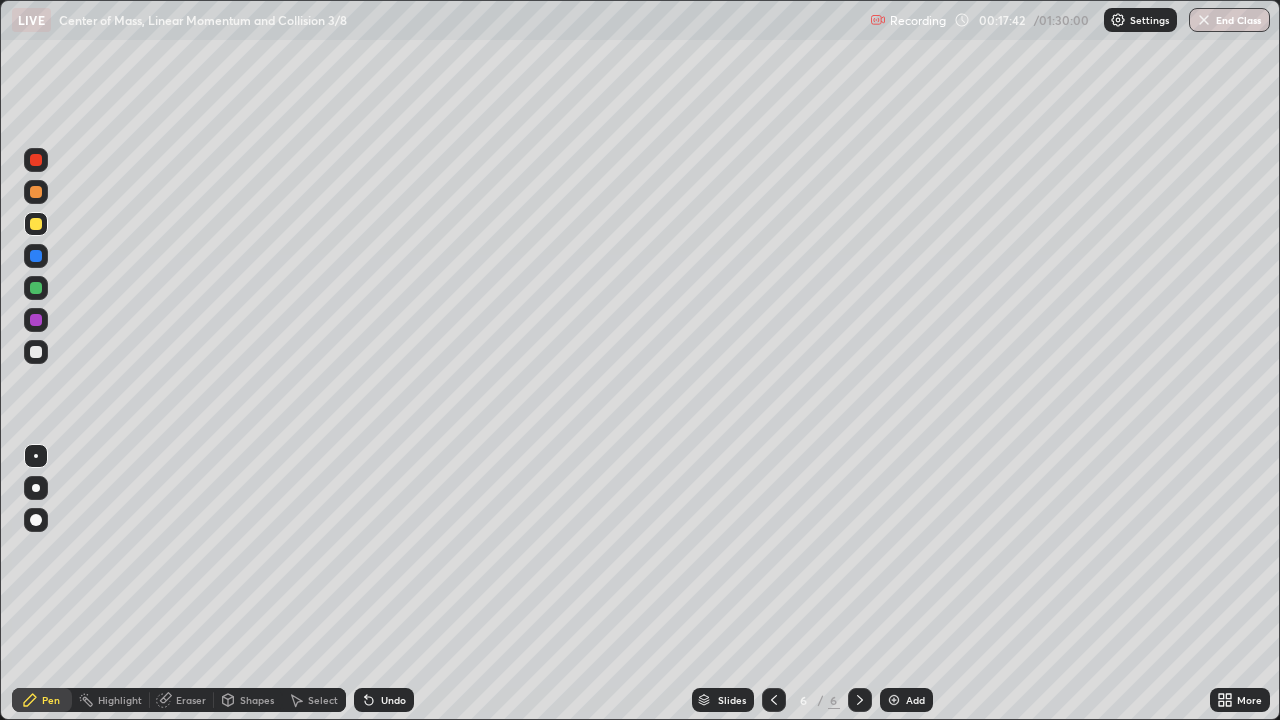 click on "Shapes" at bounding box center [248, 700] 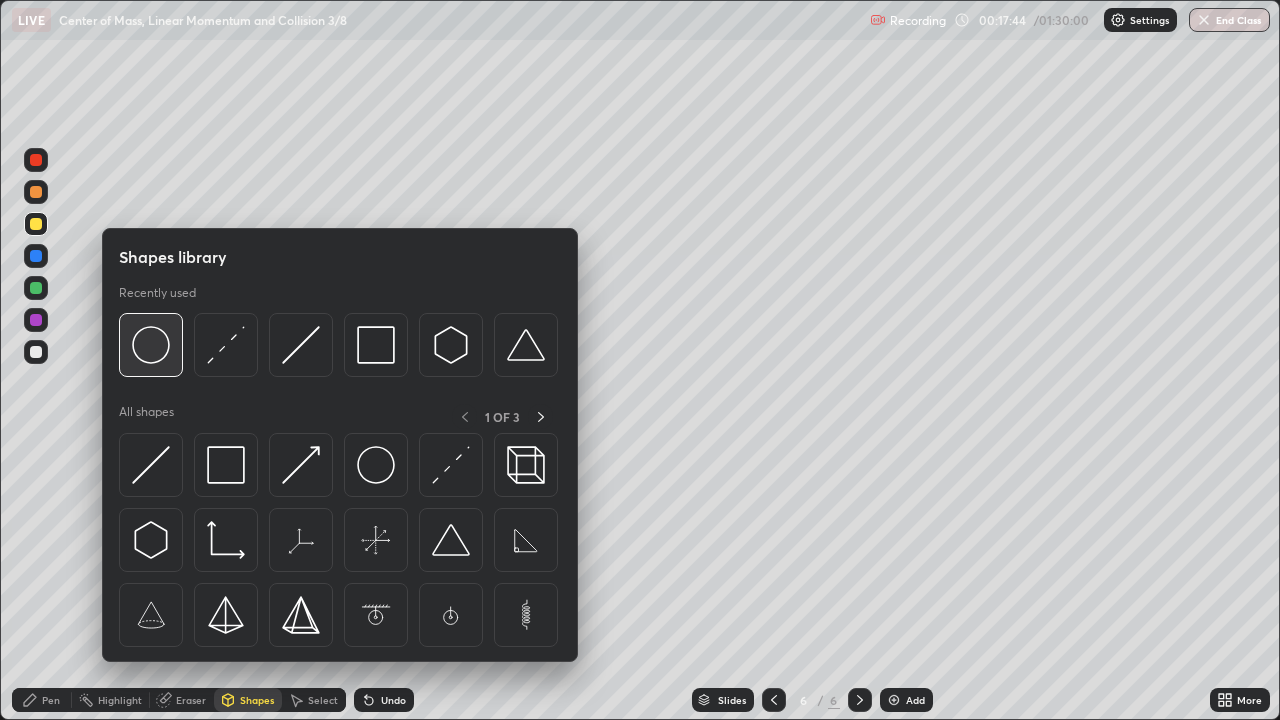 click at bounding box center (151, 345) 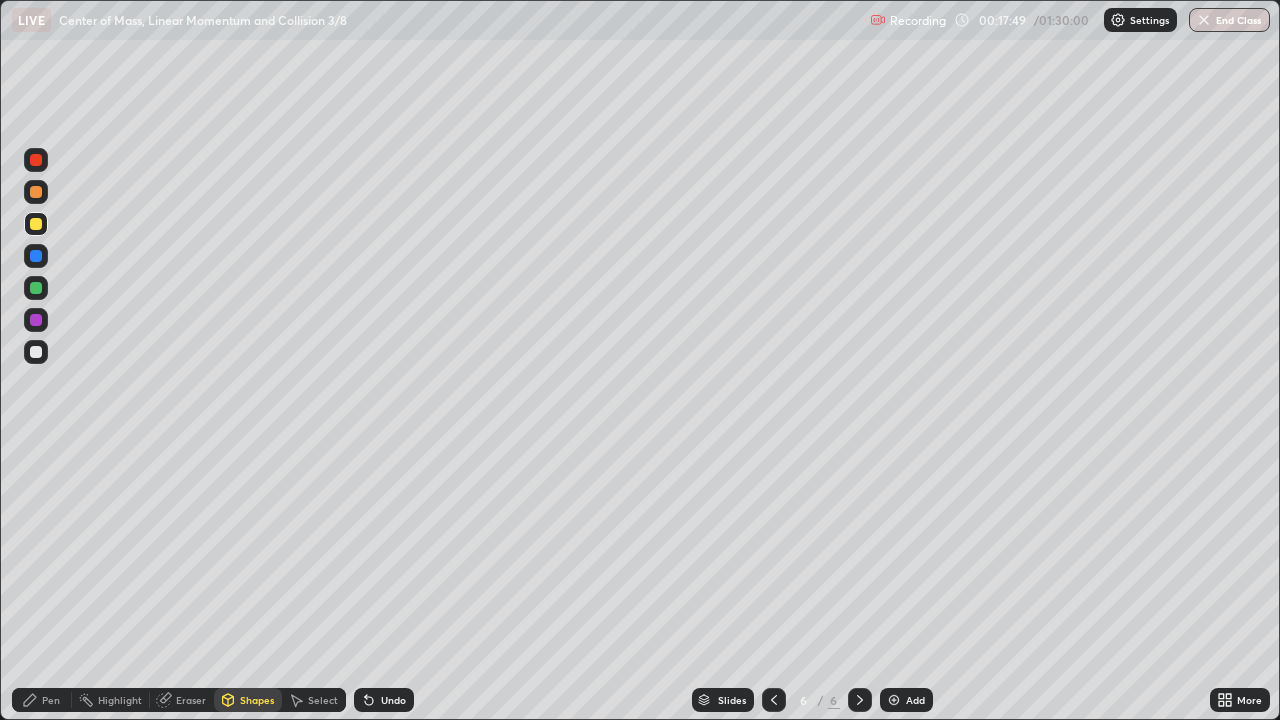 click on "Pen" at bounding box center (51, 700) 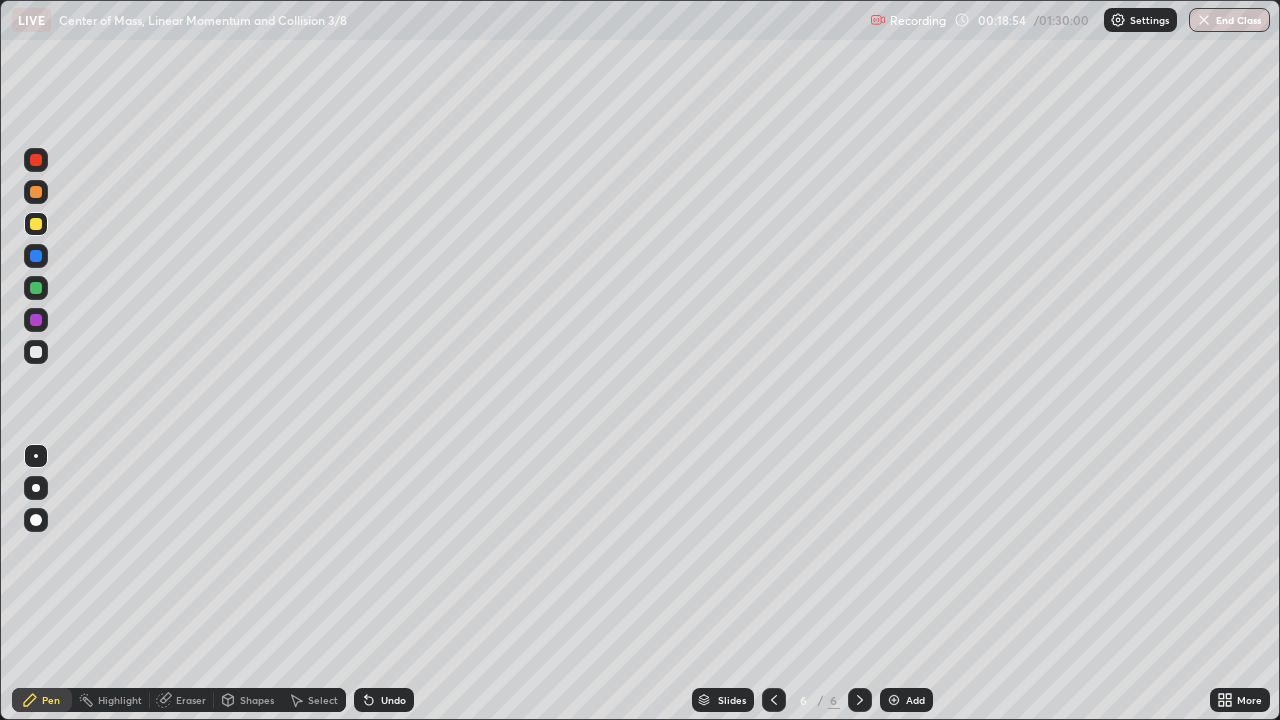 click on "Shapes" at bounding box center (257, 700) 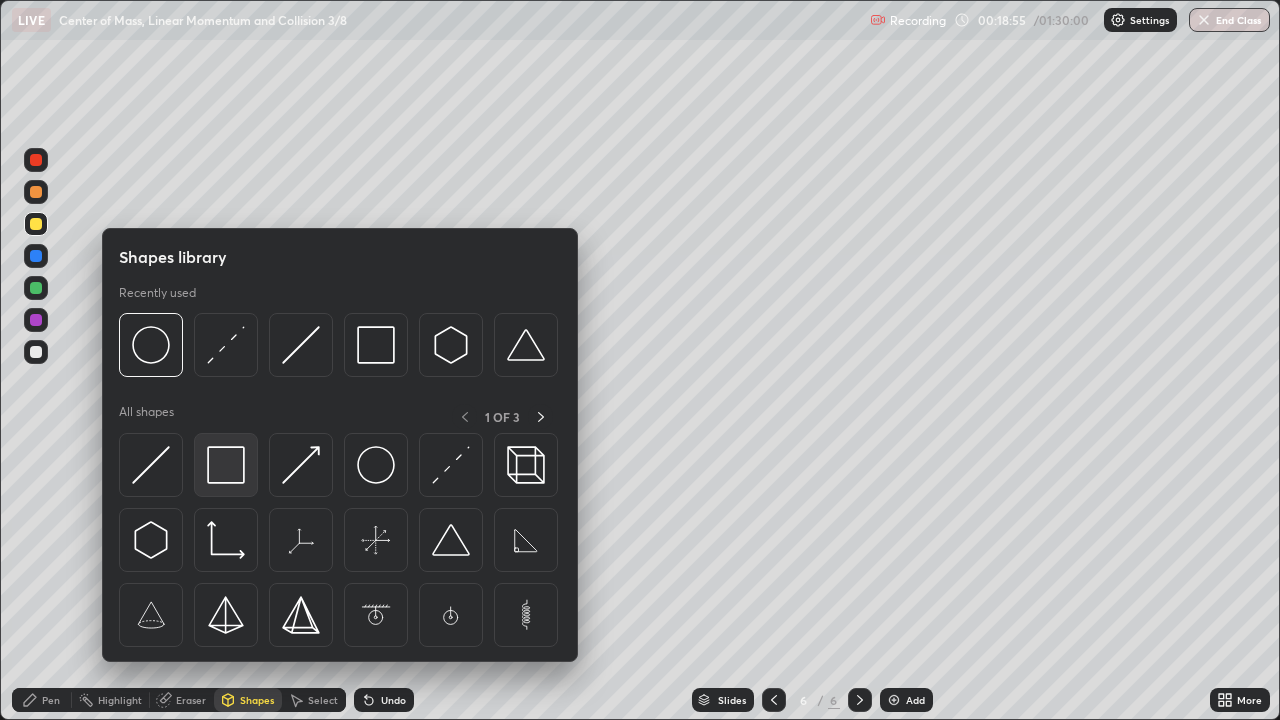 click at bounding box center (226, 465) 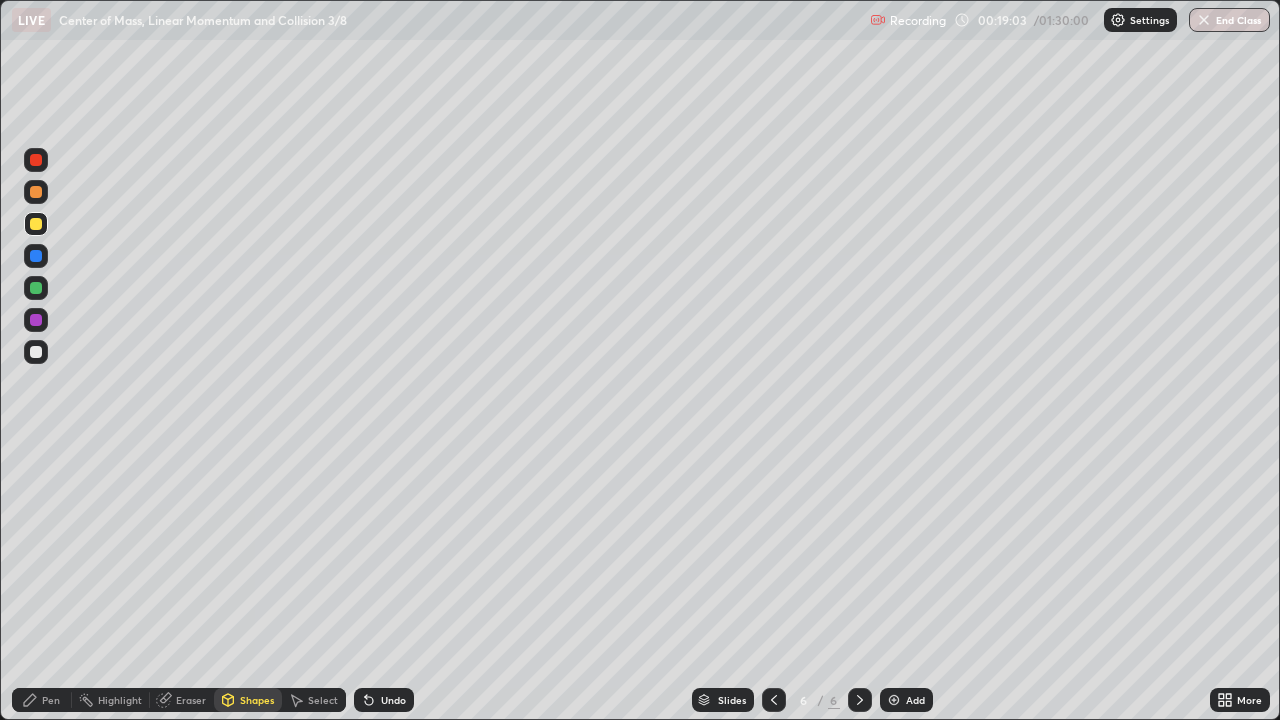 click on "Shapes" at bounding box center (257, 700) 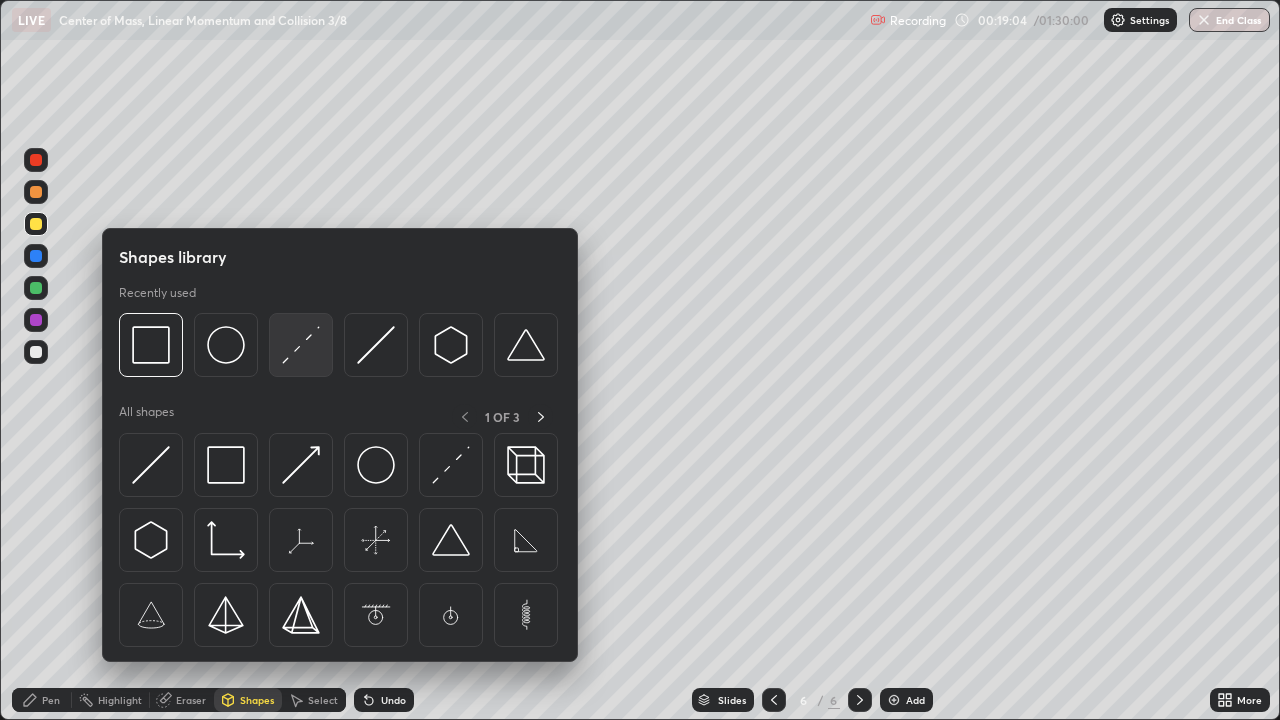 click at bounding box center (301, 345) 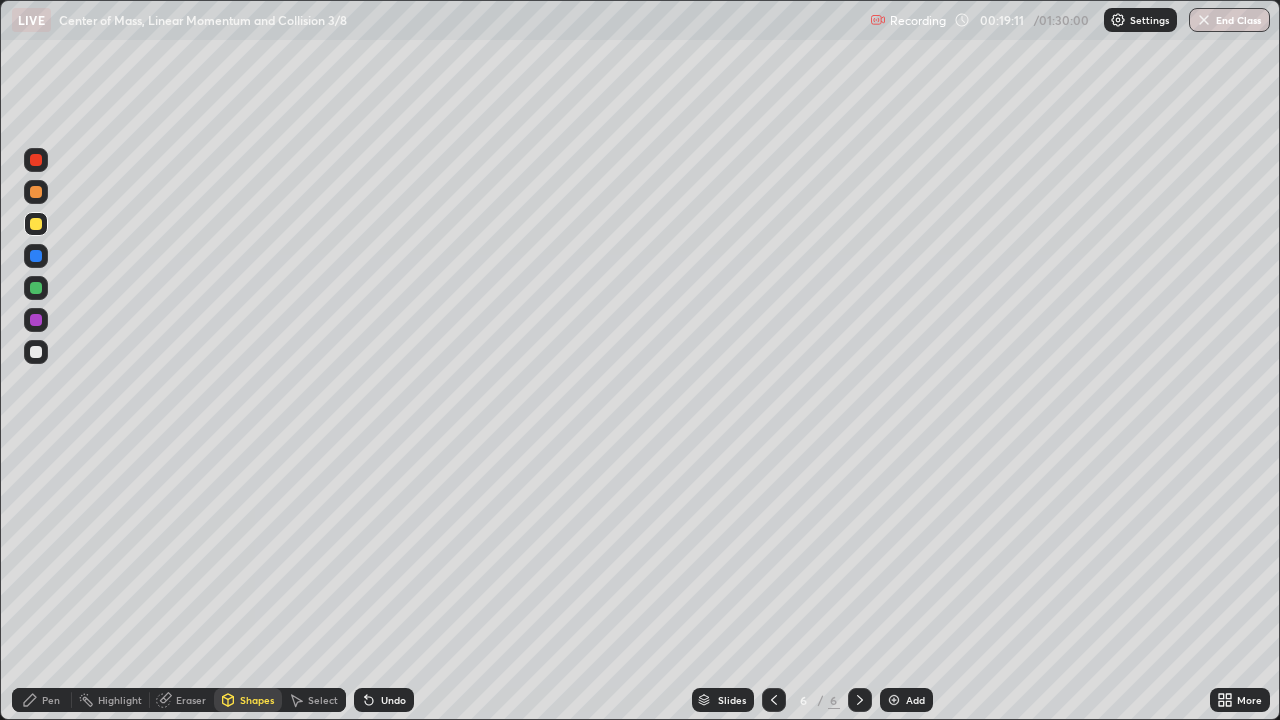click on "Shapes" at bounding box center [257, 700] 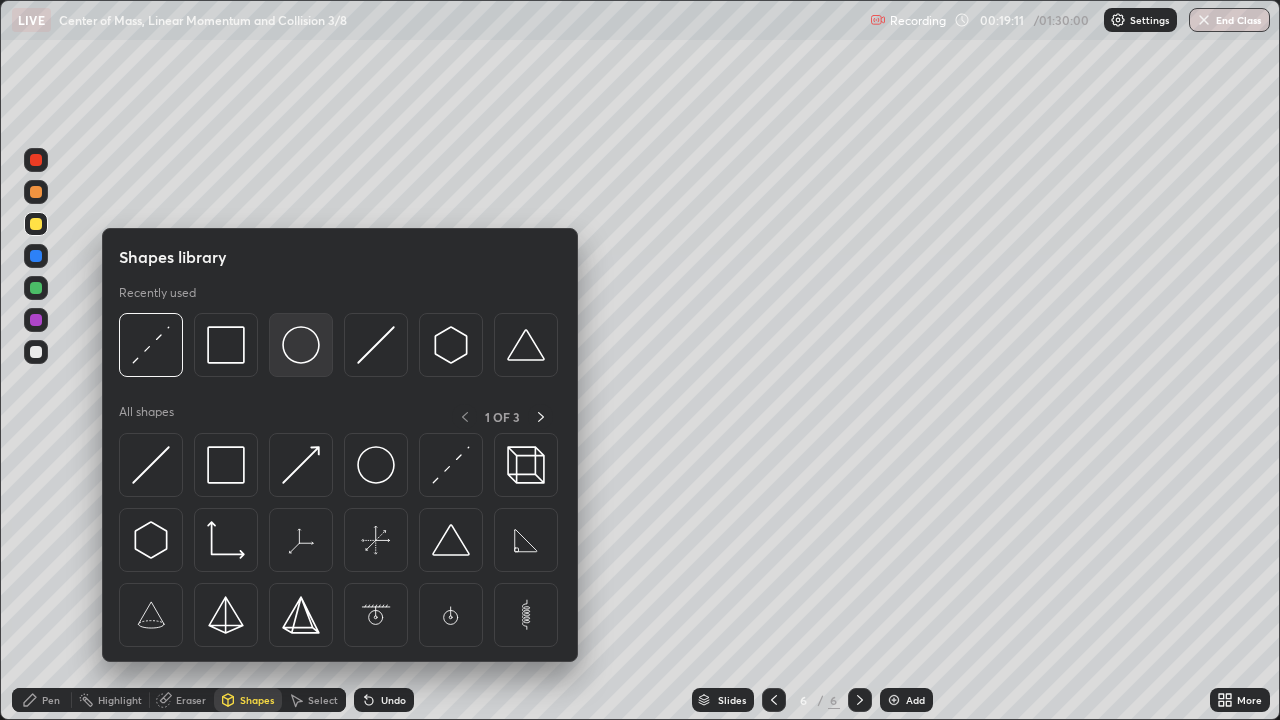 click at bounding box center [301, 345] 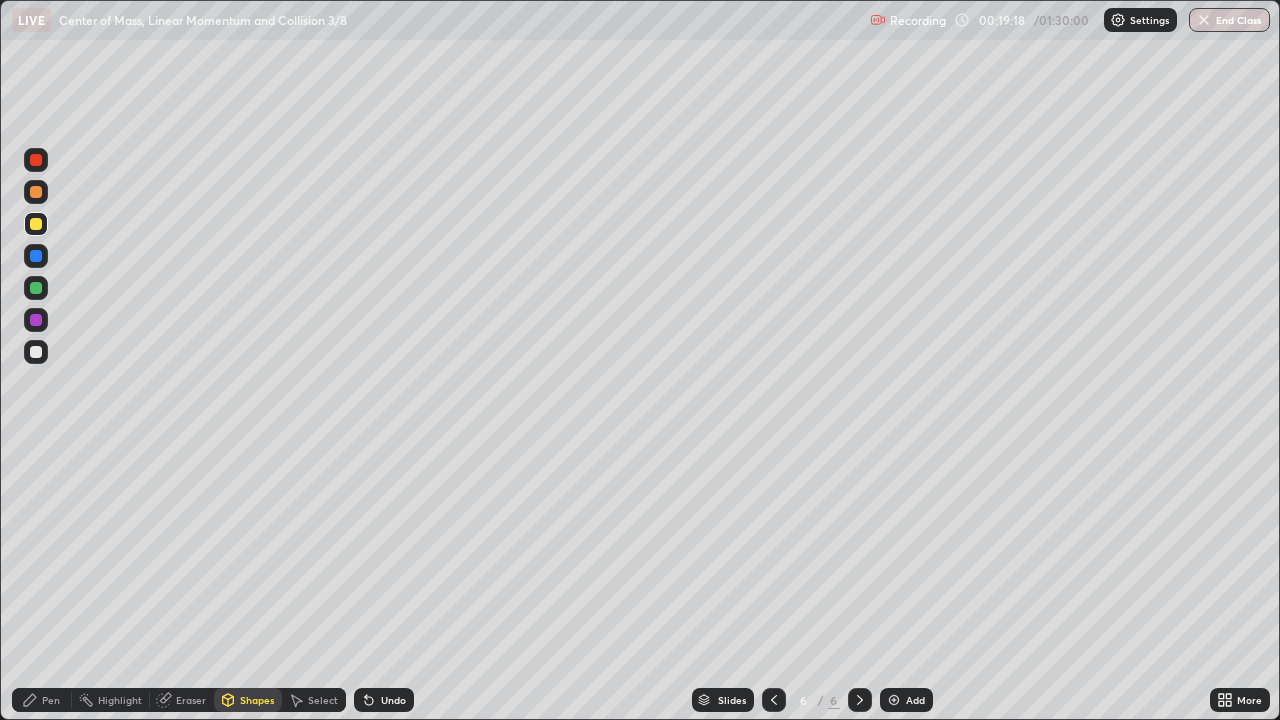 click on "Pen" at bounding box center (51, 700) 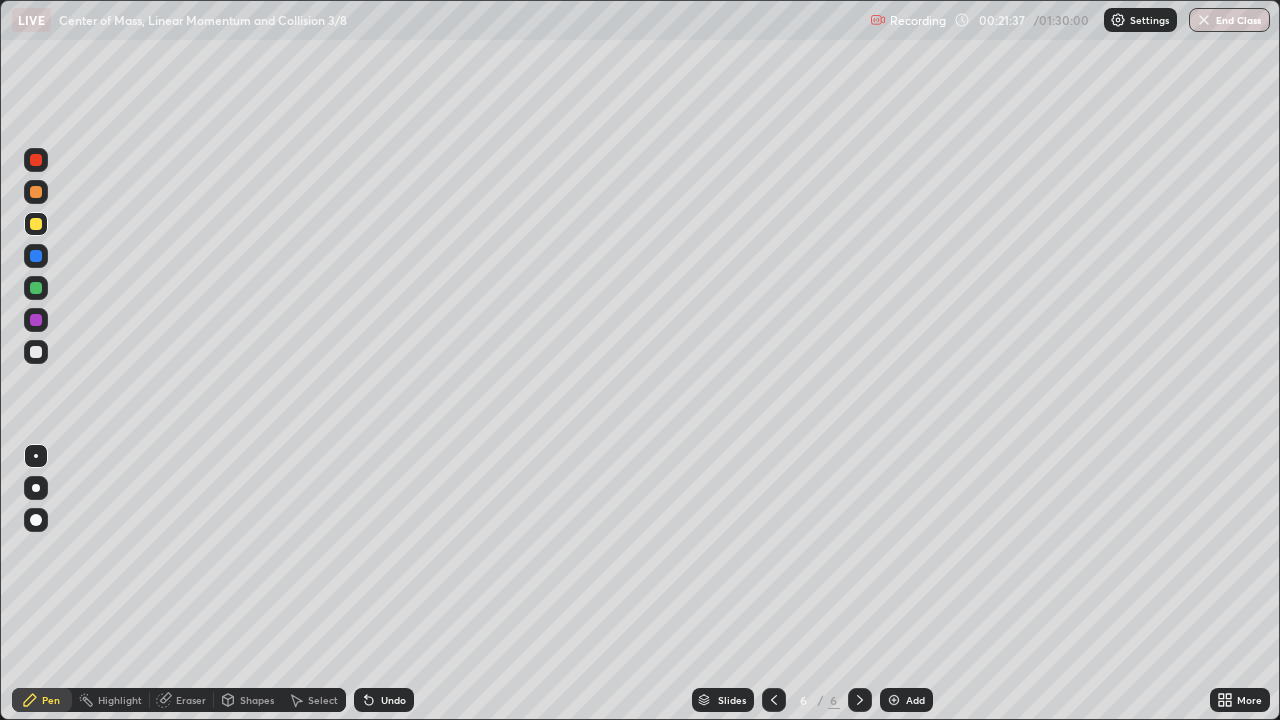 click at bounding box center [36, 352] 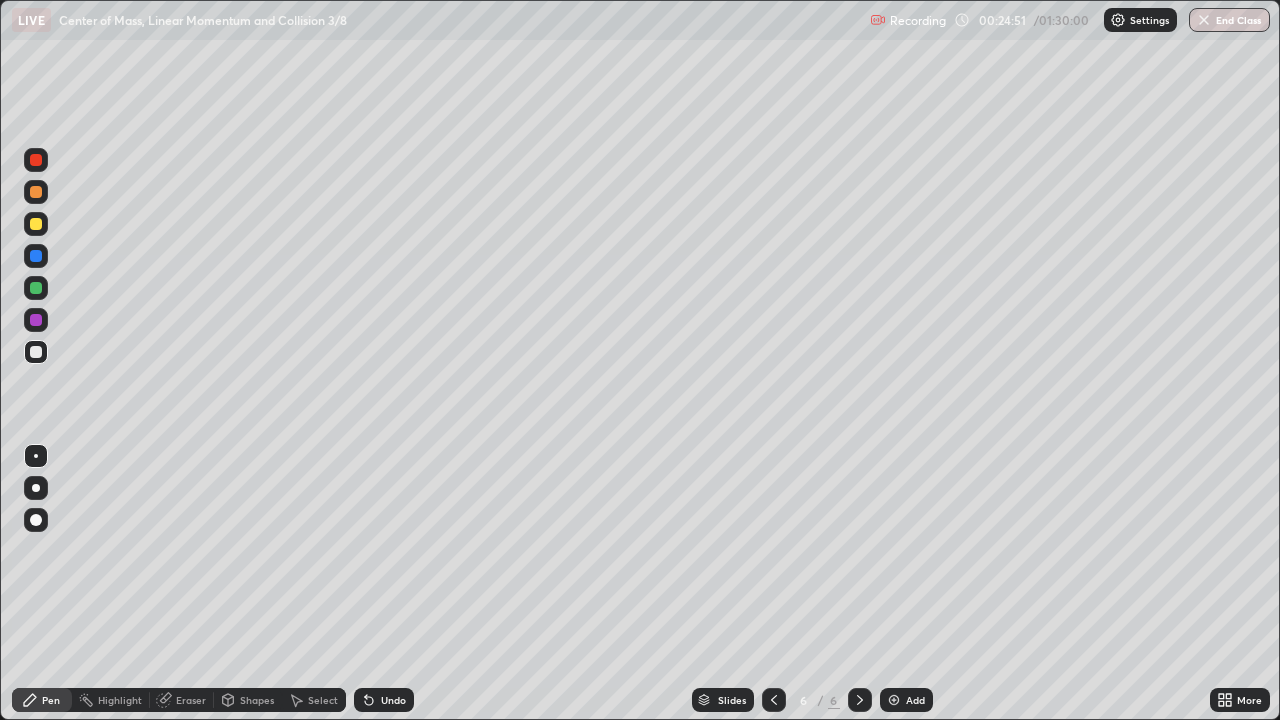 click on "Add" at bounding box center [915, 700] 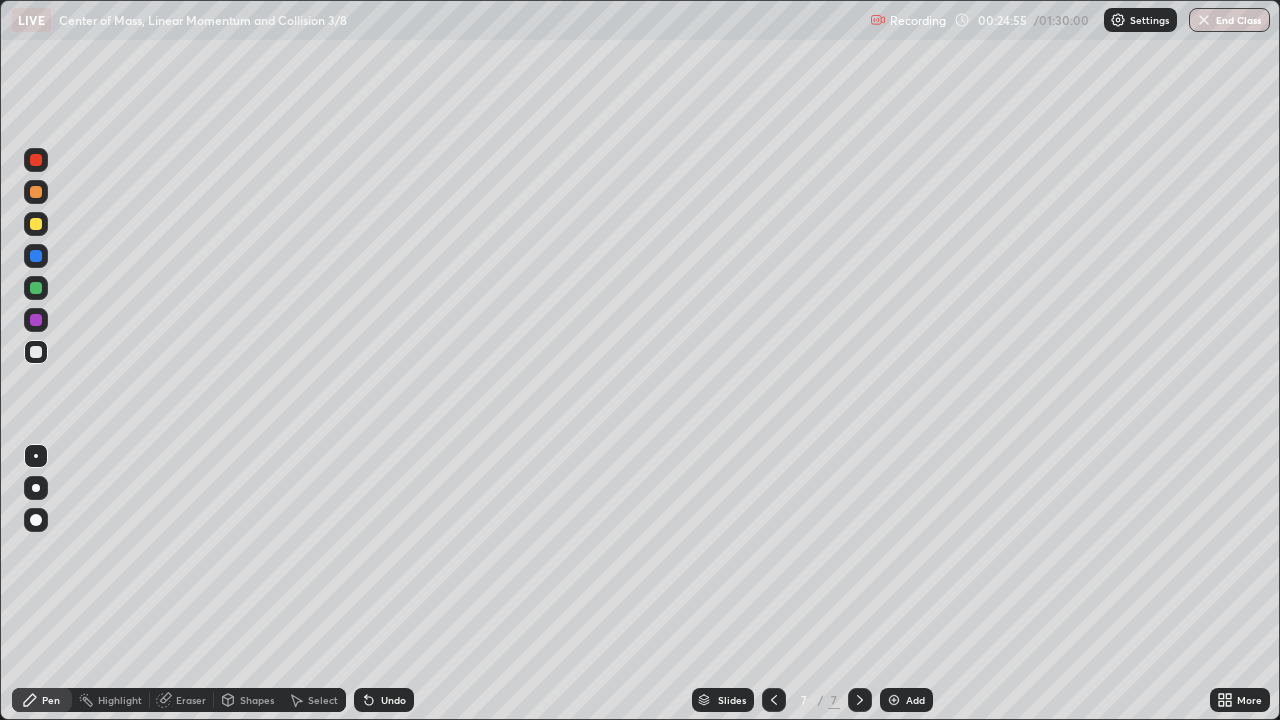 click 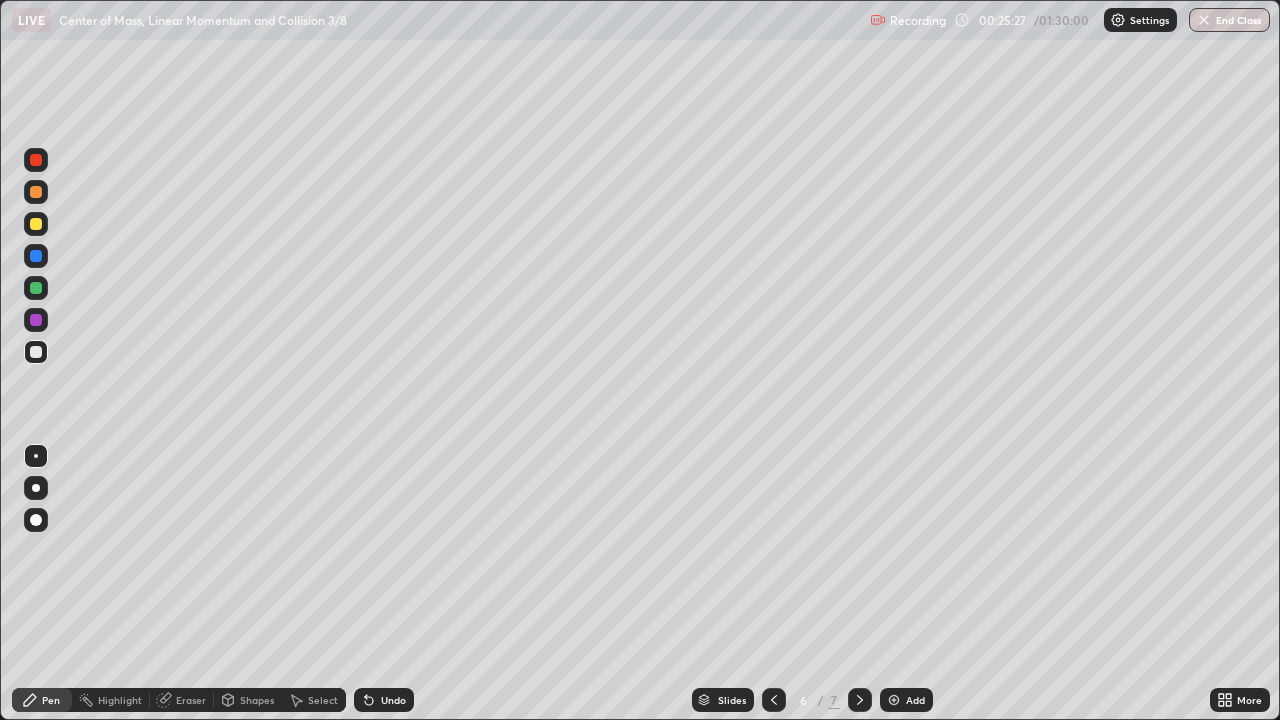 click 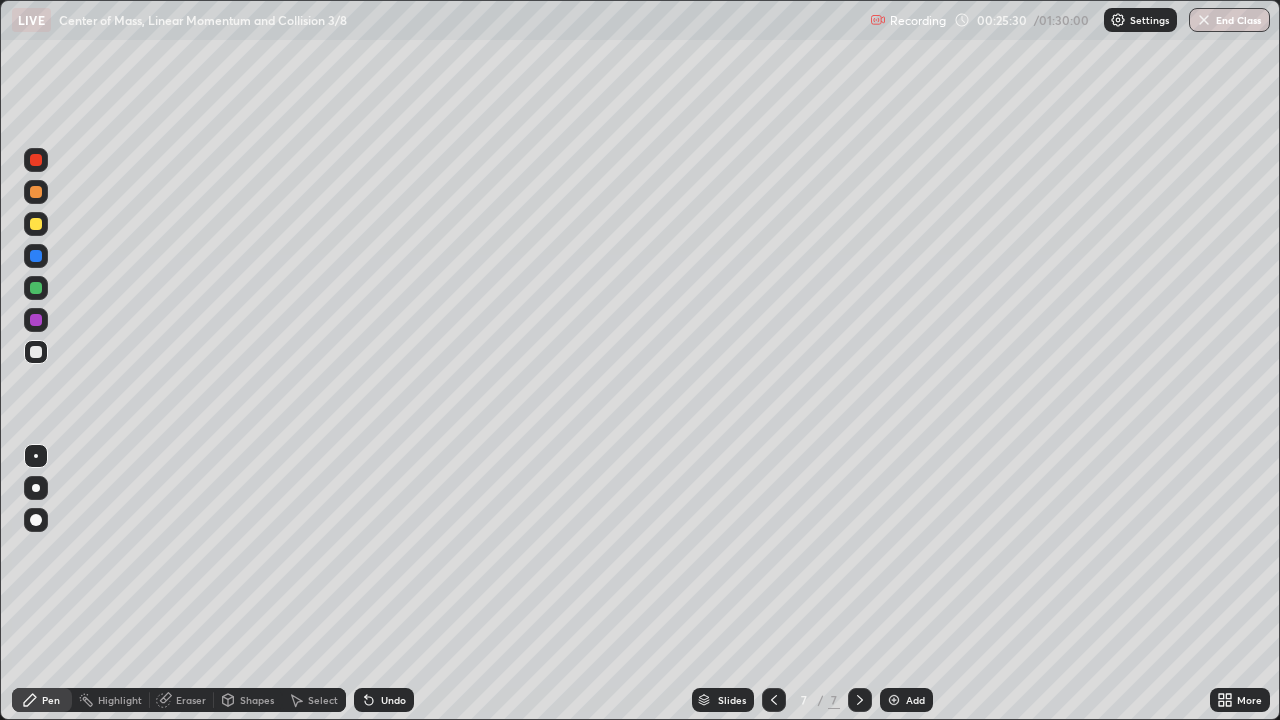 click at bounding box center [36, 224] 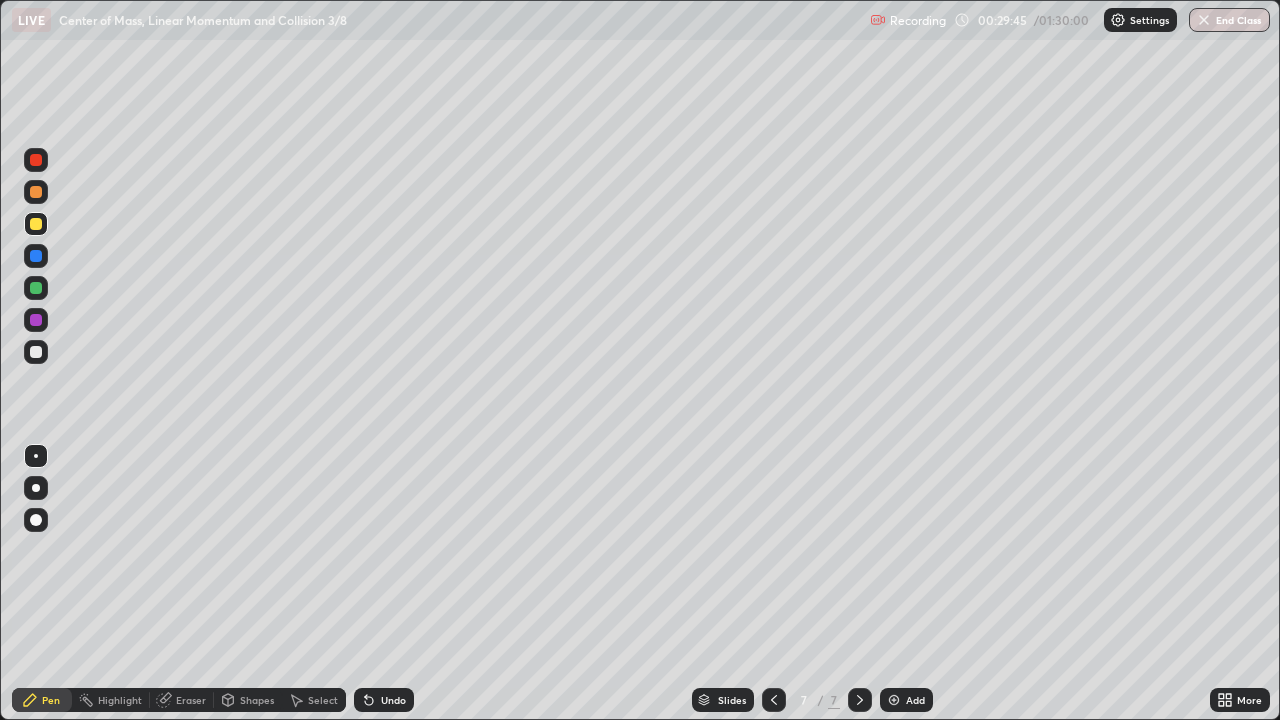 click at bounding box center [36, 352] 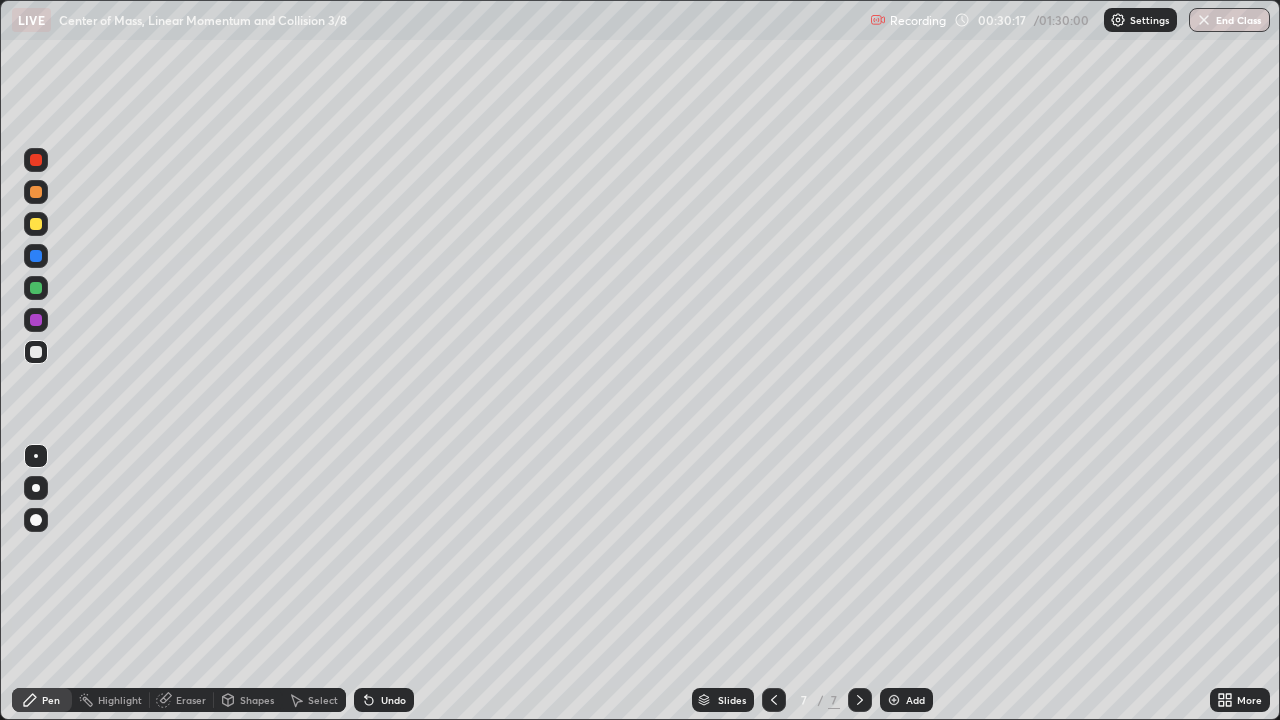 click on "Add" at bounding box center [906, 700] 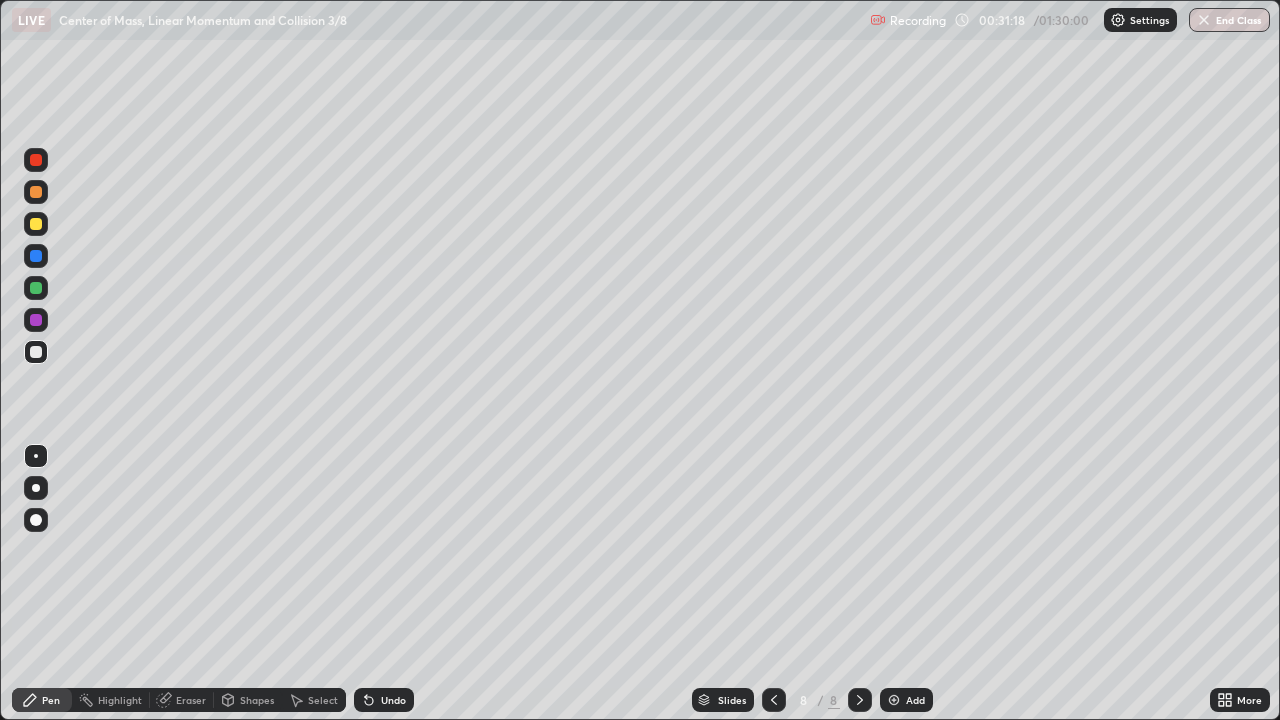 click at bounding box center [36, 224] 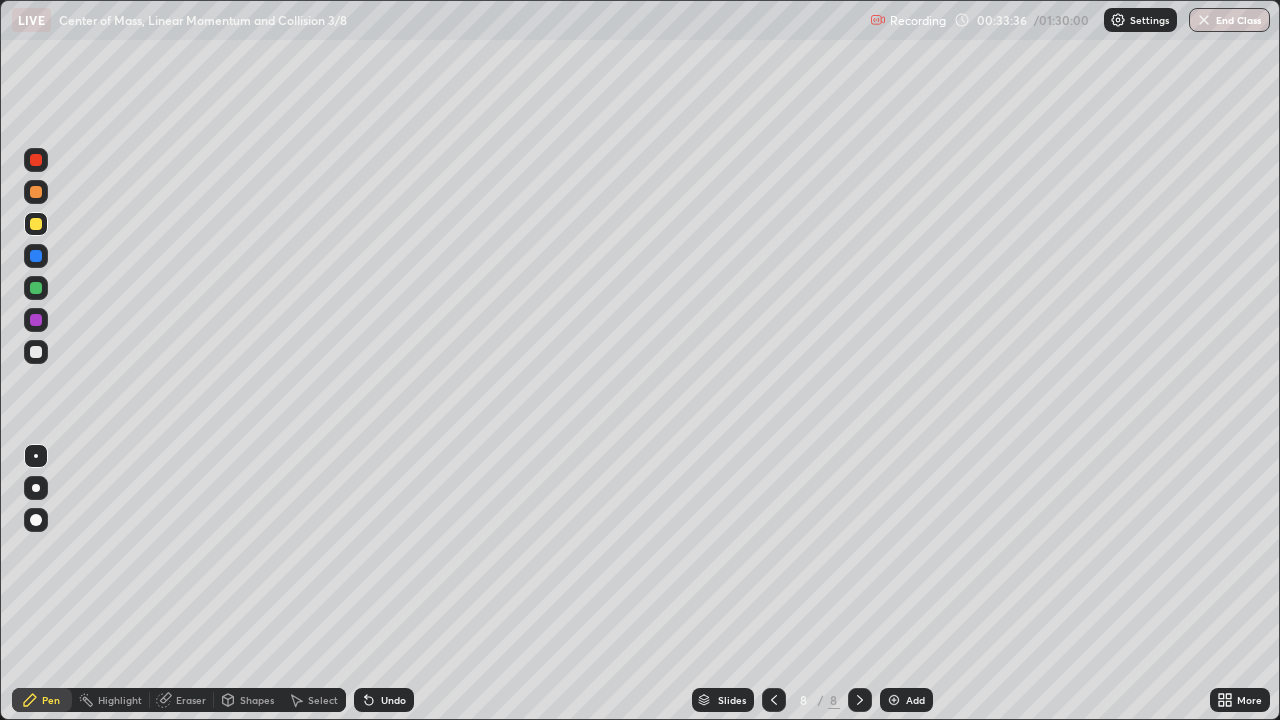 click at bounding box center (36, 352) 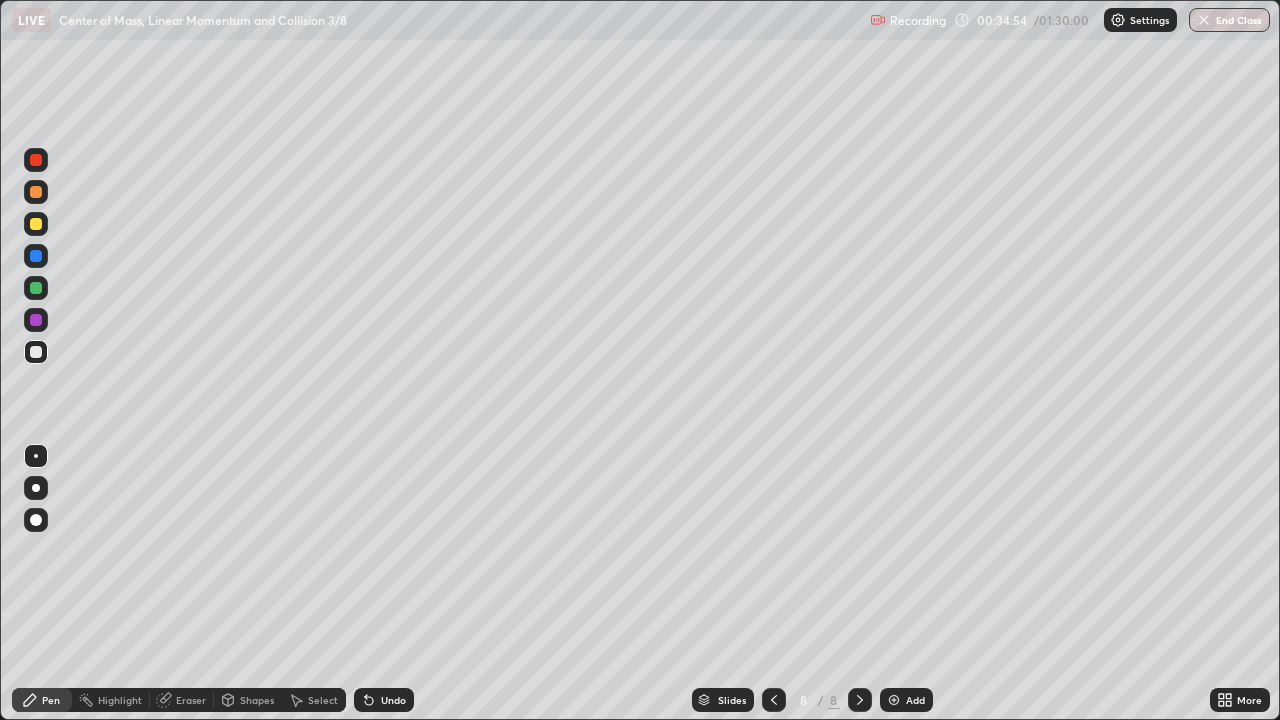 click at bounding box center [36, 288] 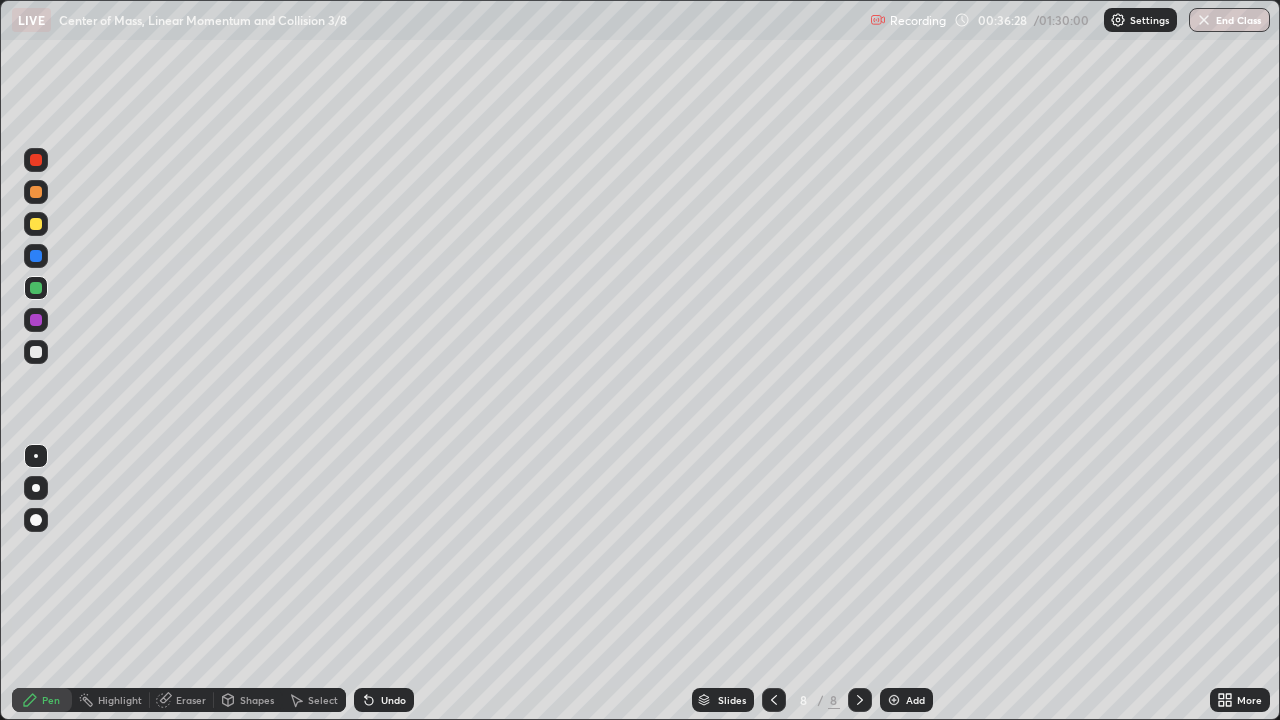 click on "Add" at bounding box center [915, 700] 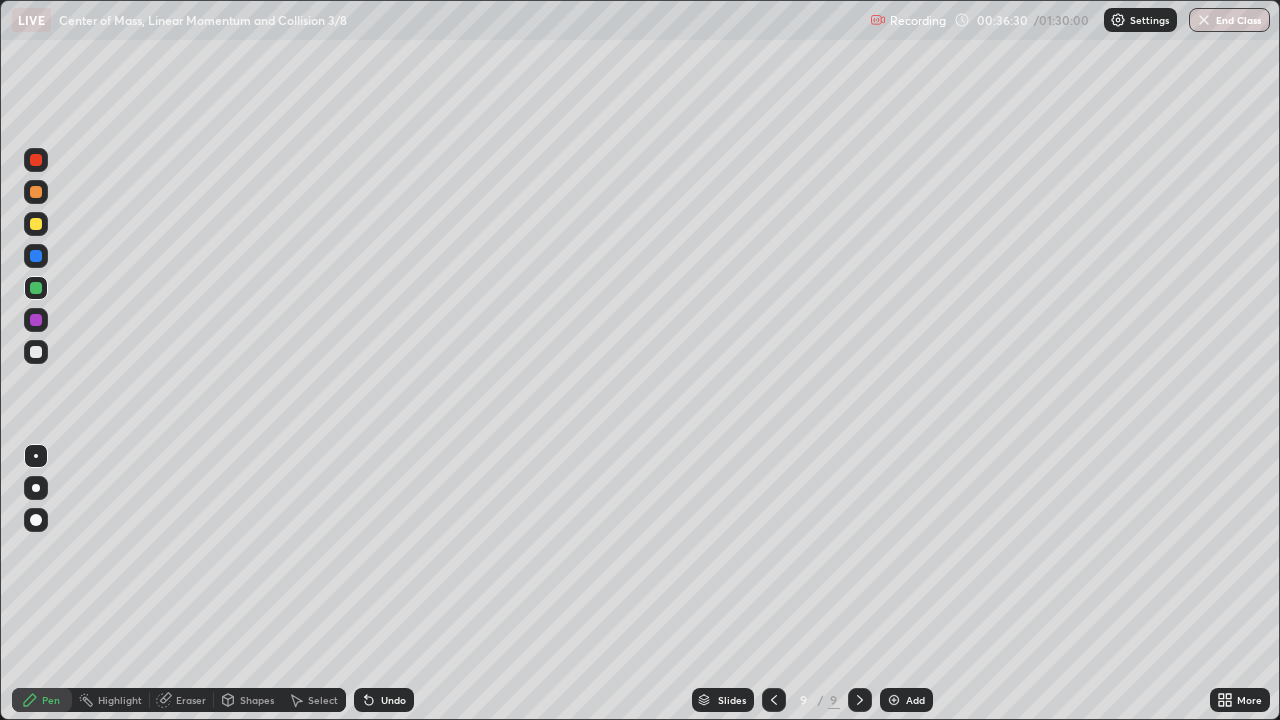 click at bounding box center [36, 224] 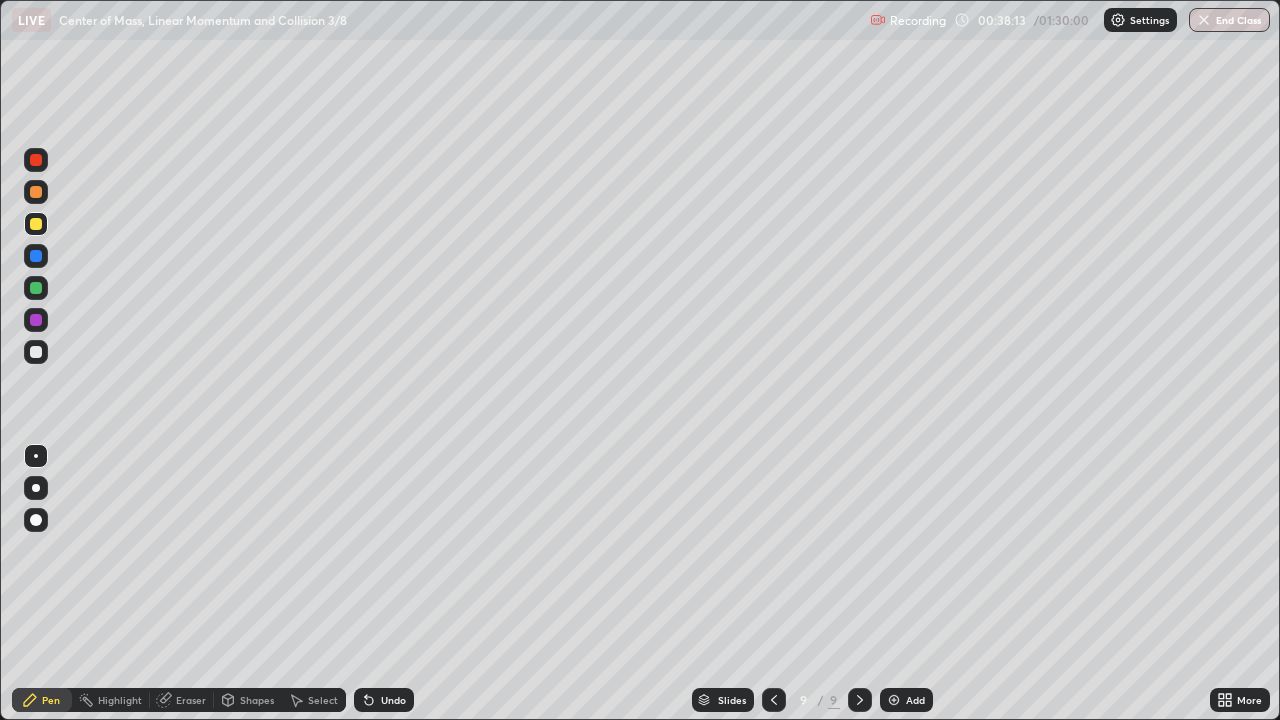 click at bounding box center (36, 352) 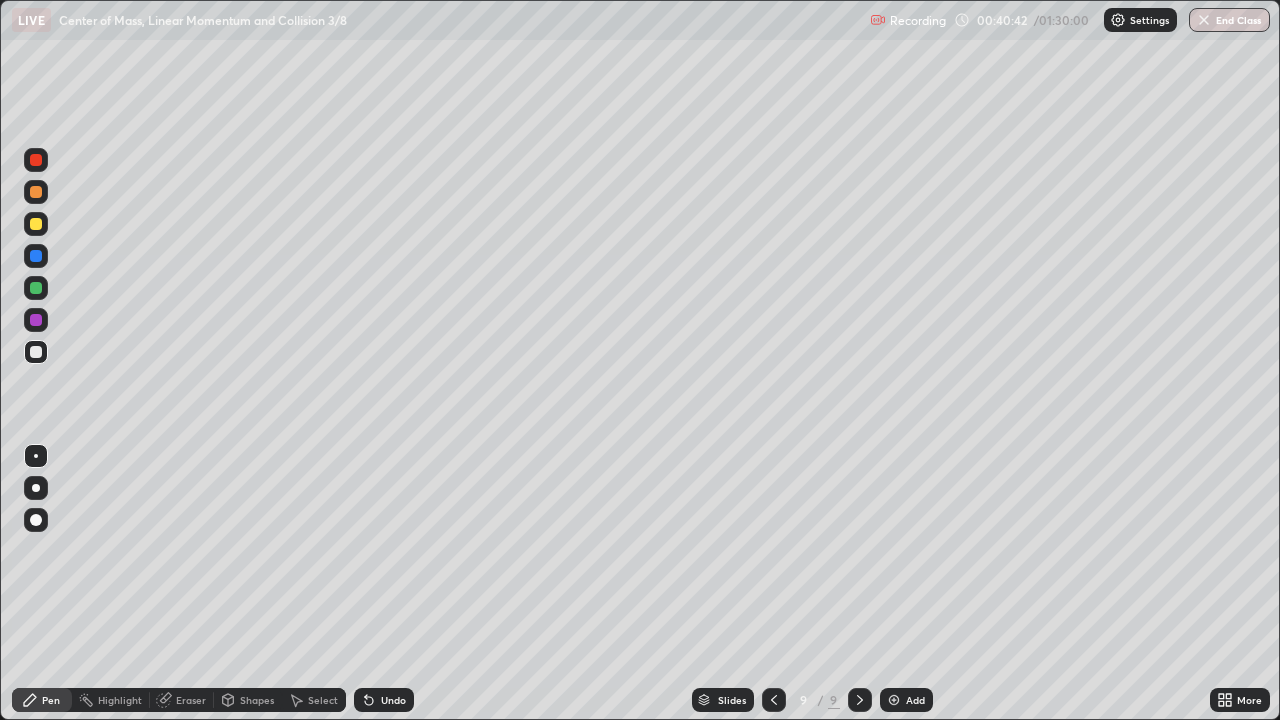 click on "Add" at bounding box center [915, 700] 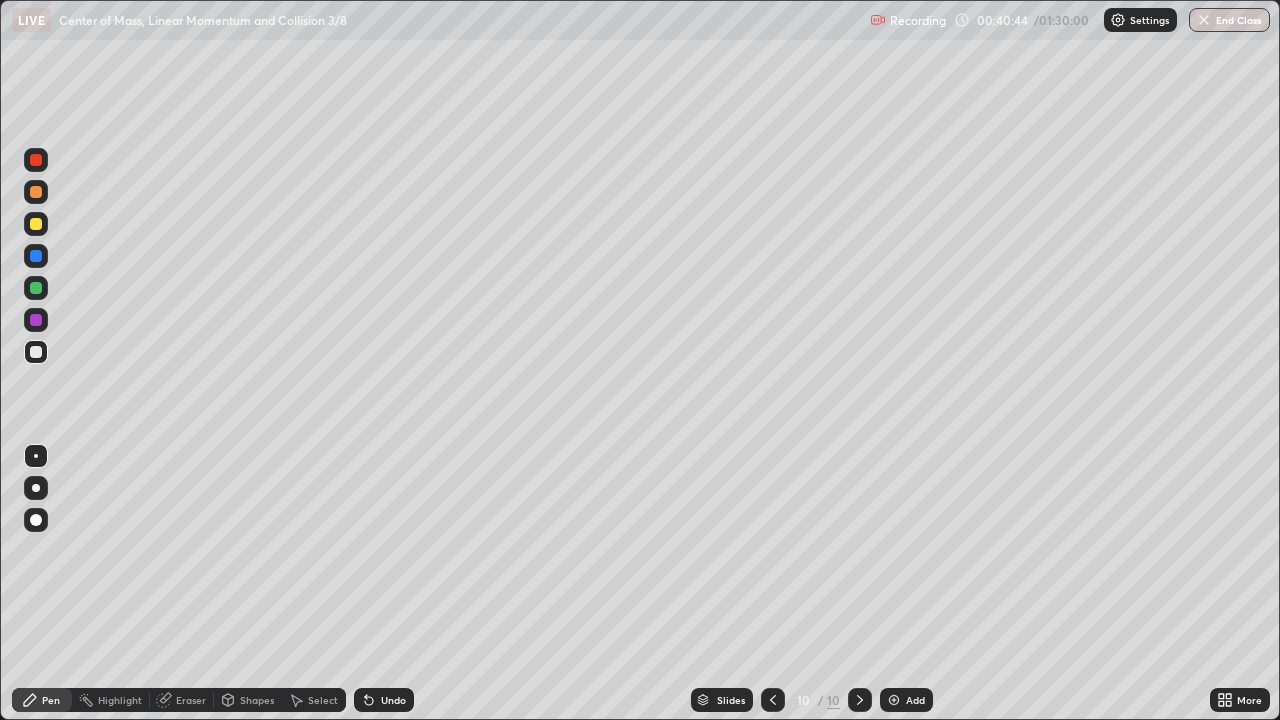 click on "Shapes" at bounding box center (257, 700) 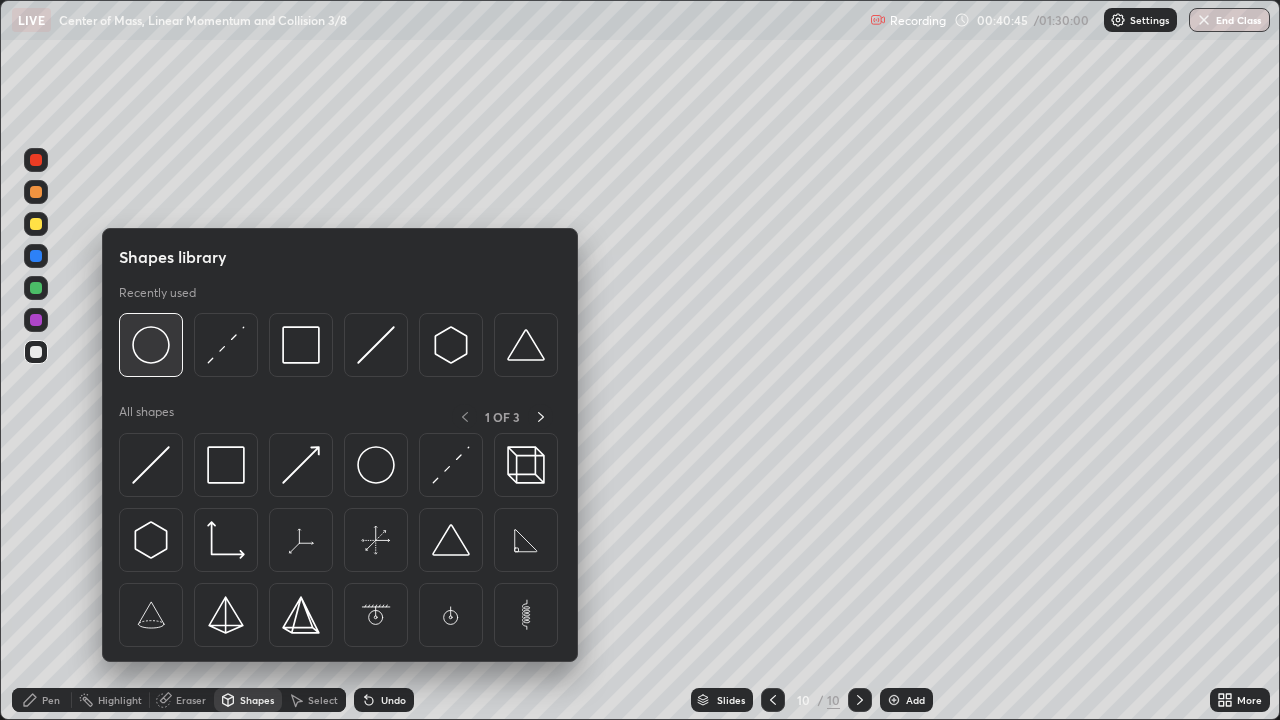 click at bounding box center (151, 345) 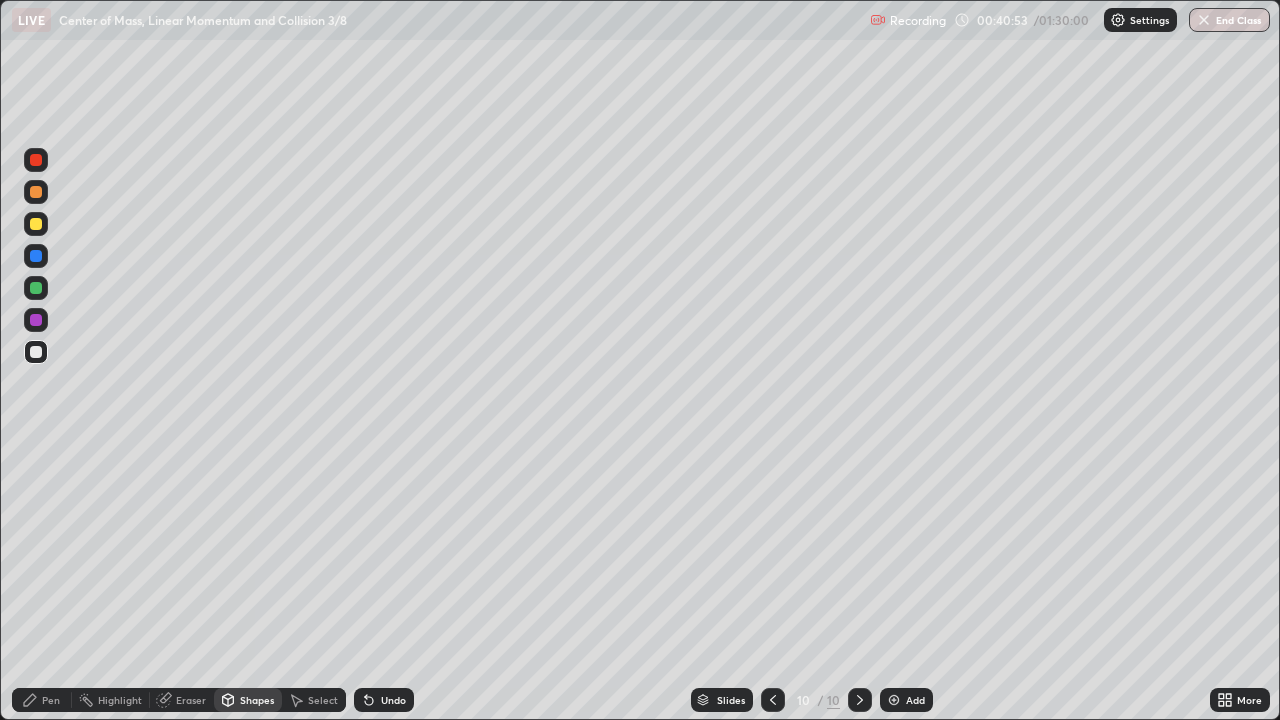 click on "Shapes" at bounding box center (257, 700) 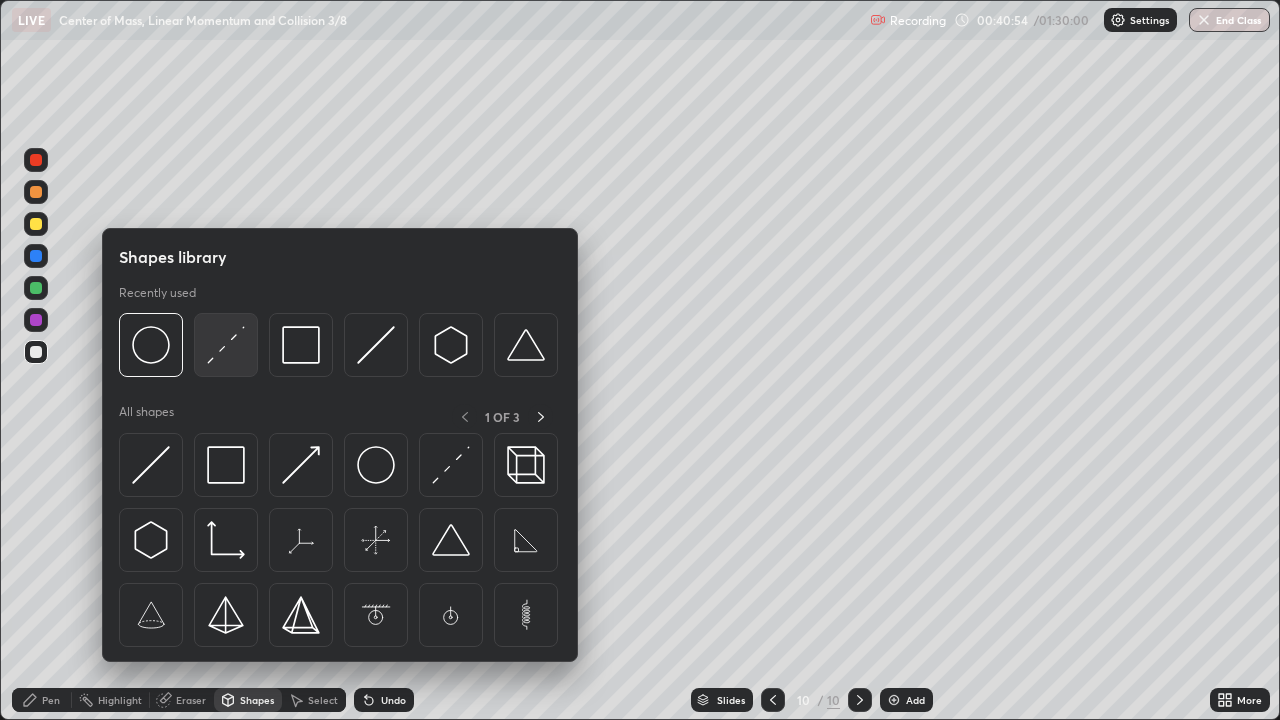 click at bounding box center [226, 345] 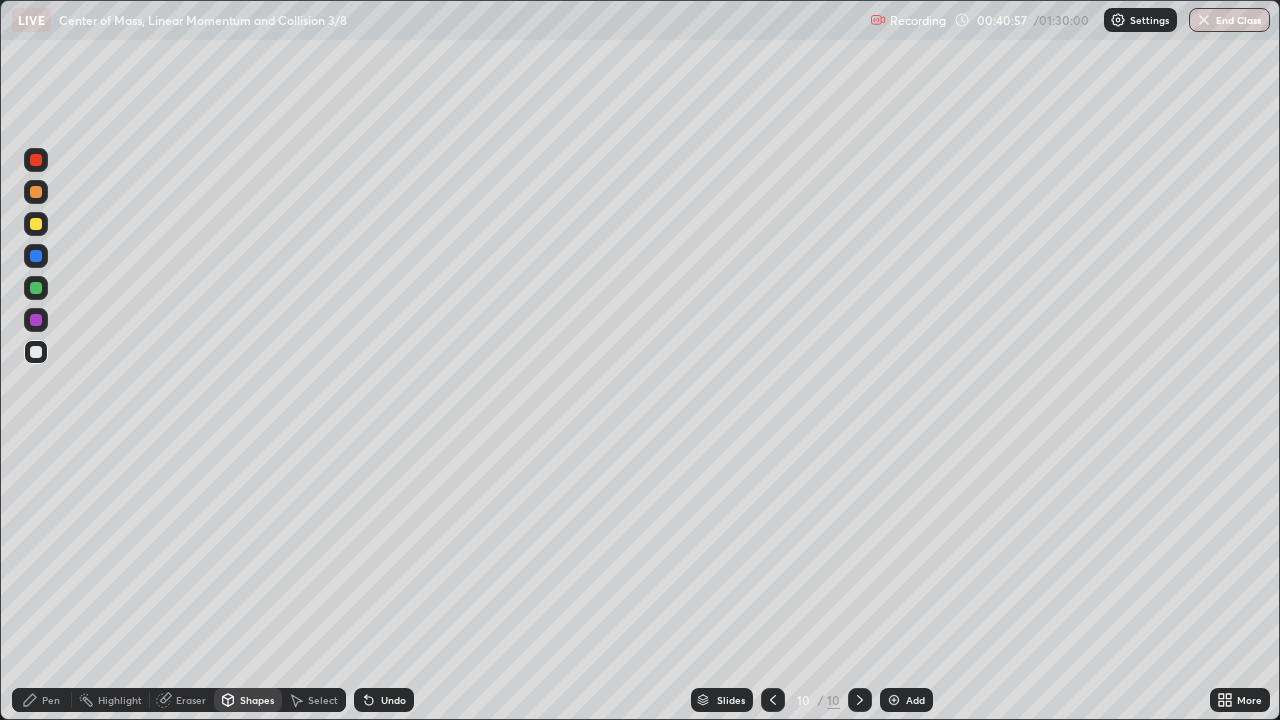 click on "Pen" at bounding box center [51, 700] 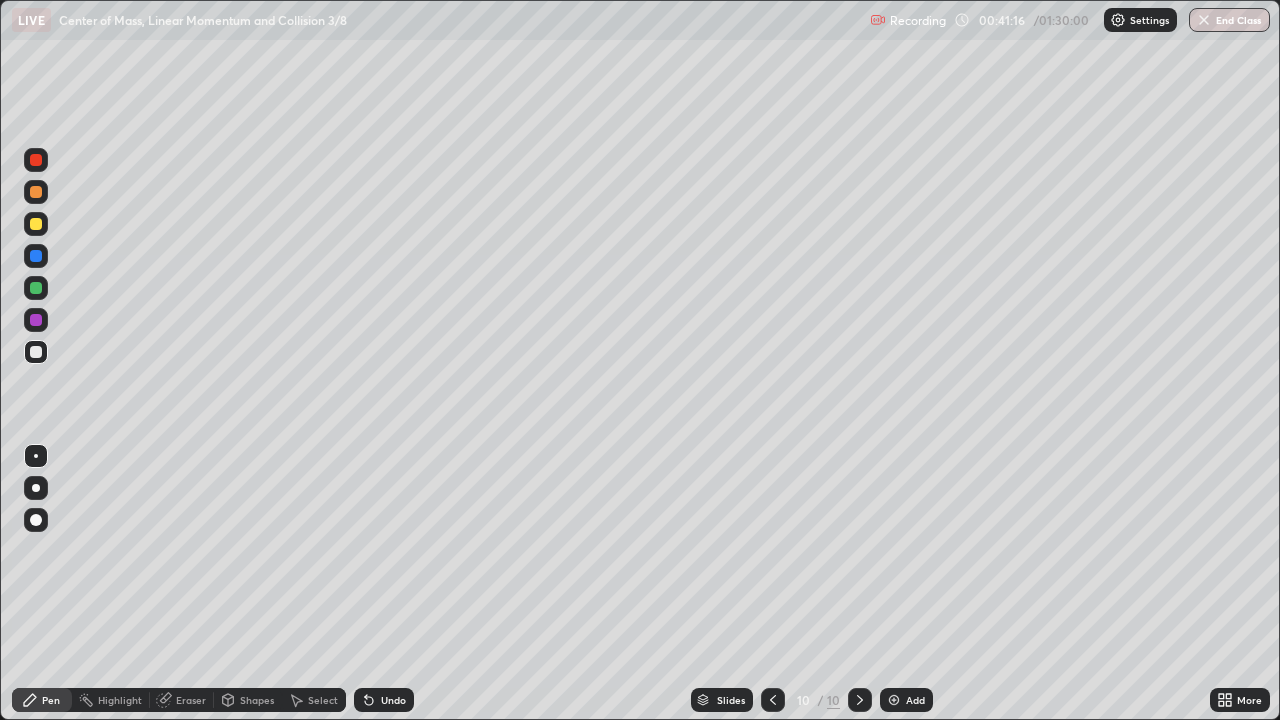 click at bounding box center [36, 224] 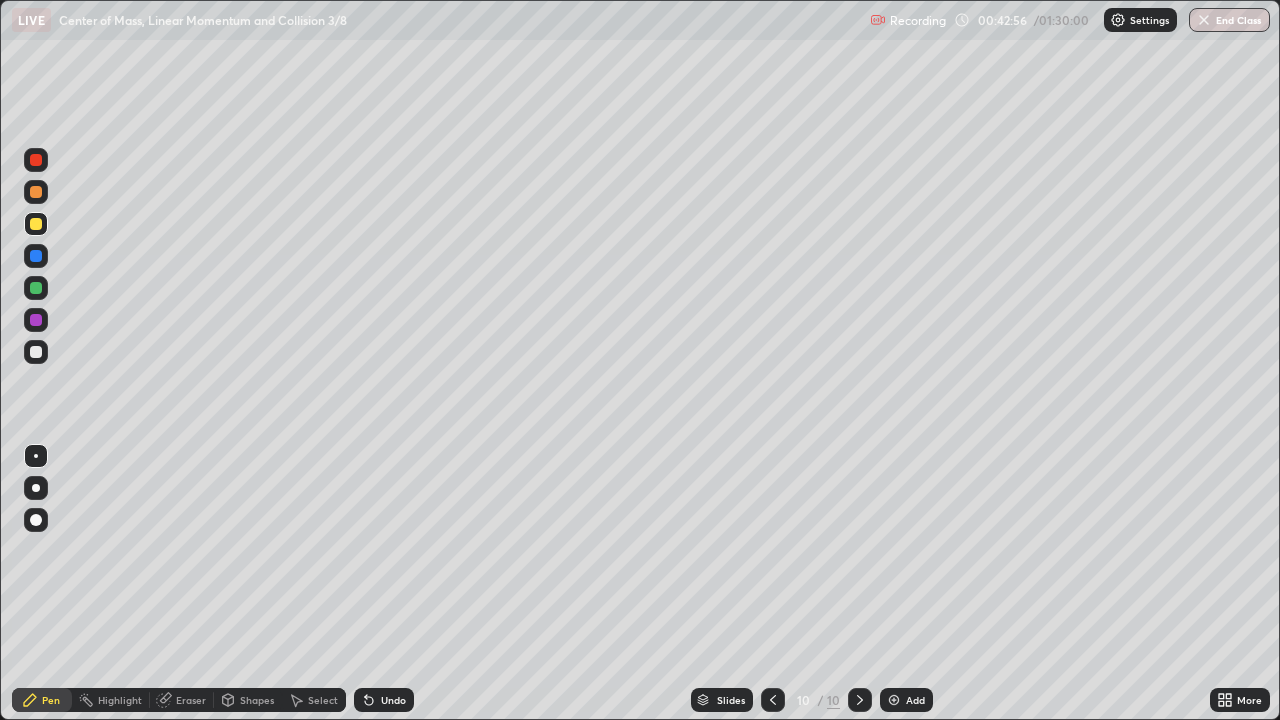 click at bounding box center (36, 288) 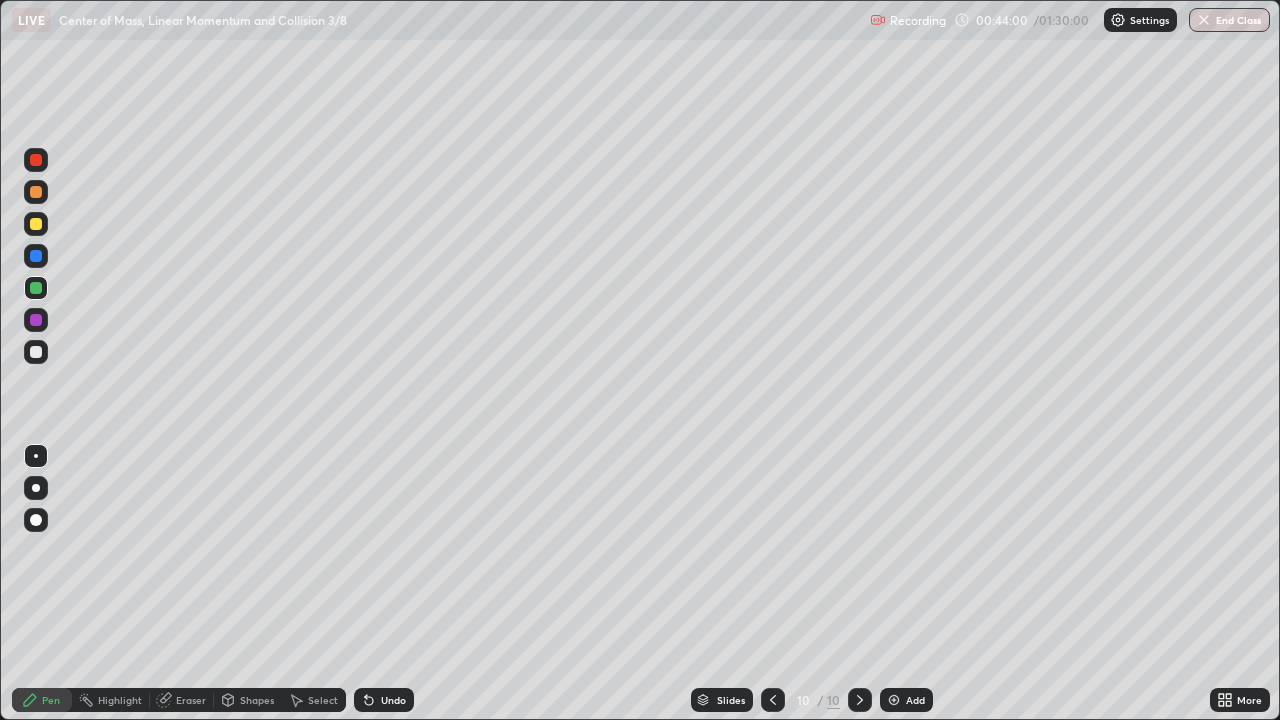 click at bounding box center [36, 224] 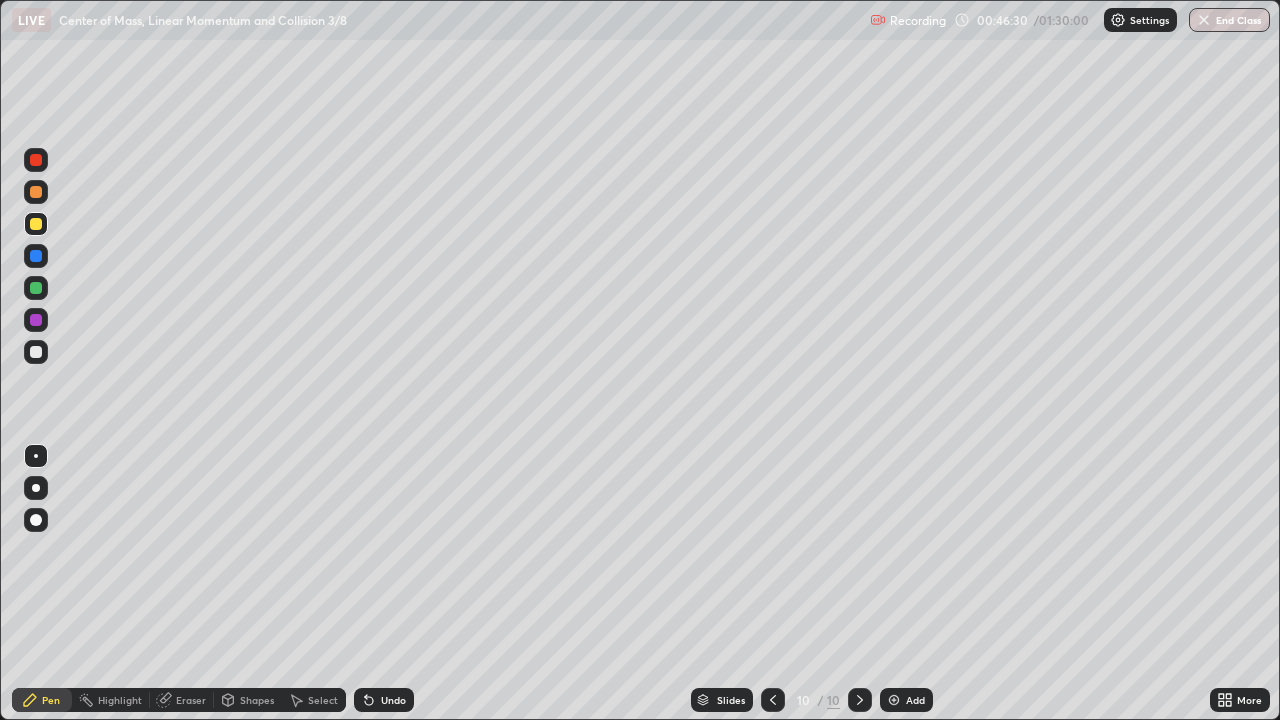 click at bounding box center [36, 352] 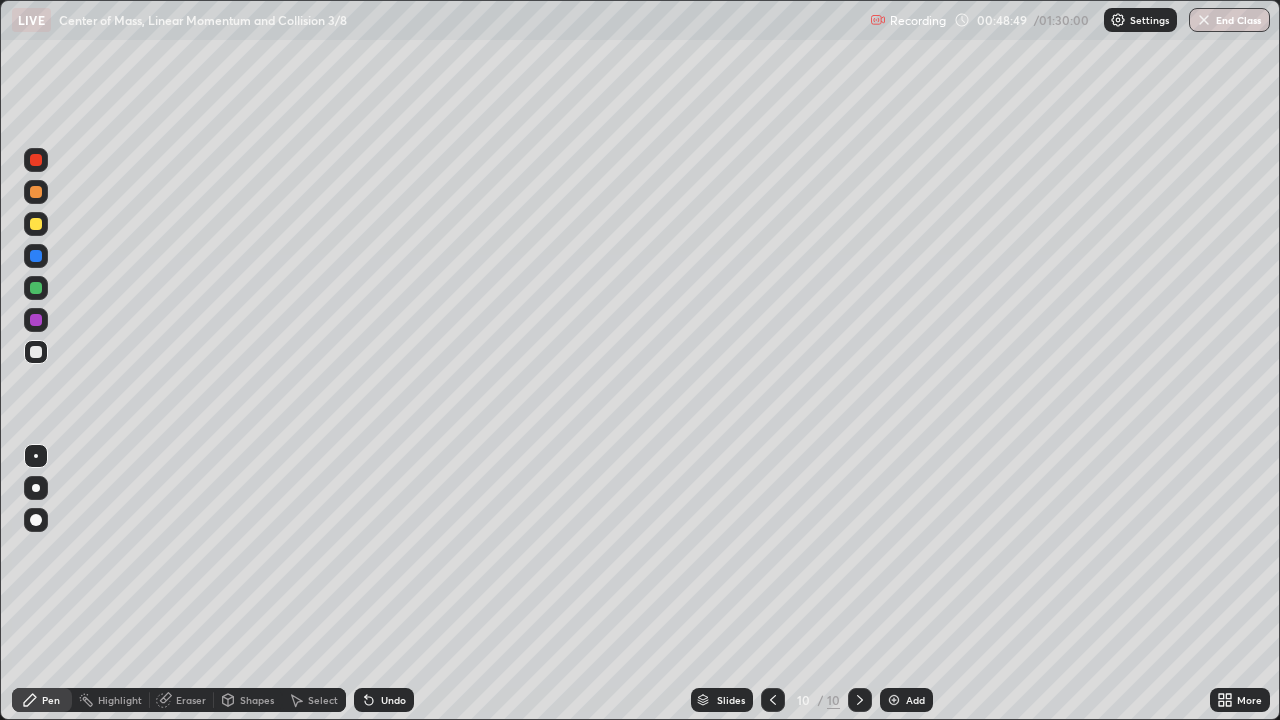 click on "Add" at bounding box center (915, 700) 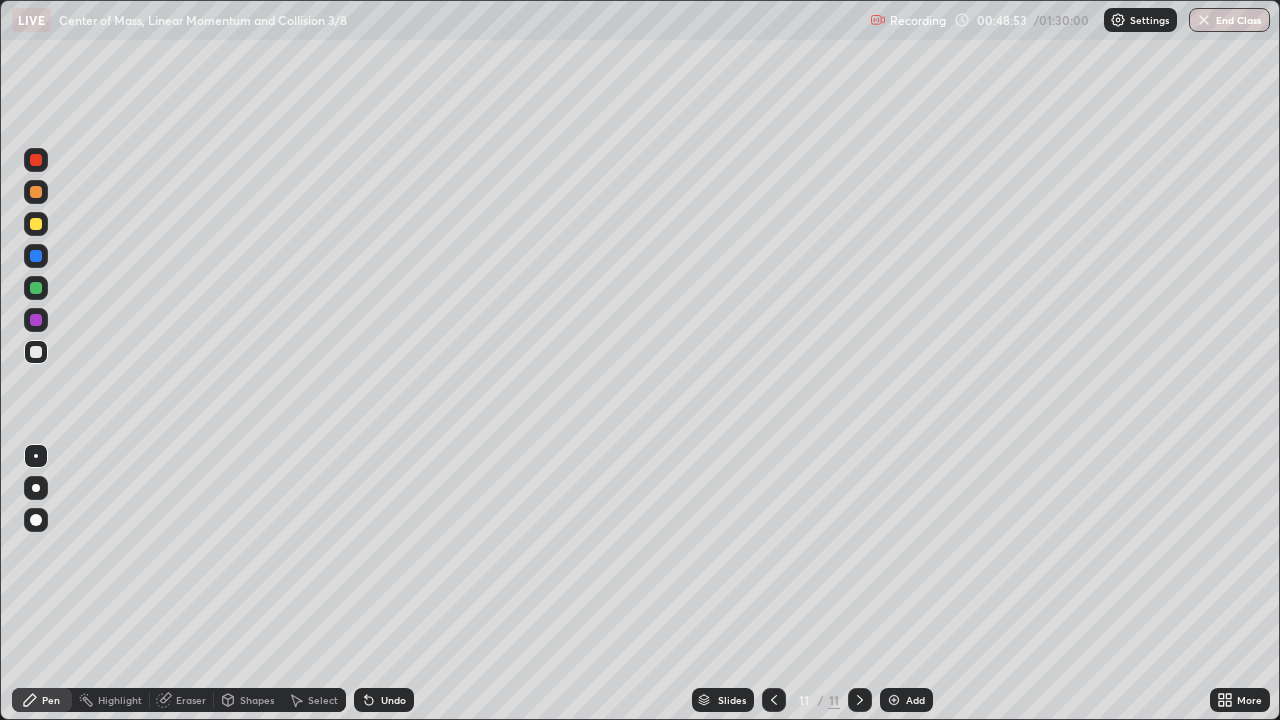 click on "Shapes" at bounding box center [248, 700] 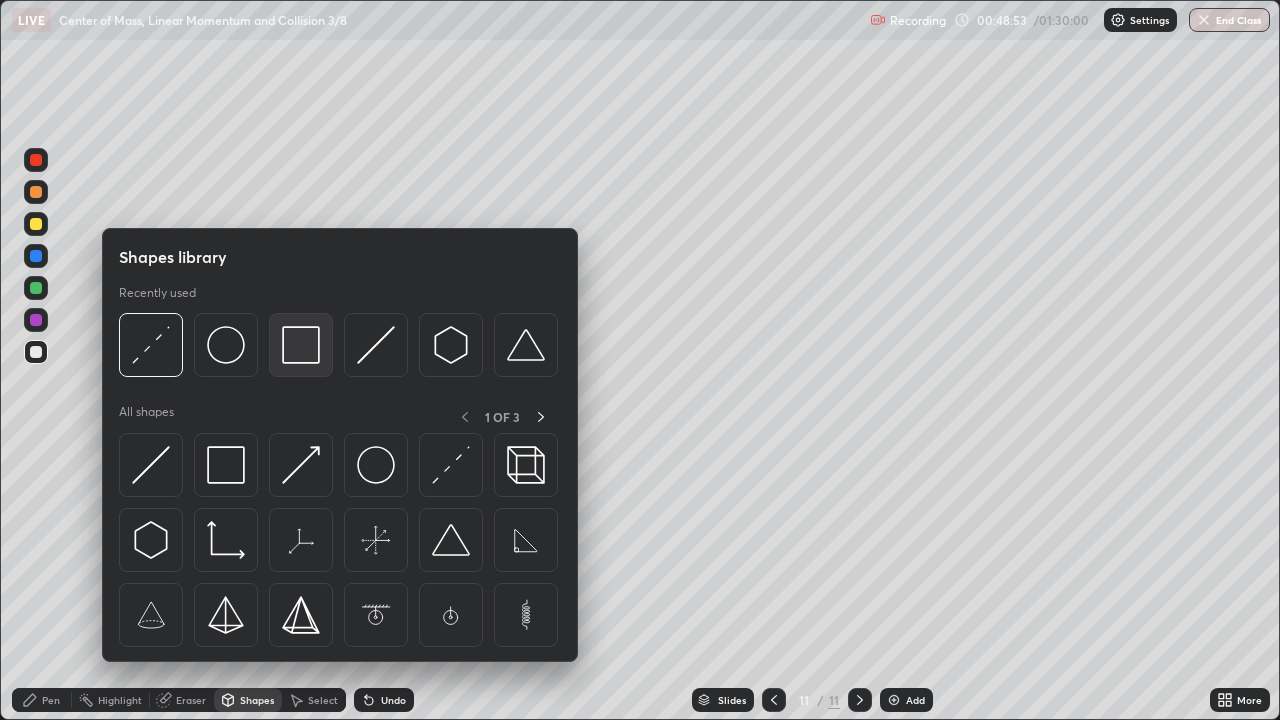click at bounding box center (301, 345) 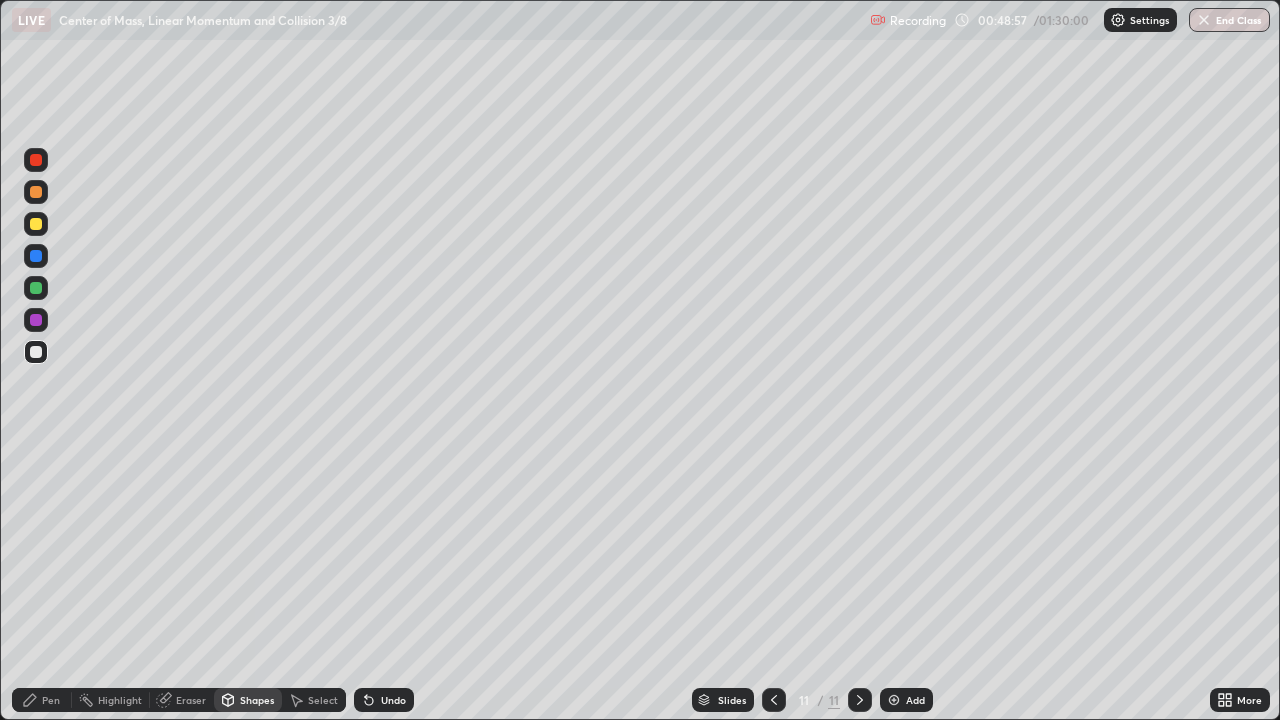 click on "Pen" at bounding box center (42, 700) 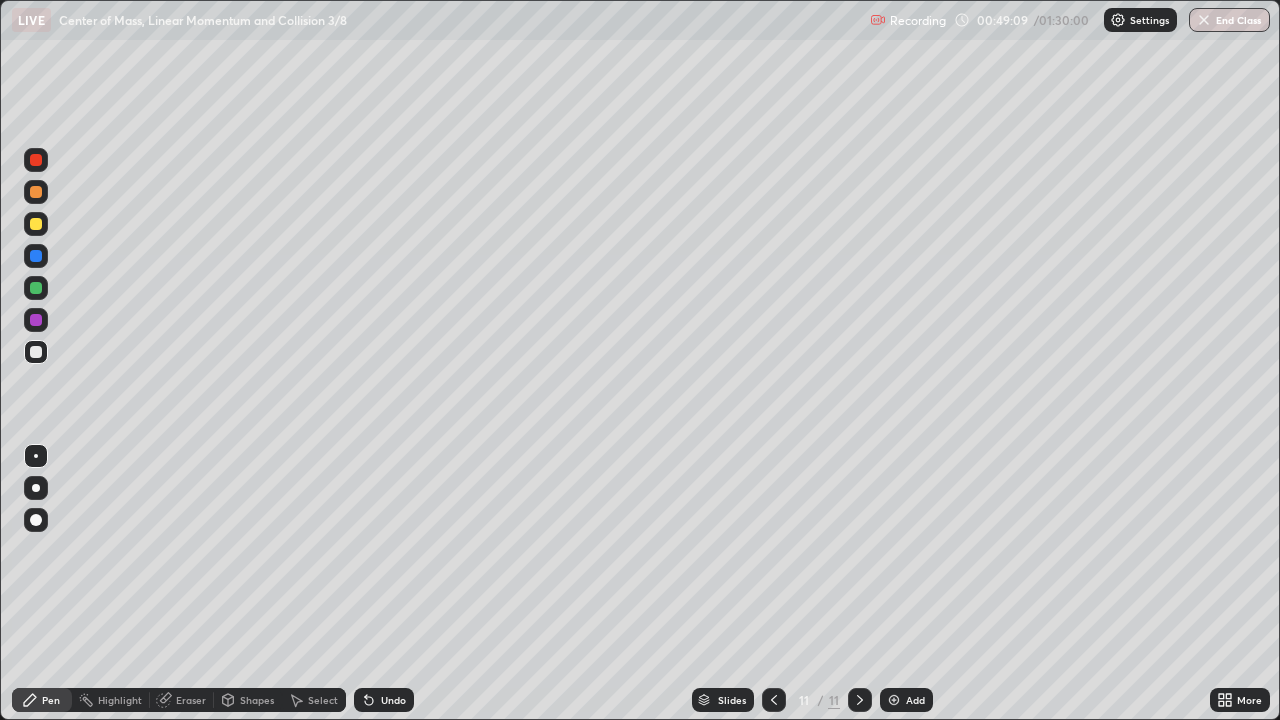 click at bounding box center (36, 224) 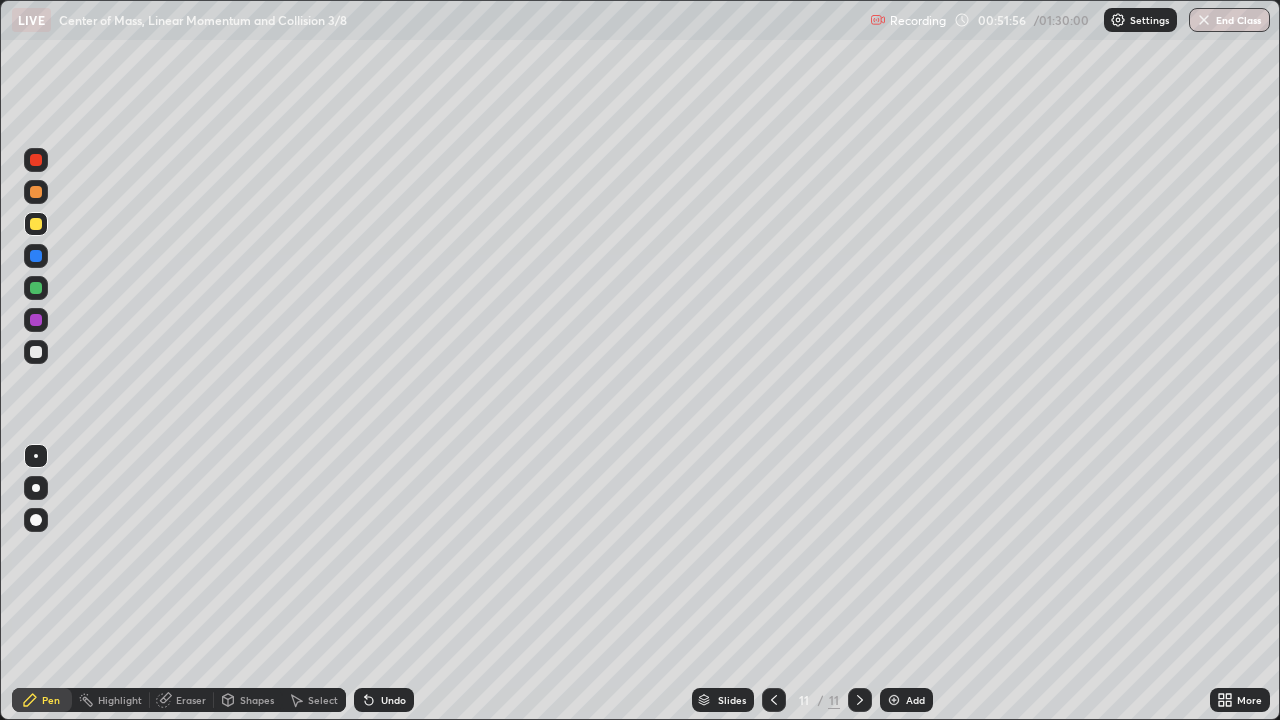 click at bounding box center (36, 288) 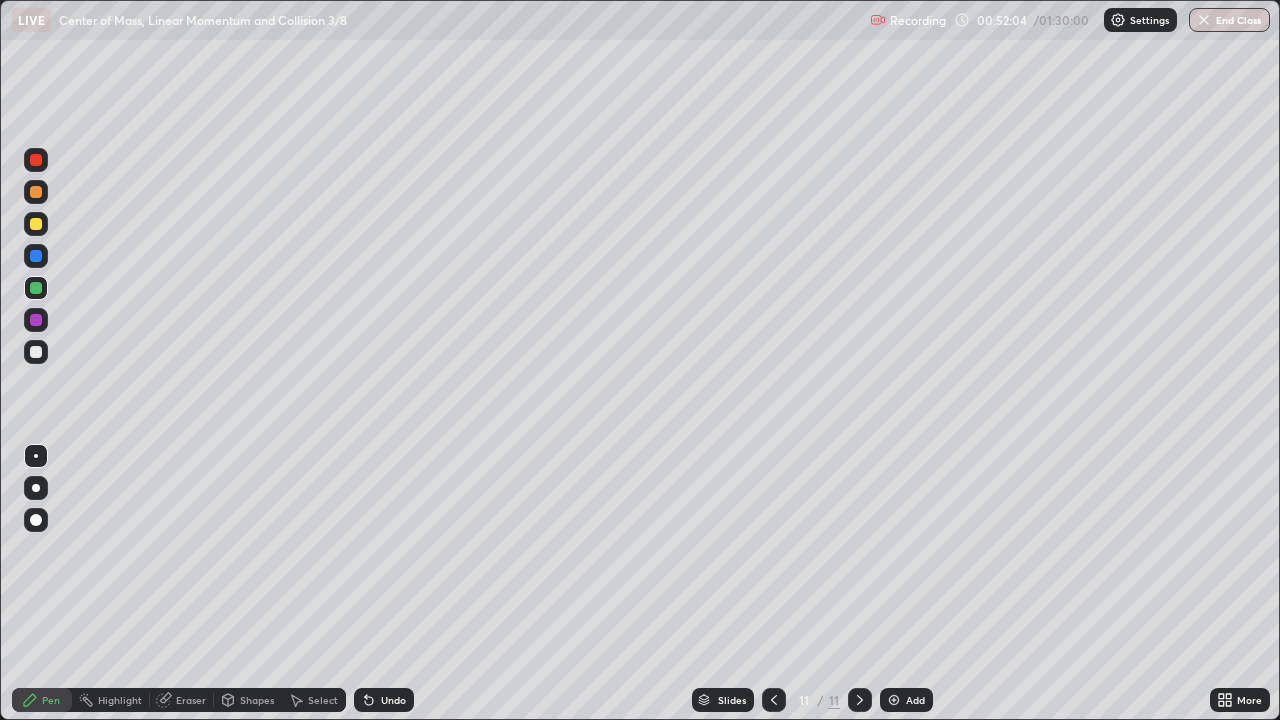 click at bounding box center [36, 224] 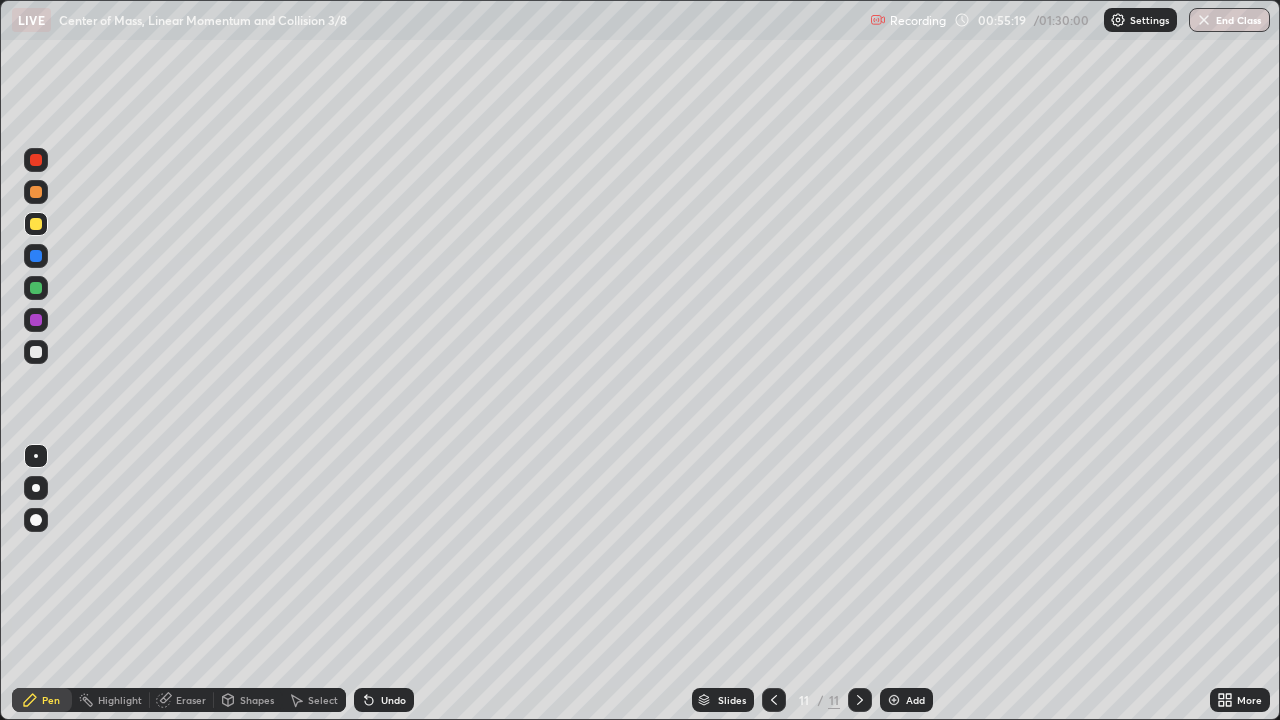 click on "Add" at bounding box center [906, 700] 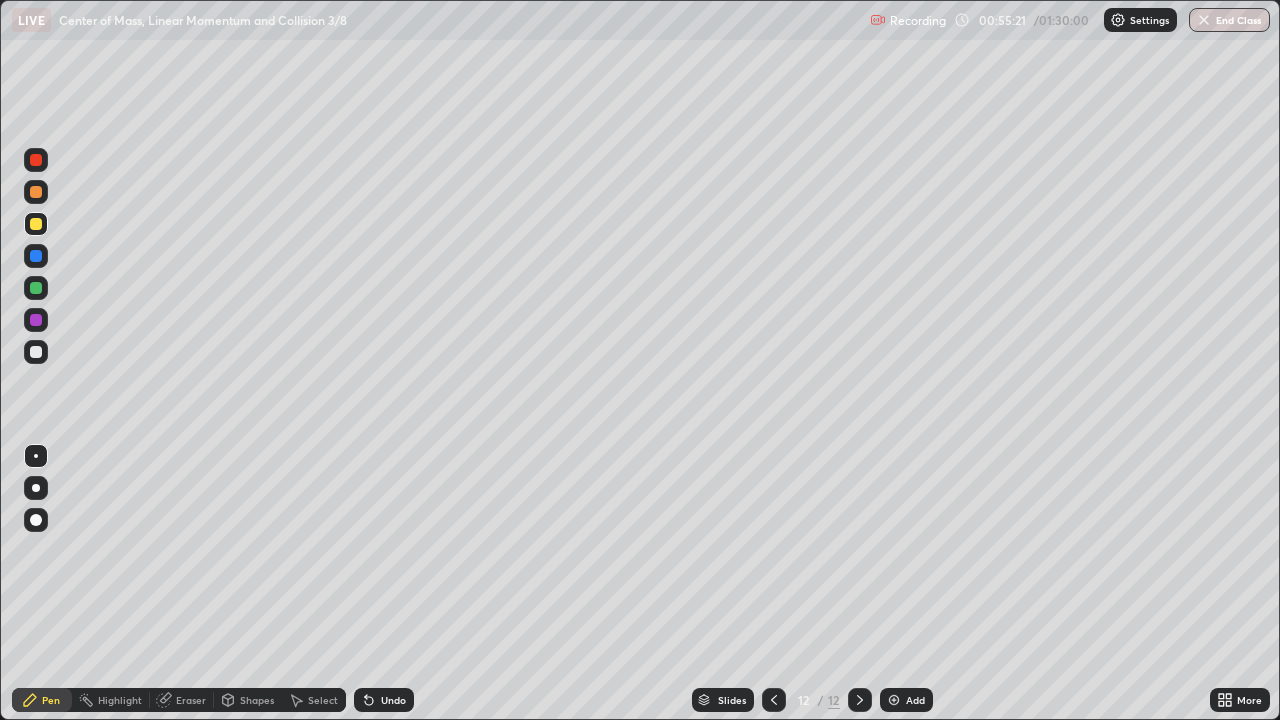 click on "Shapes" at bounding box center [257, 700] 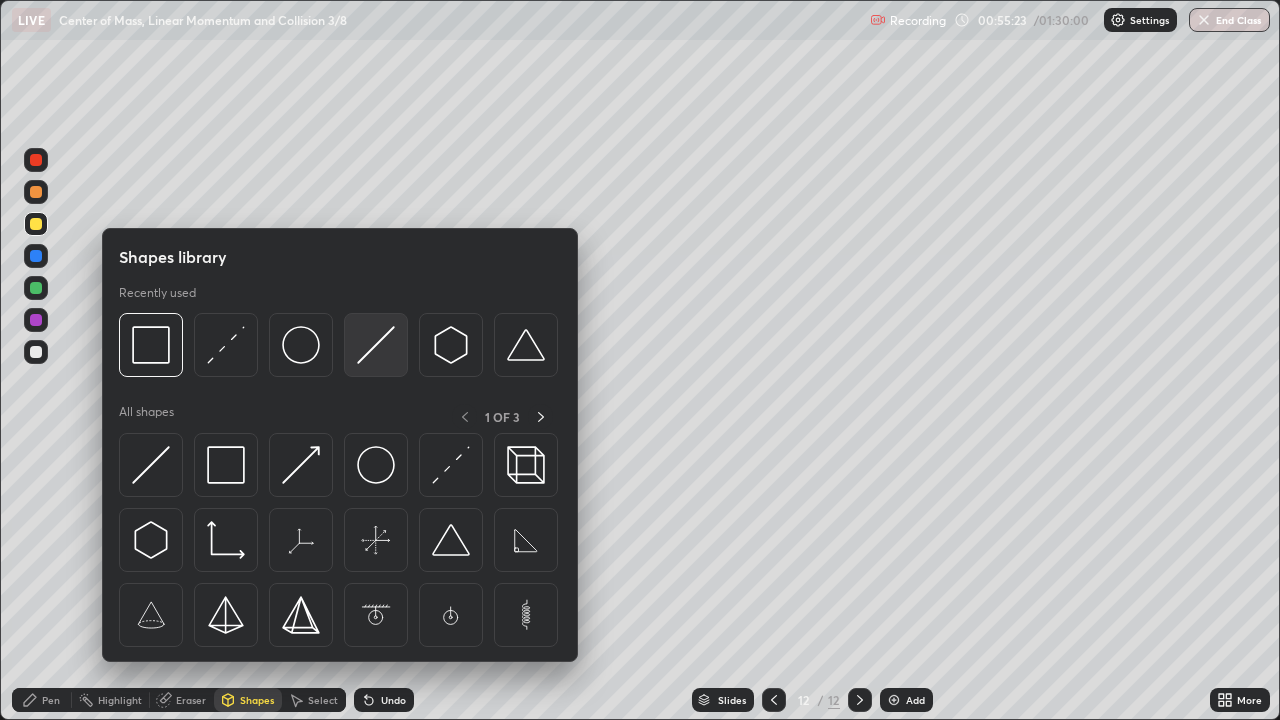 click at bounding box center (376, 345) 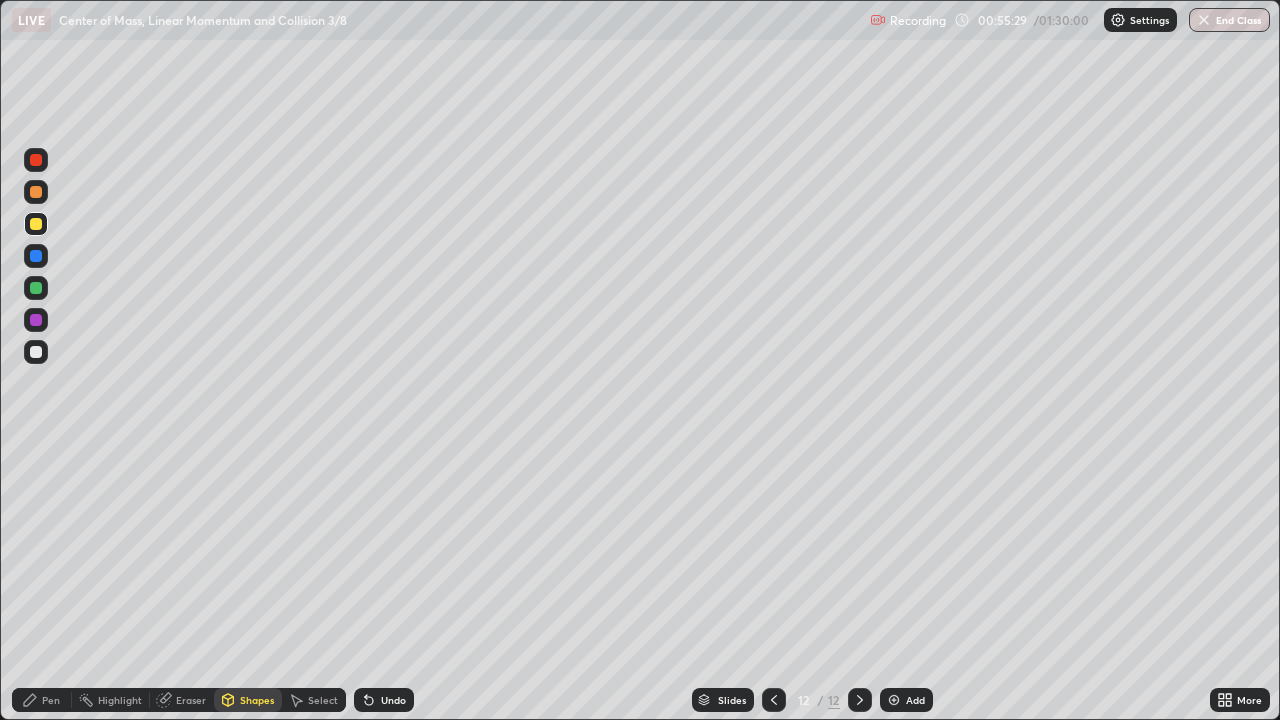 click on "Shapes" at bounding box center [248, 700] 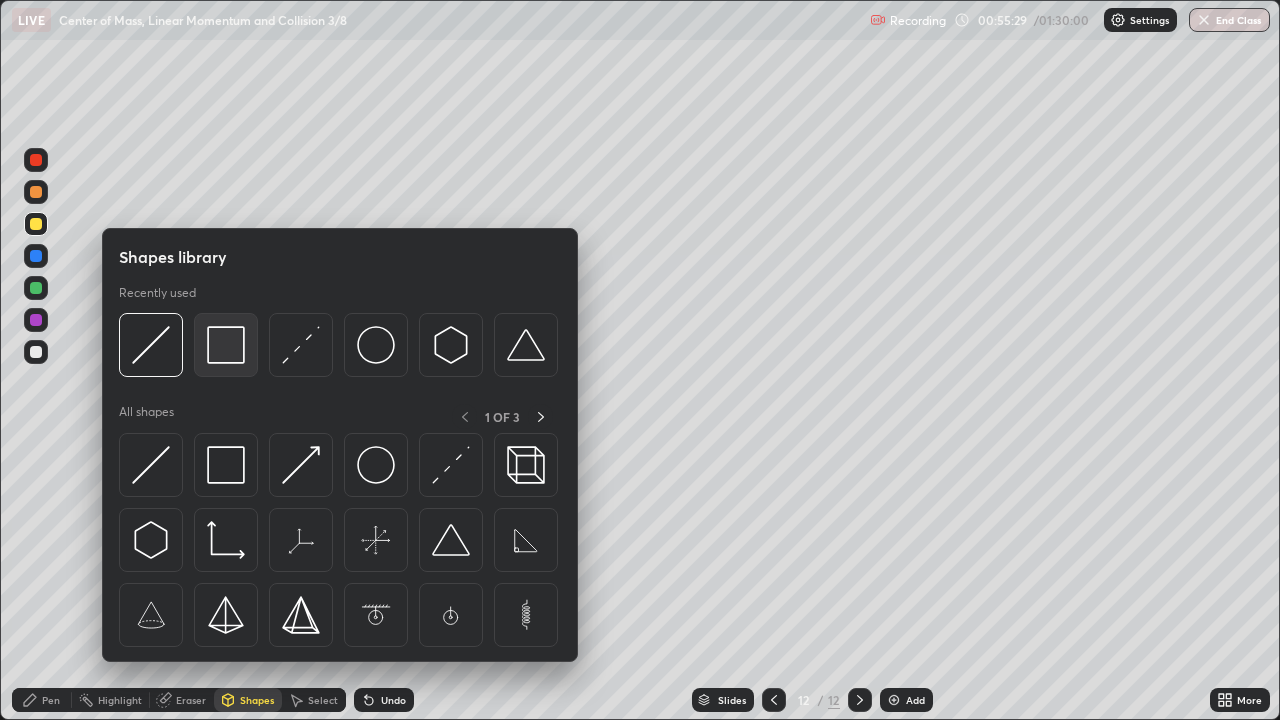 click at bounding box center (226, 345) 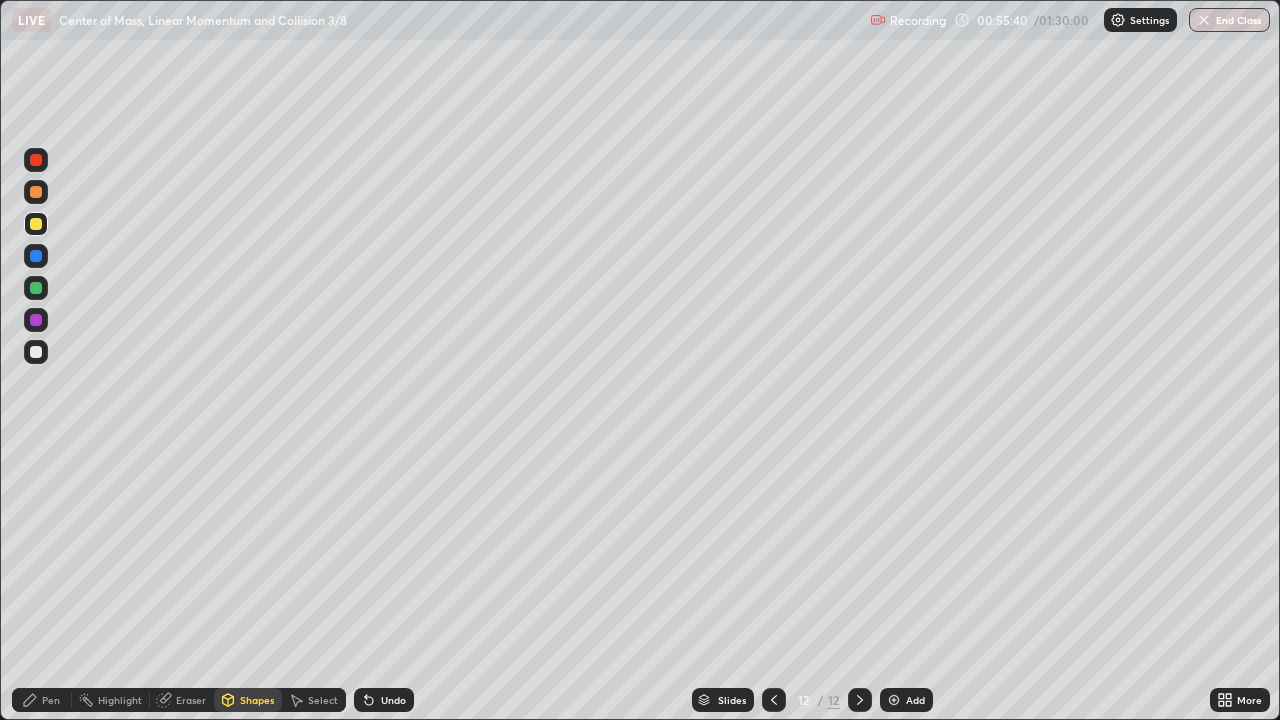 click on "Pen" at bounding box center (51, 700) 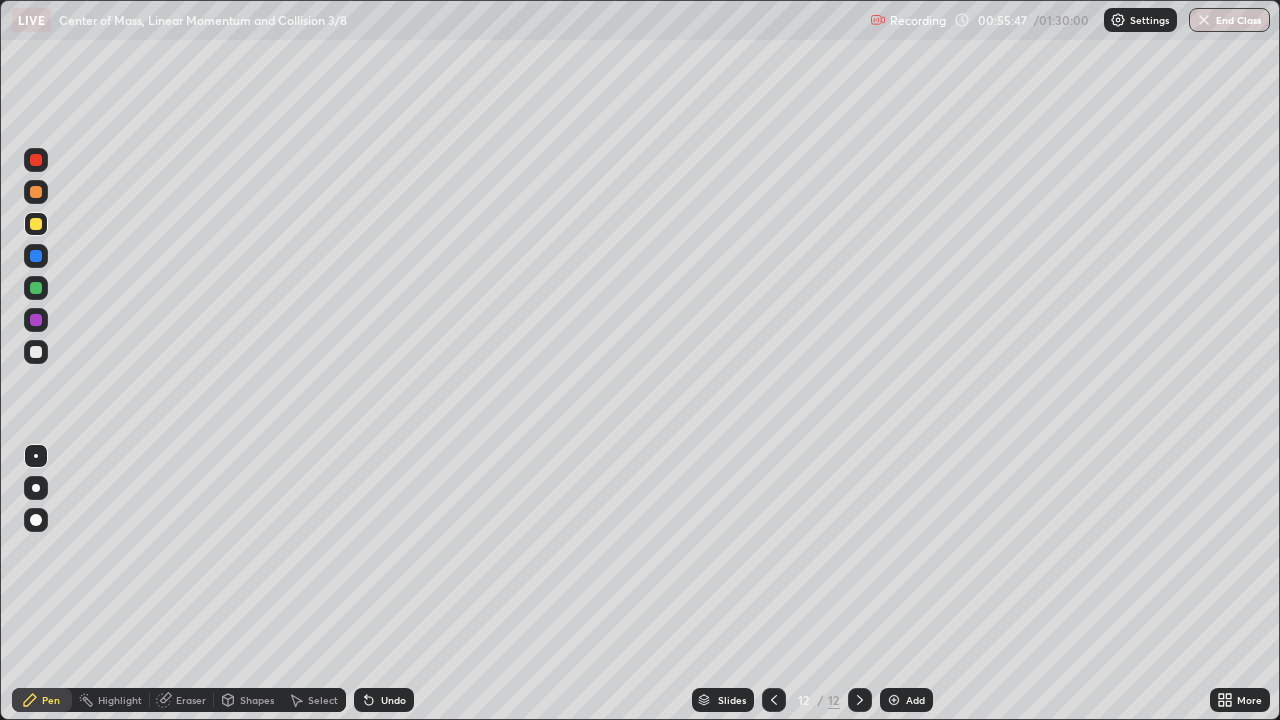 click at bounding box center [36, 256] 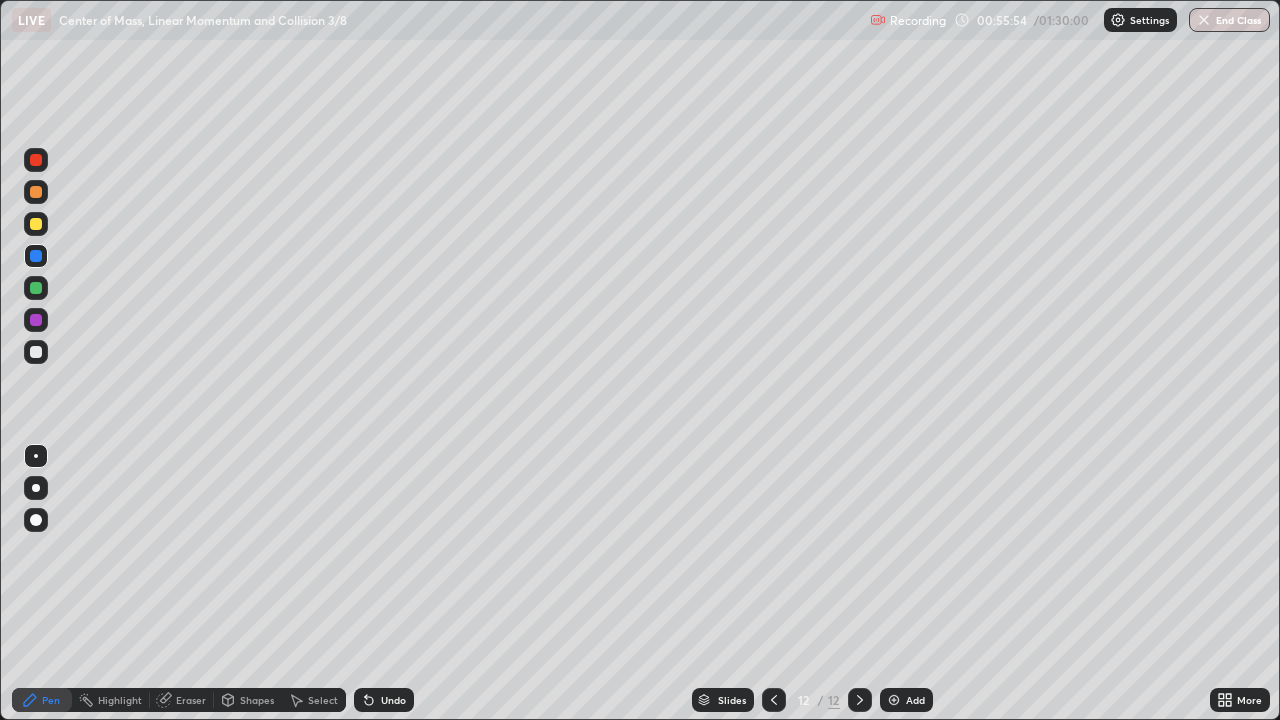 click at bounding box center (36, 224) 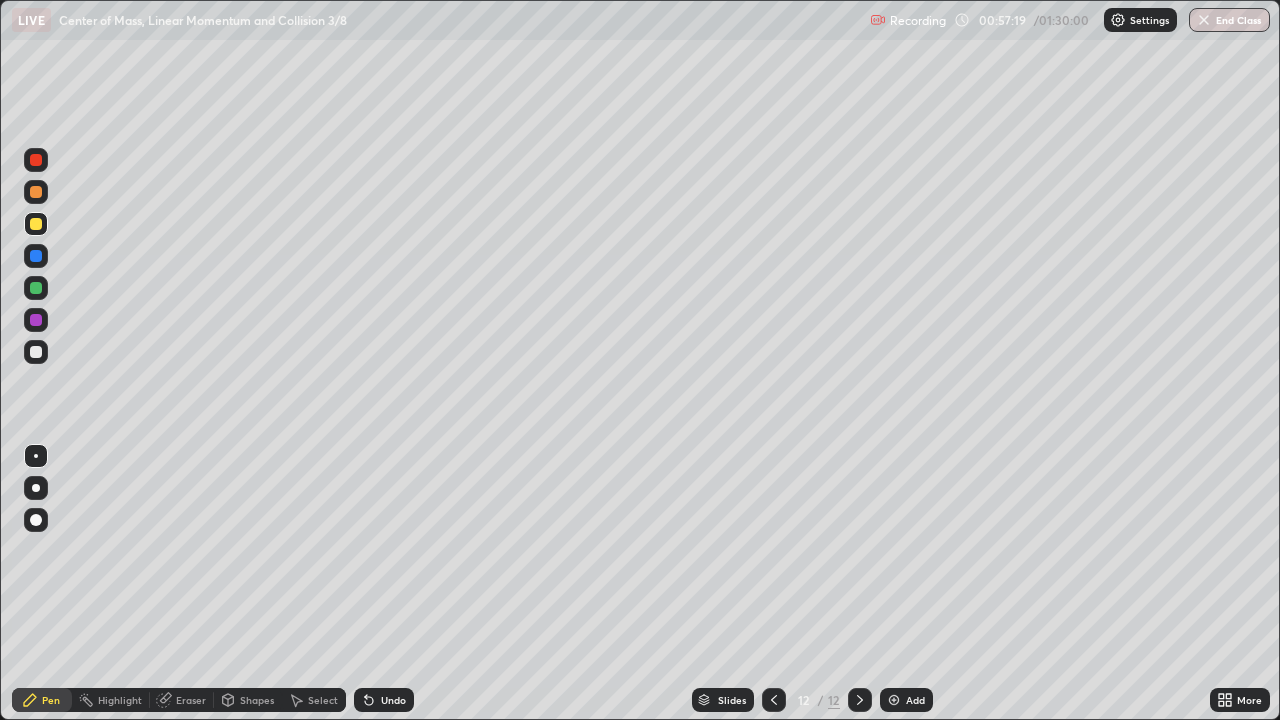 click at bounding box center (36, 352) 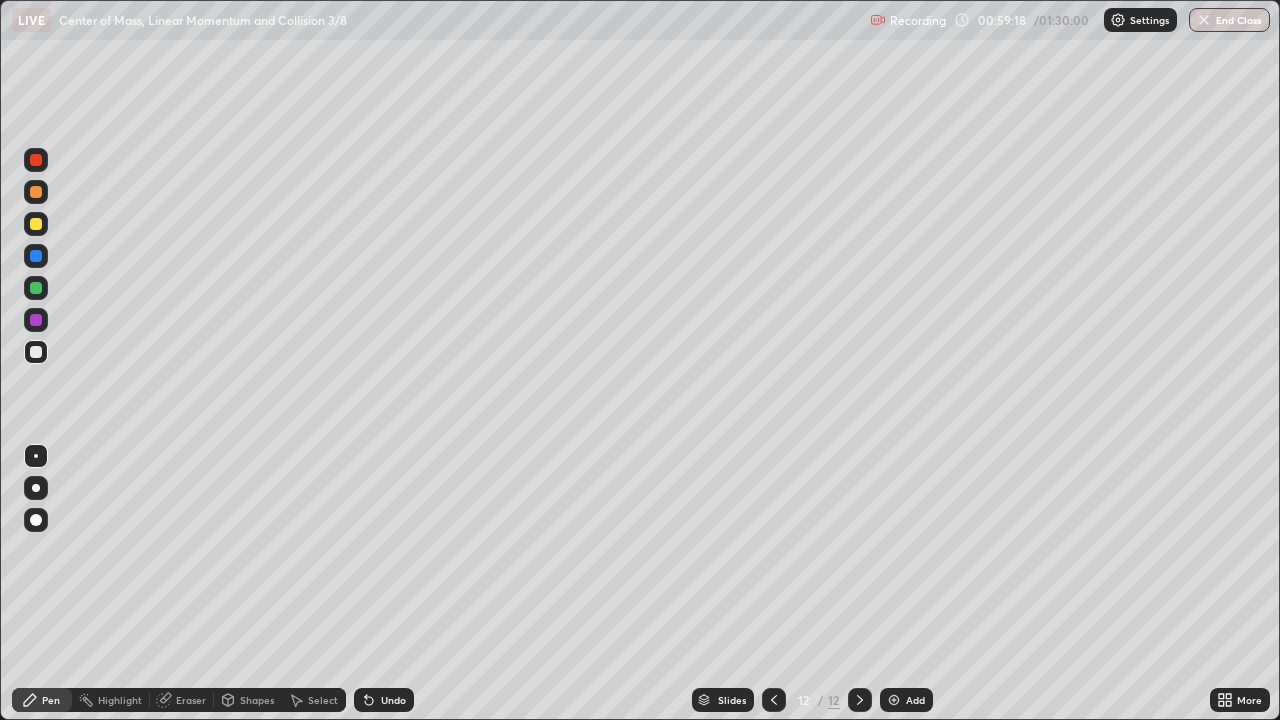 click on "Eraser" at bounding box center (191, 700) 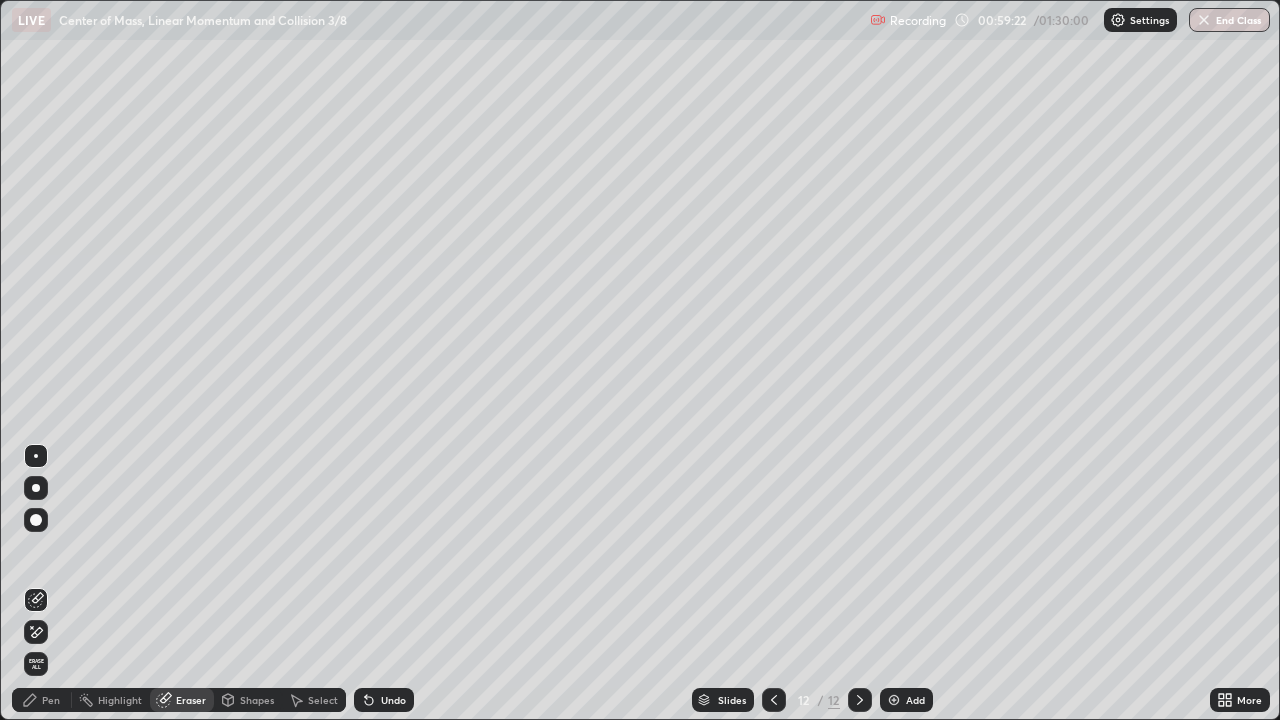 click on "Pen" at bounding box center [42, 700] 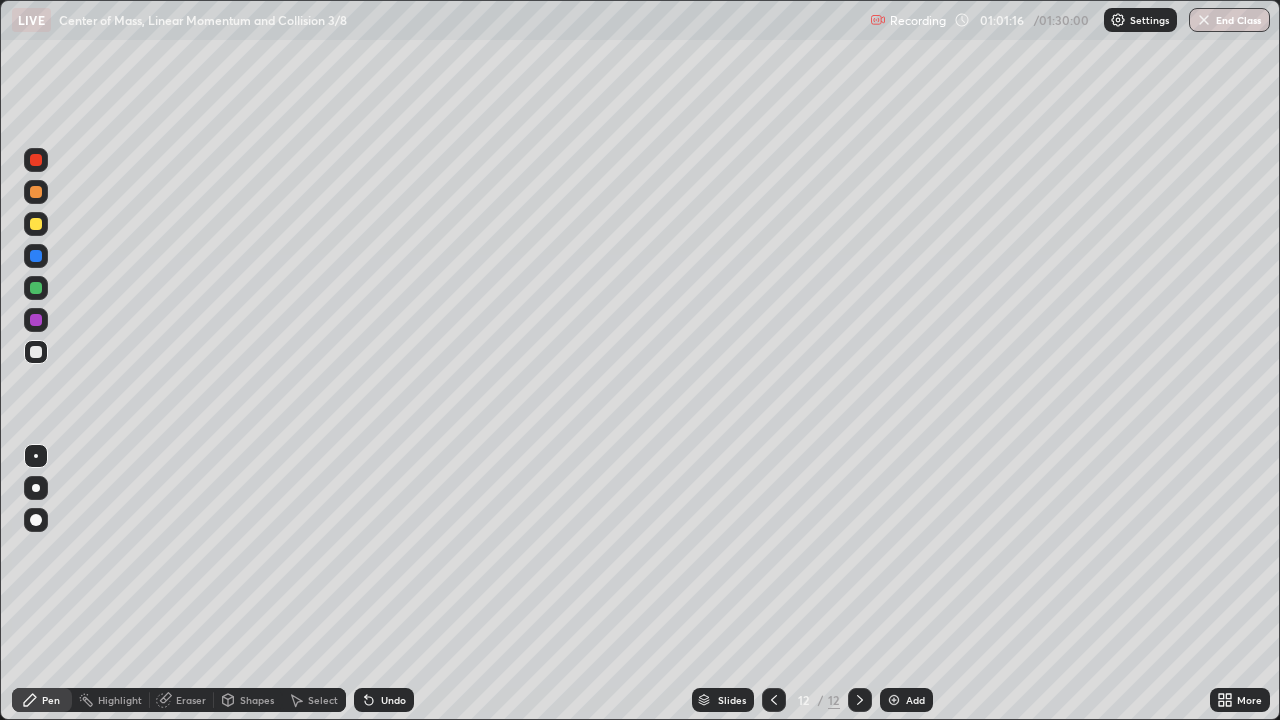 click on "Add" at bounding box center (915, 700) 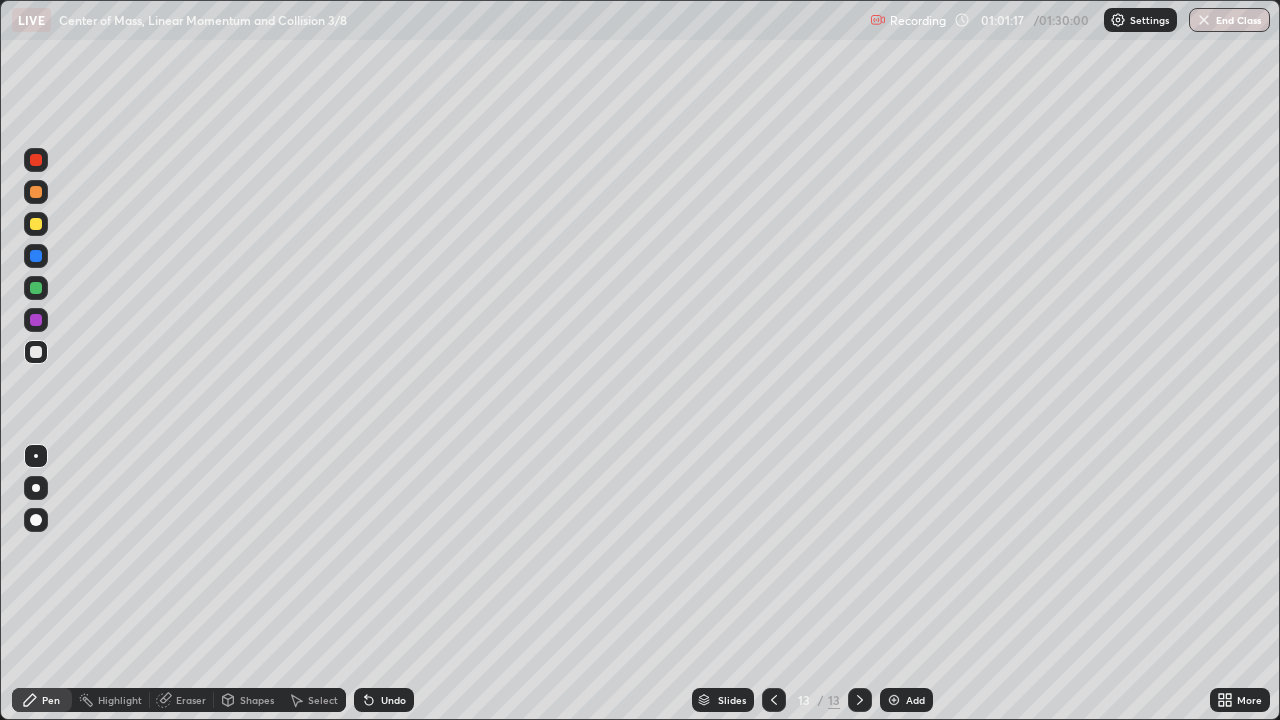 click at bounding box center (36, 224) 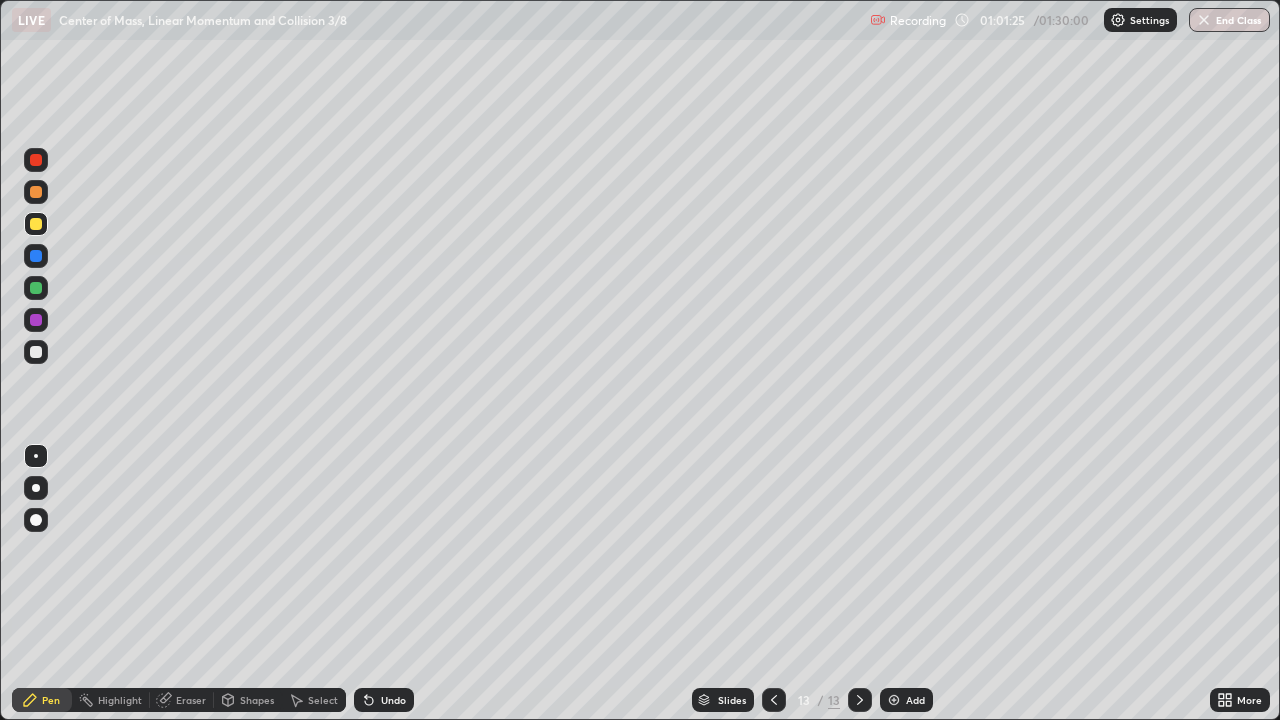 click on "Eraser" at bounding box center [191, 700] 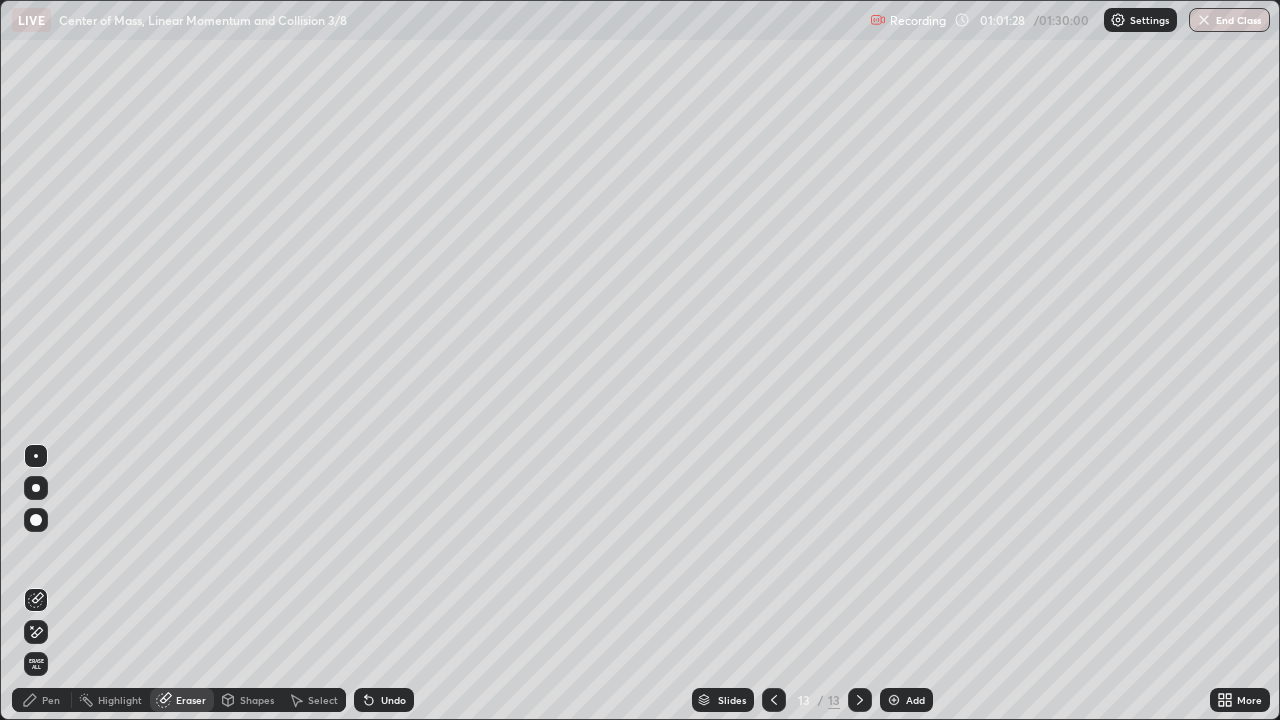 click on "Pen" at bounding box center [51, 700] 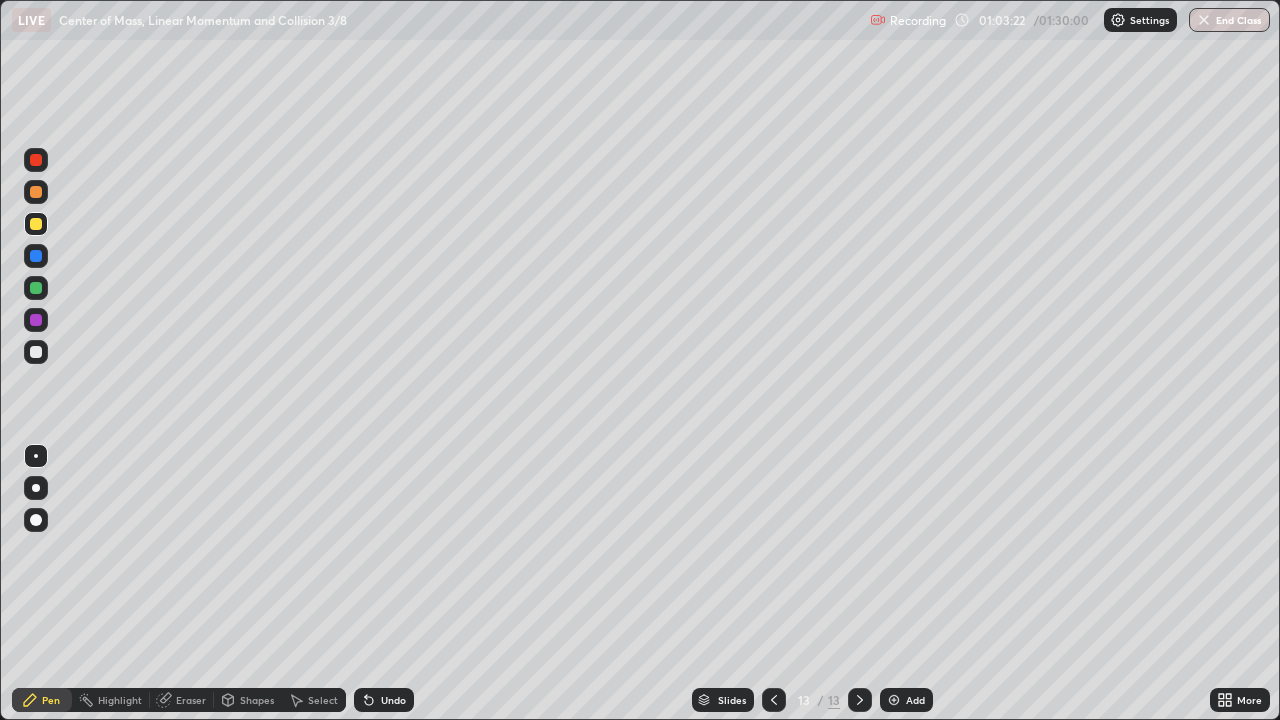 click on "Add" at bounding box center [915, 700] 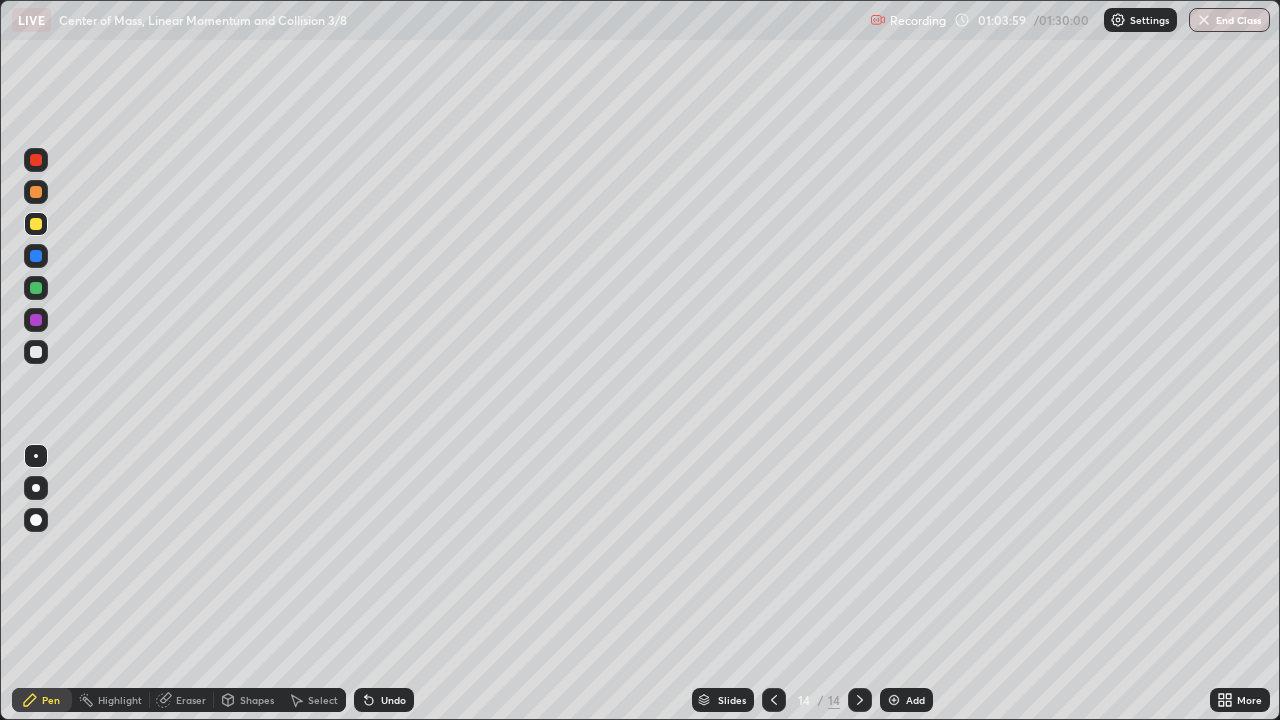 click on "Shapes" at bounding box center [257, 700] 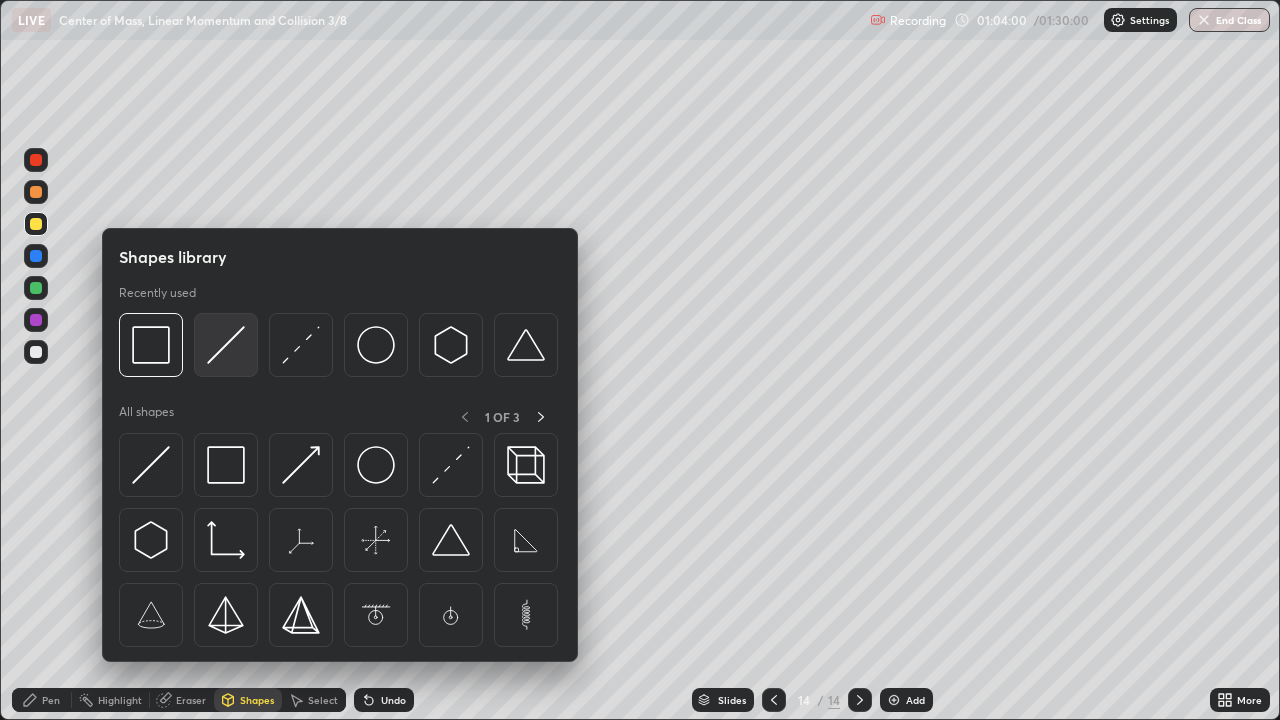 click at bounding box center (226, 345) 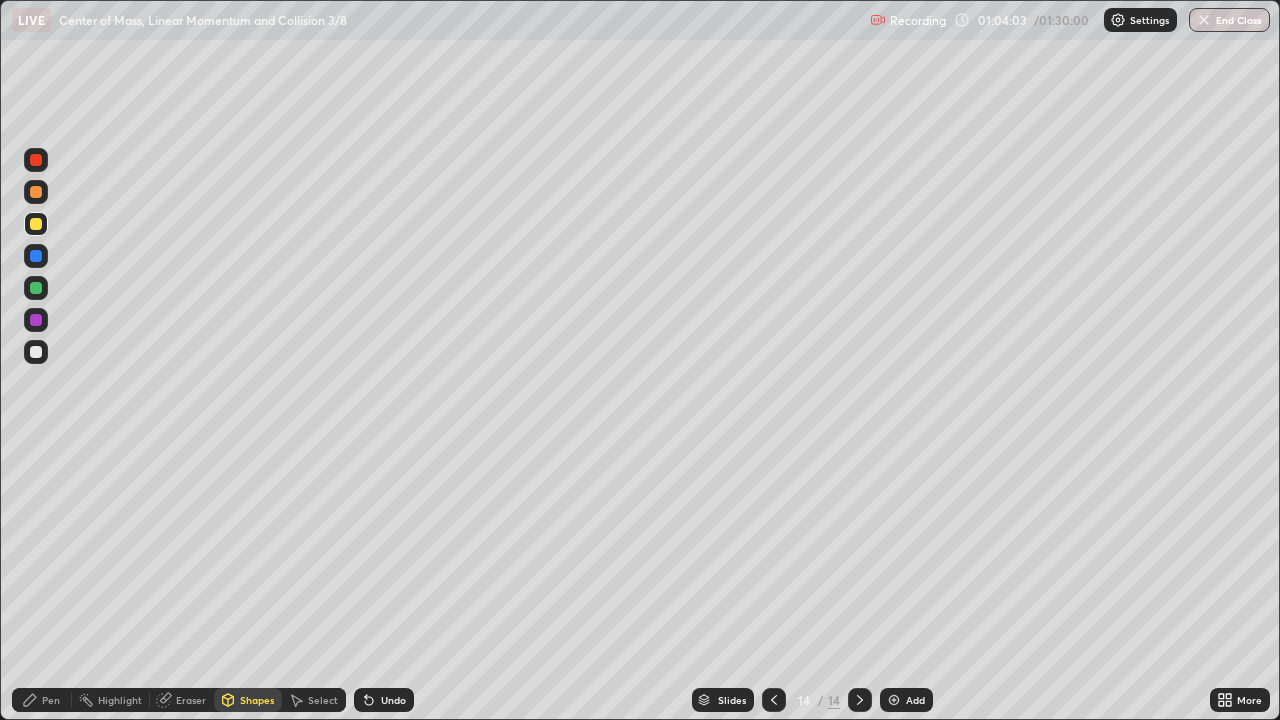 click on "Shapes" at bounding box center [248, 700] 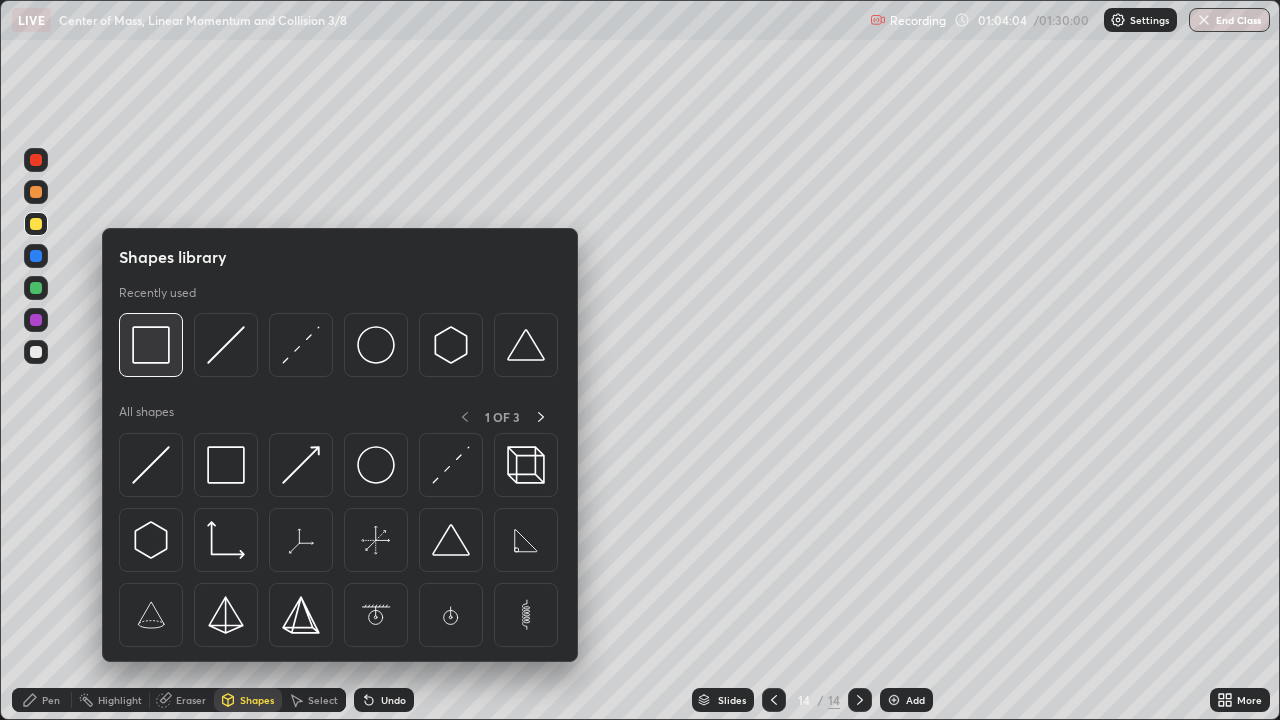 click at bounding box center (151, 345) 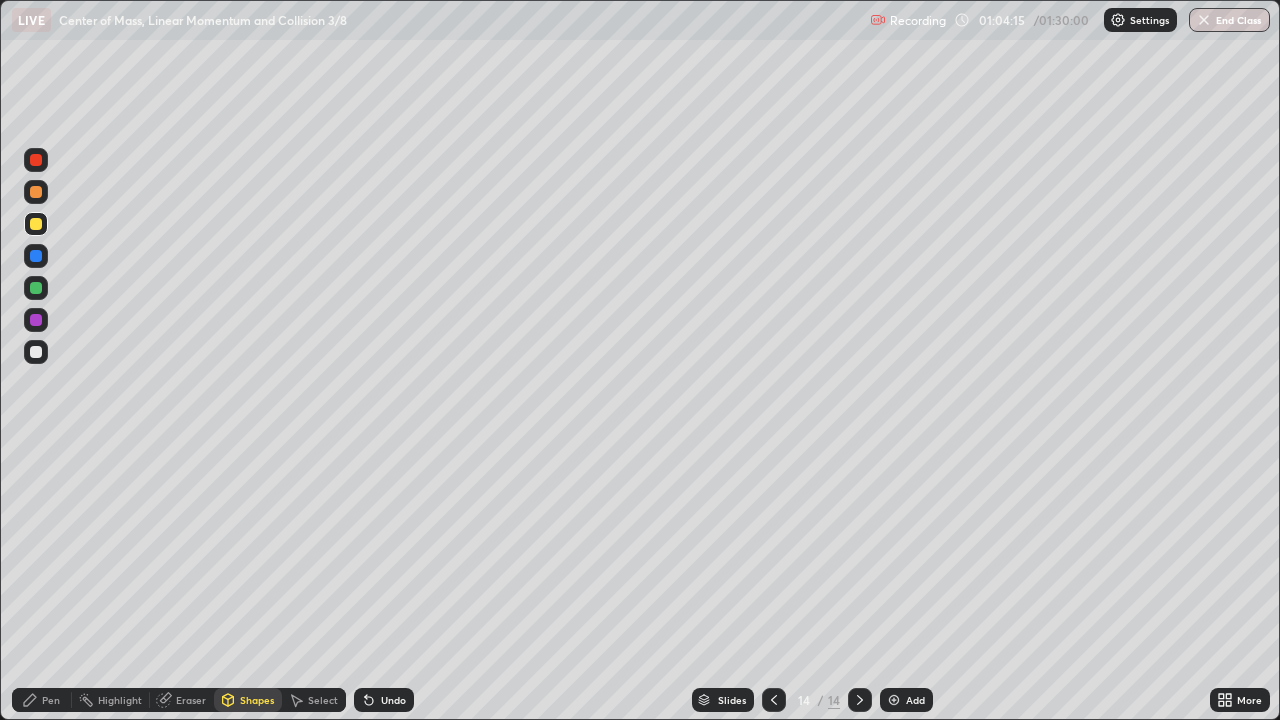 click on "Pen" at bounding box center [51, 700] 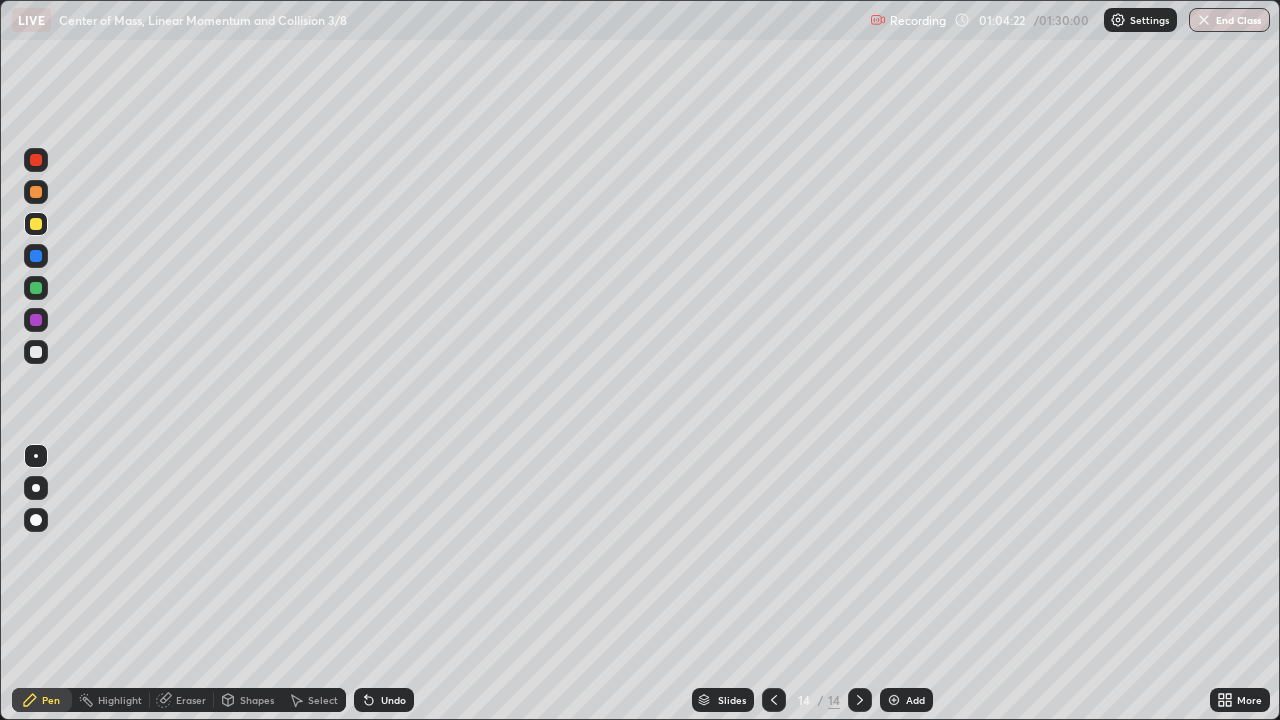 click on "Eraser" at bounding box center (191, 700) 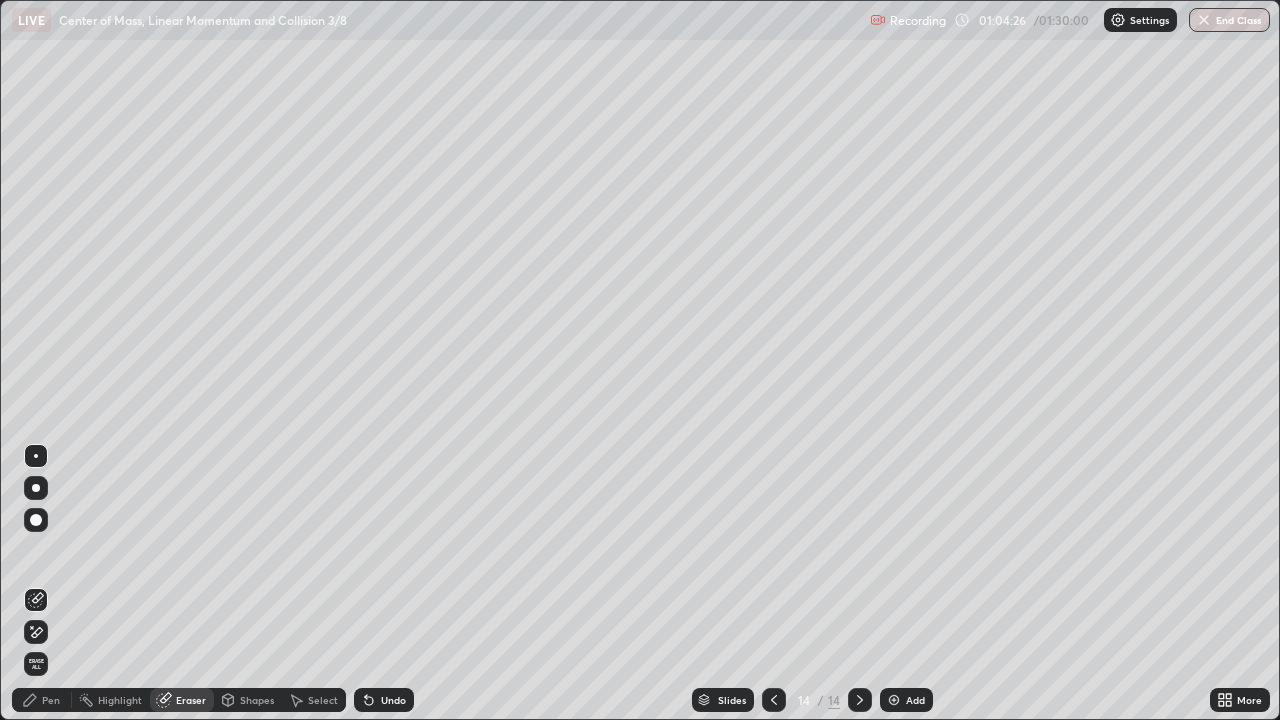 click on "Pen" at bounding box center [51, 700] 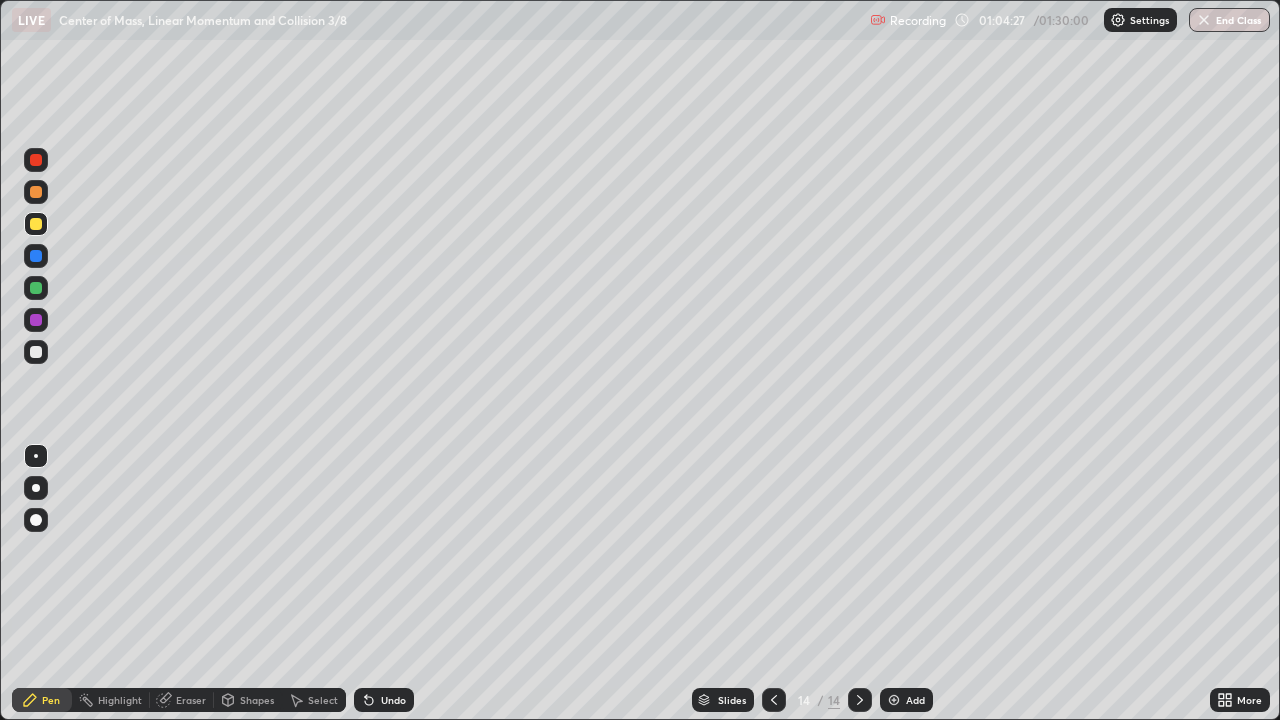 click at bounding box center (36, 352) 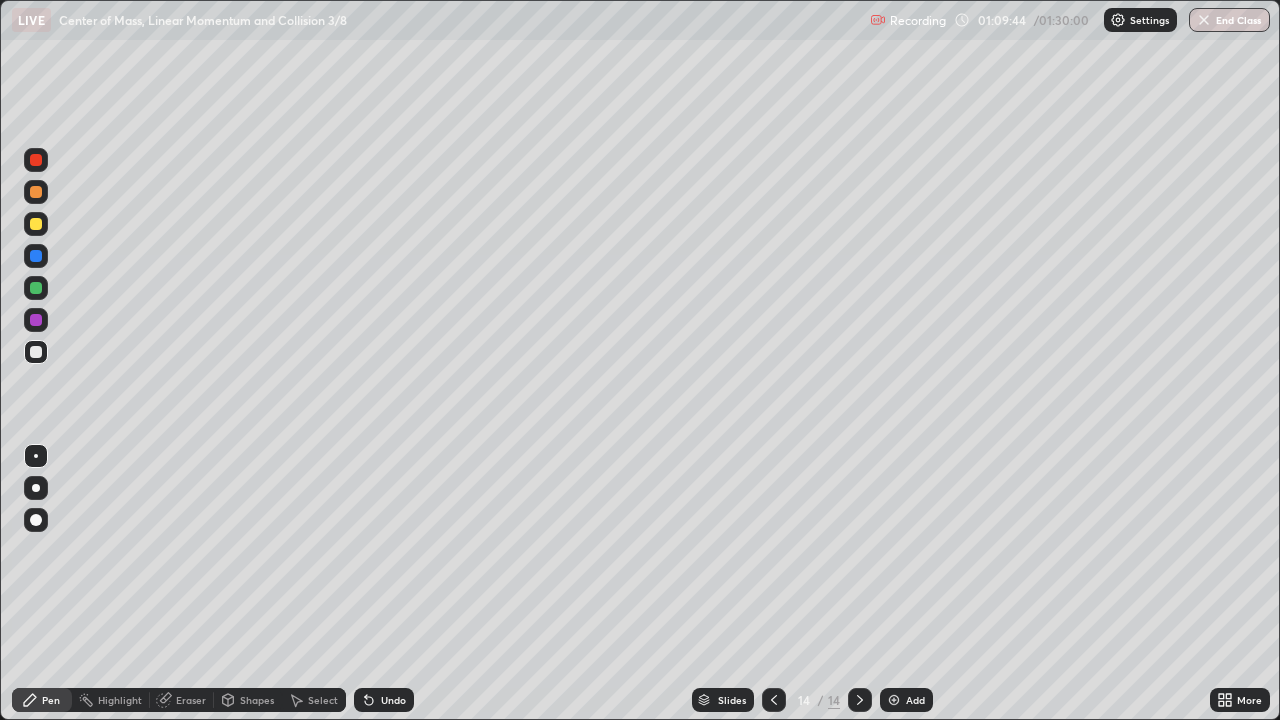 click at bounding box center (36, 224) 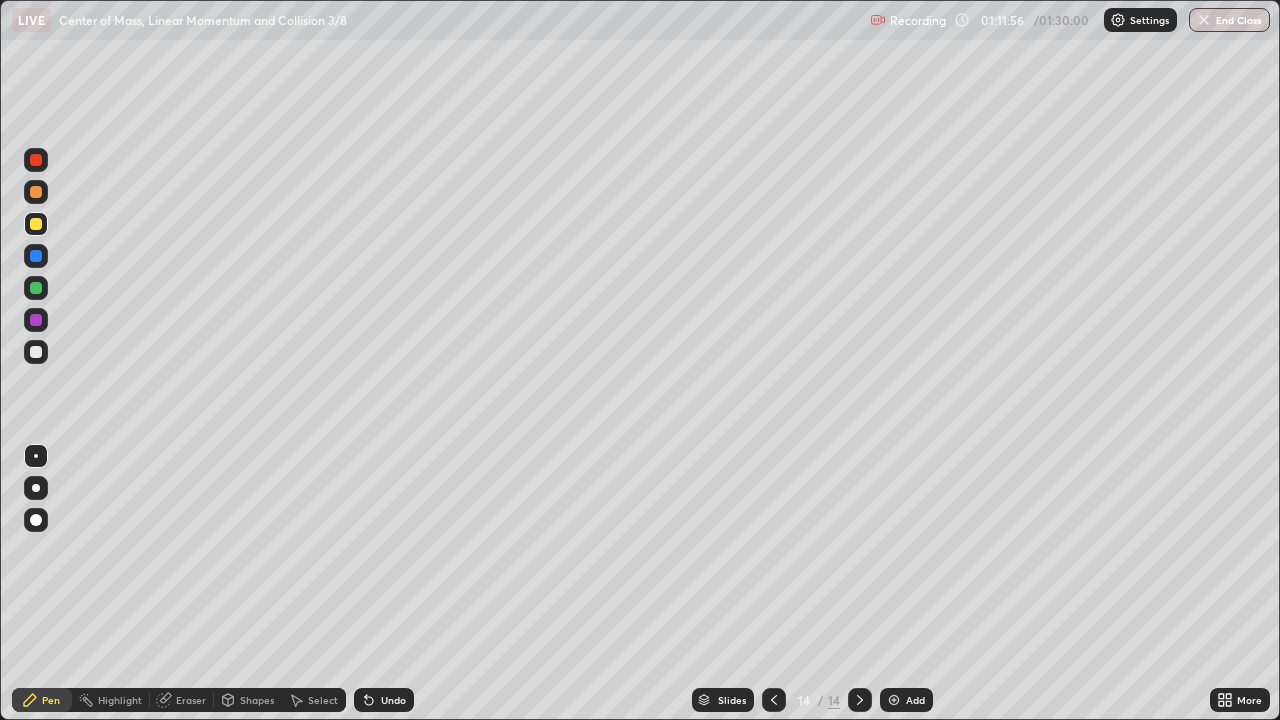 click on "Add" at bounding box center (906, 700) 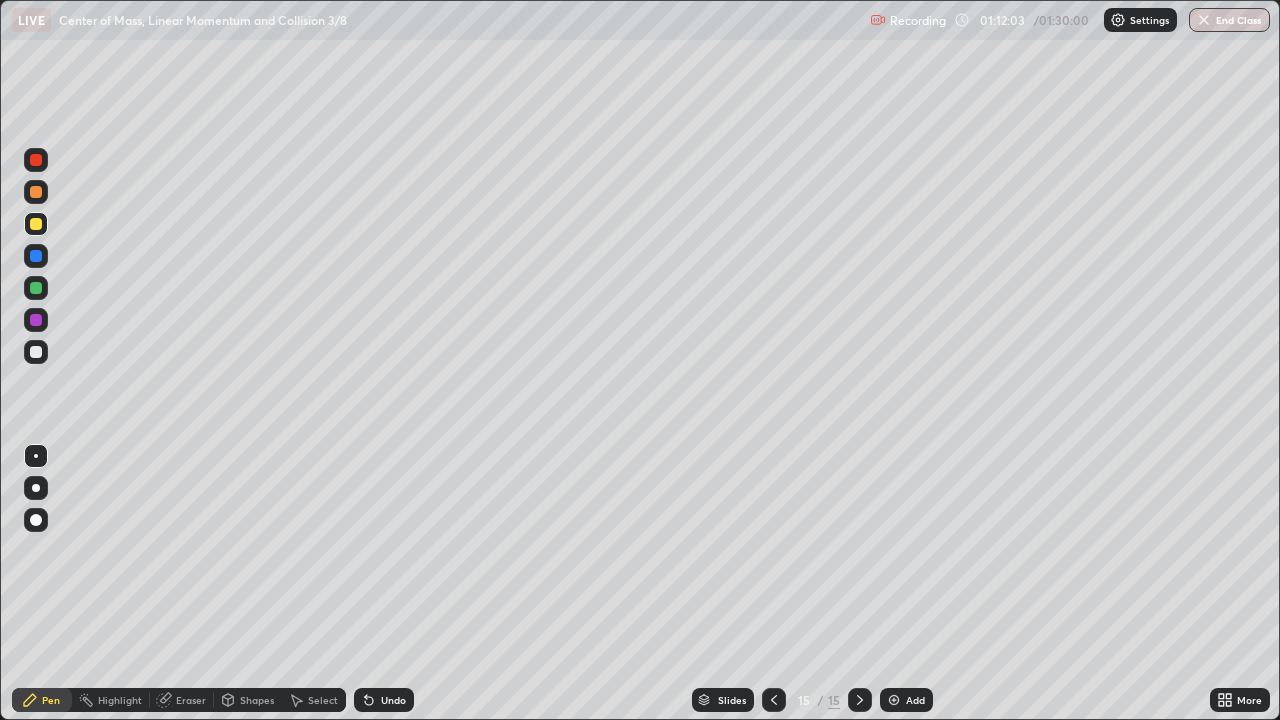 click 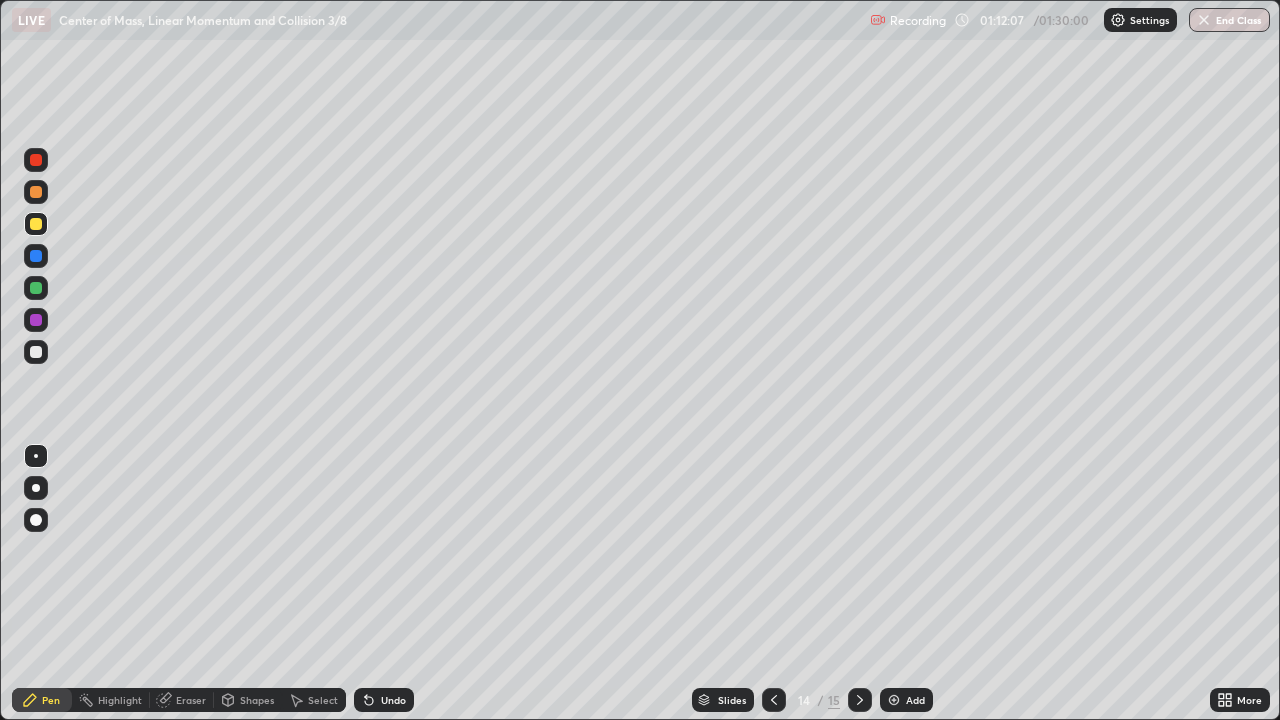 click 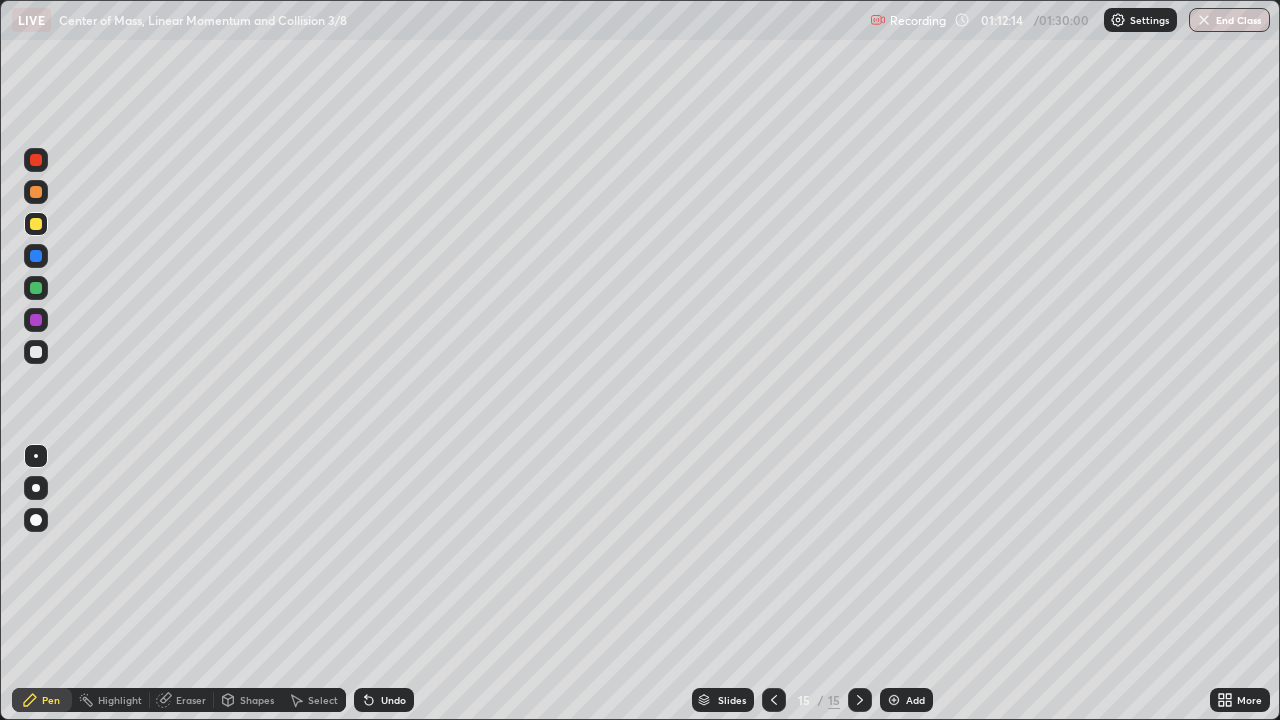click 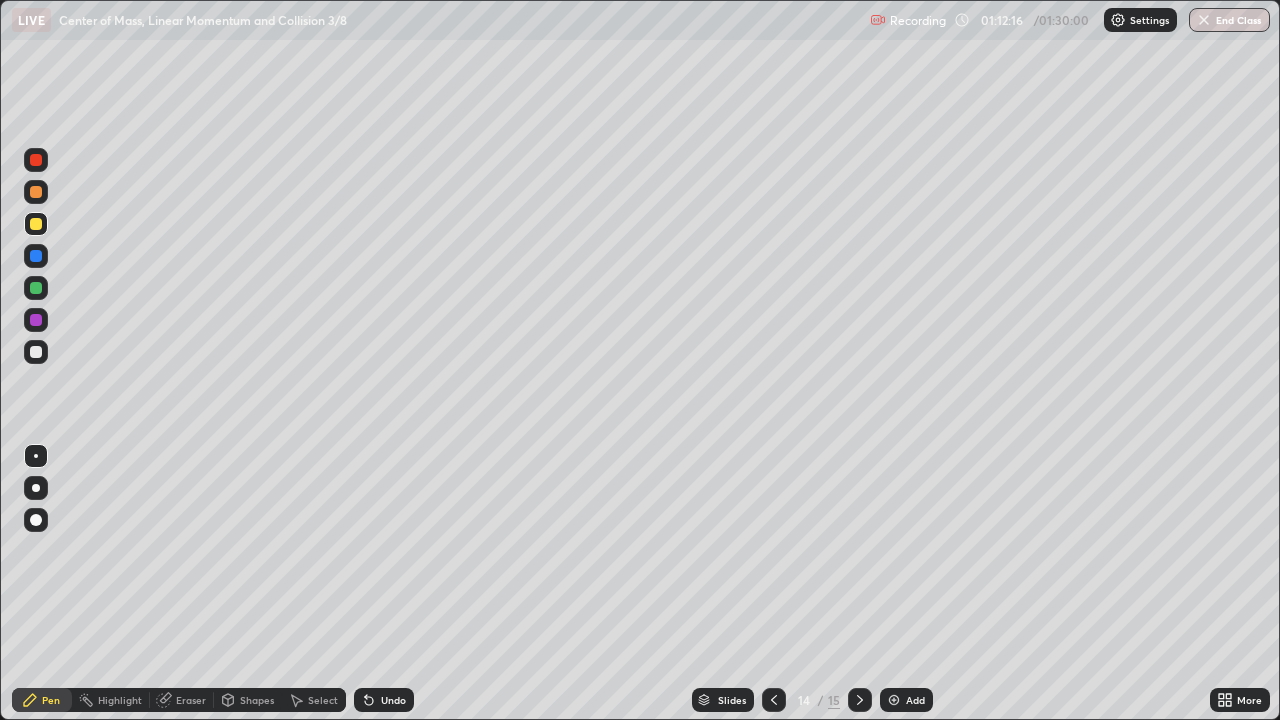 click 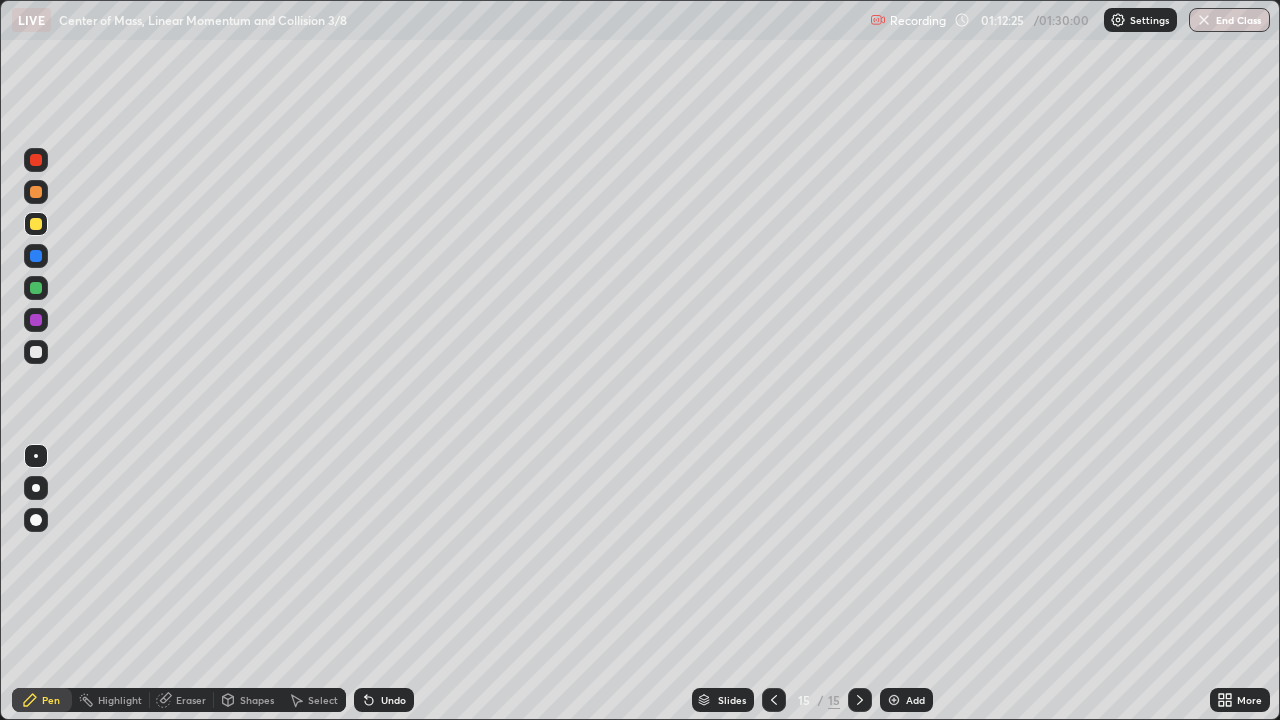 click 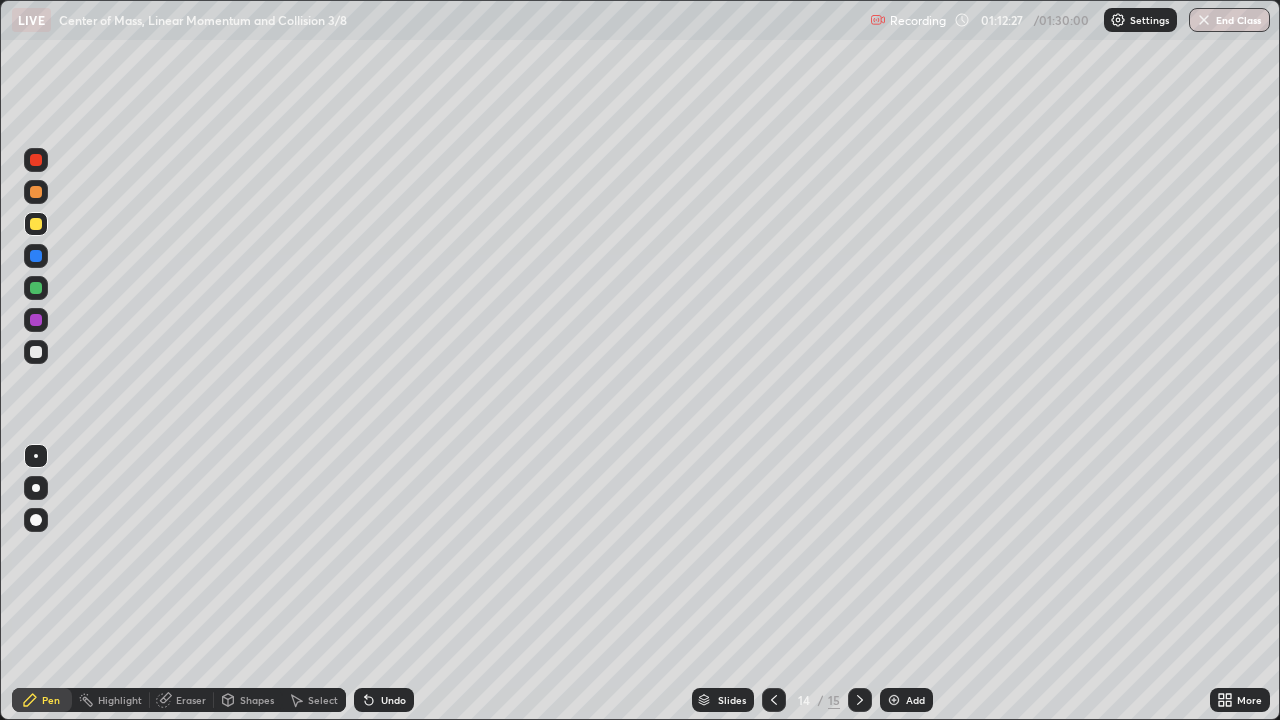 click 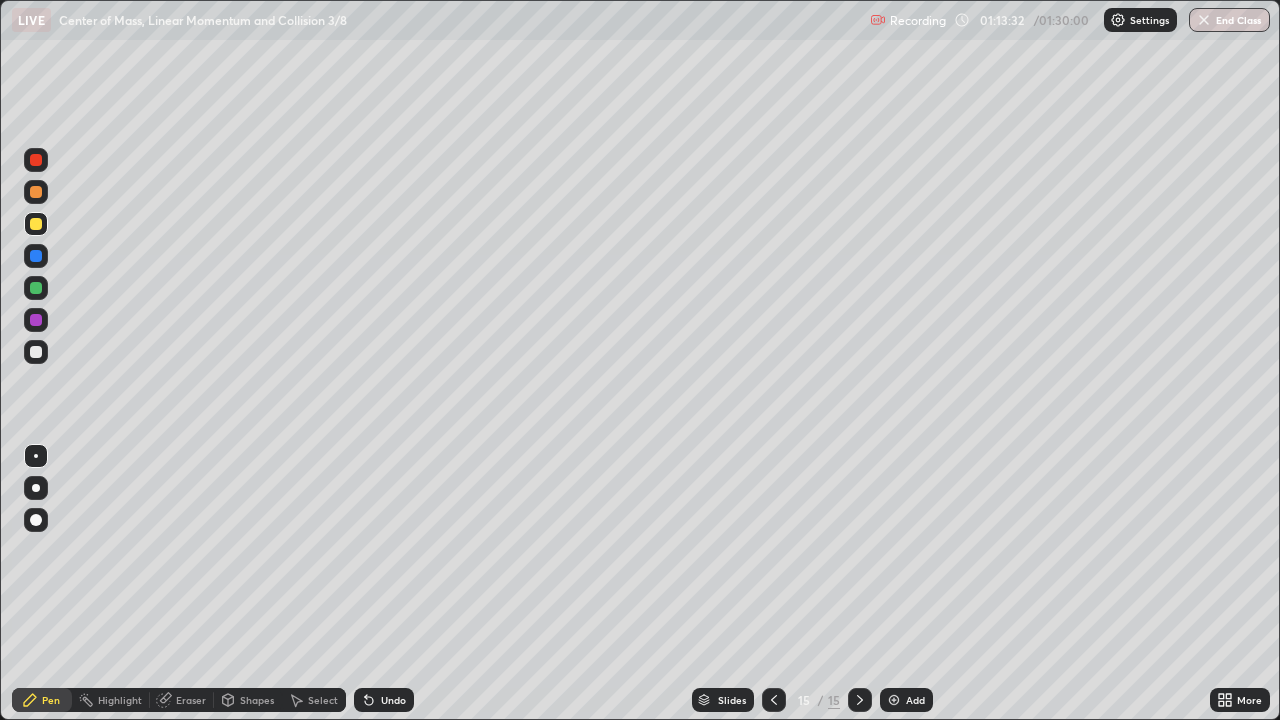 click 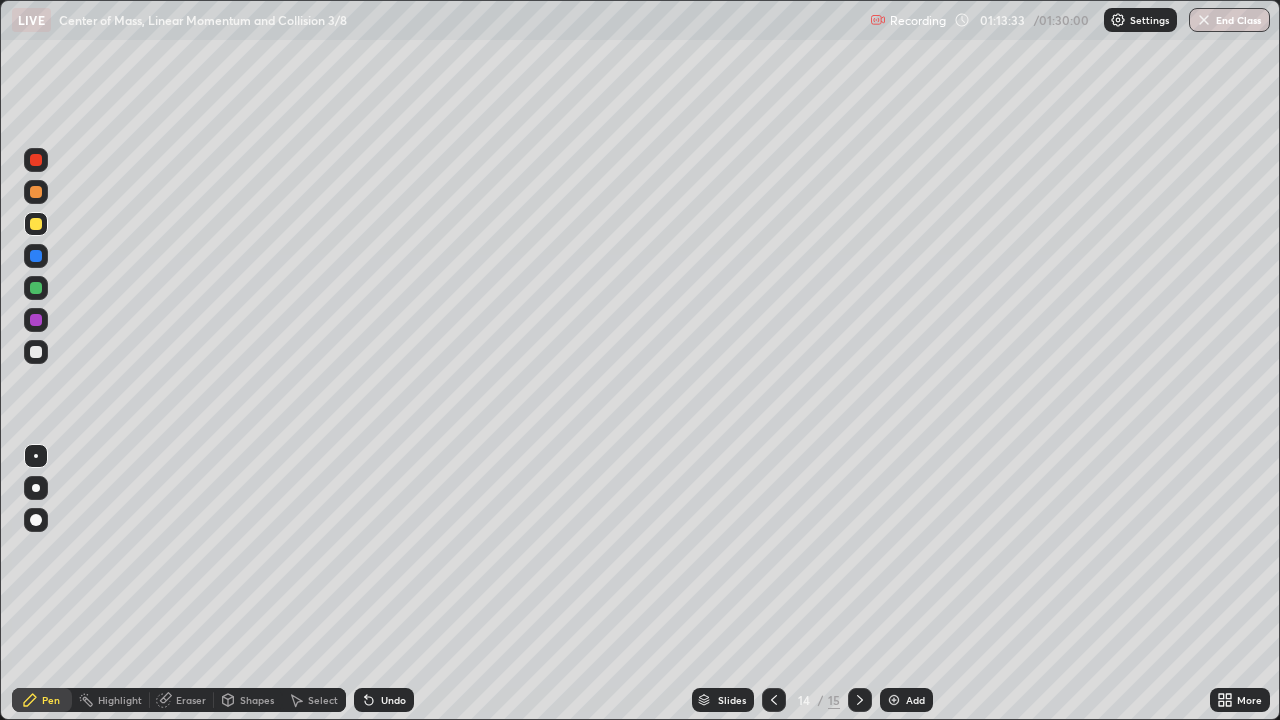 click 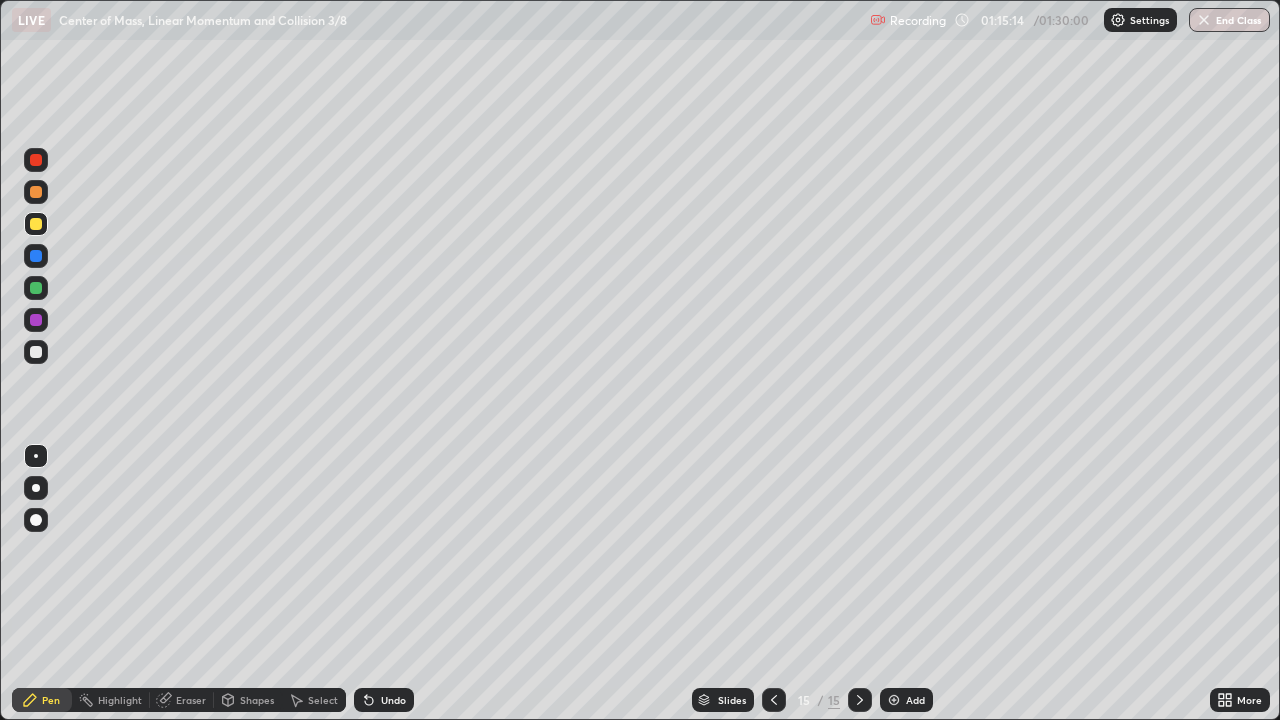 click on "Add" at bounding box center (915, 700) 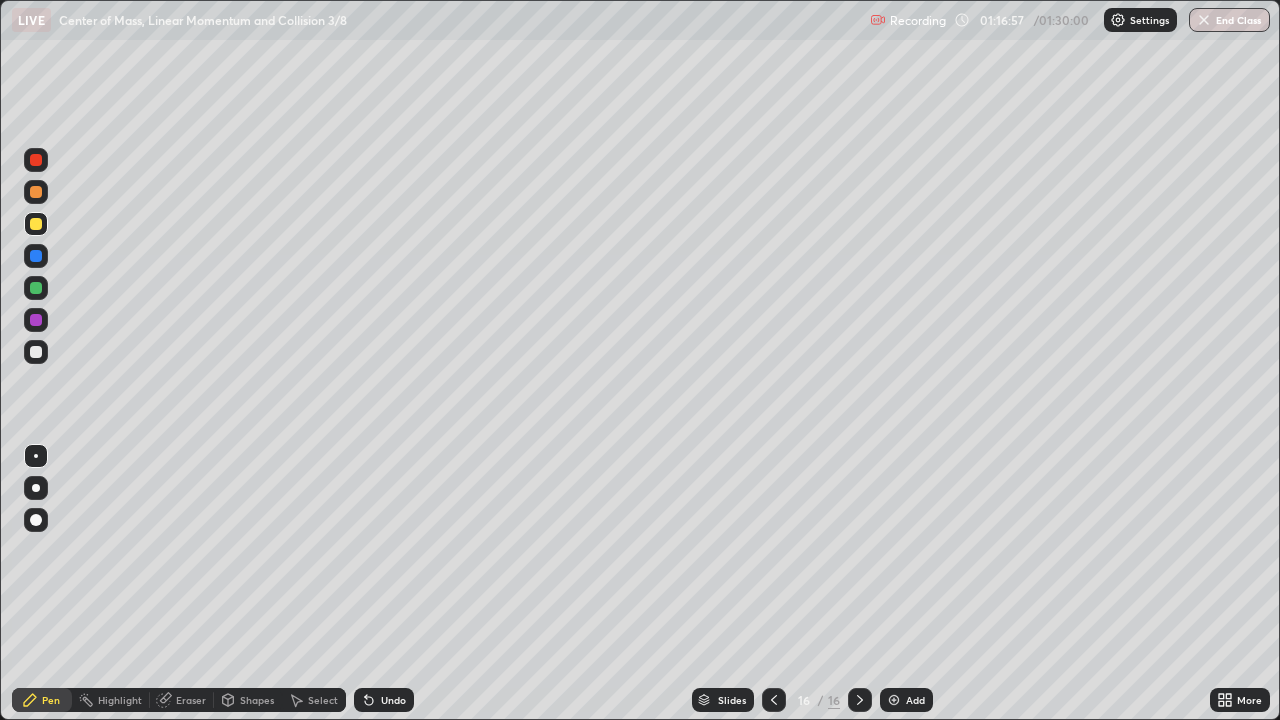 click on "Shapes" at bounding box center (257, 700) 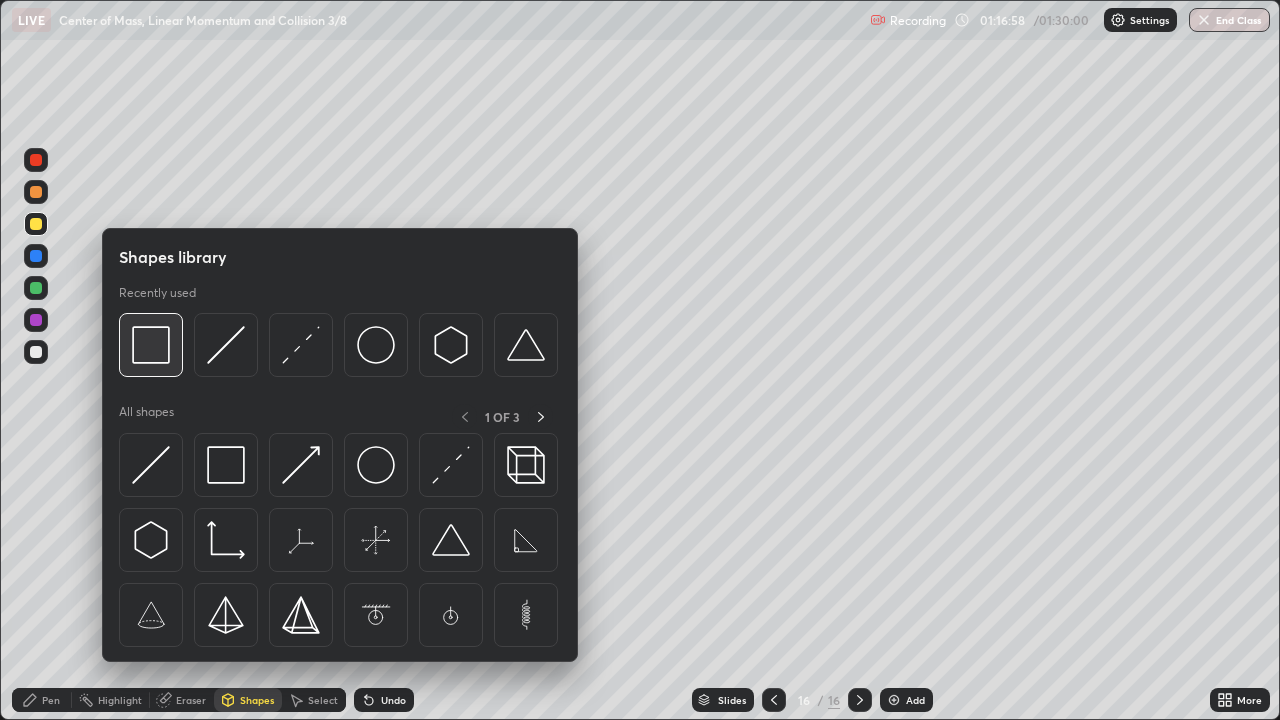 click at bounding box center (151, 345) 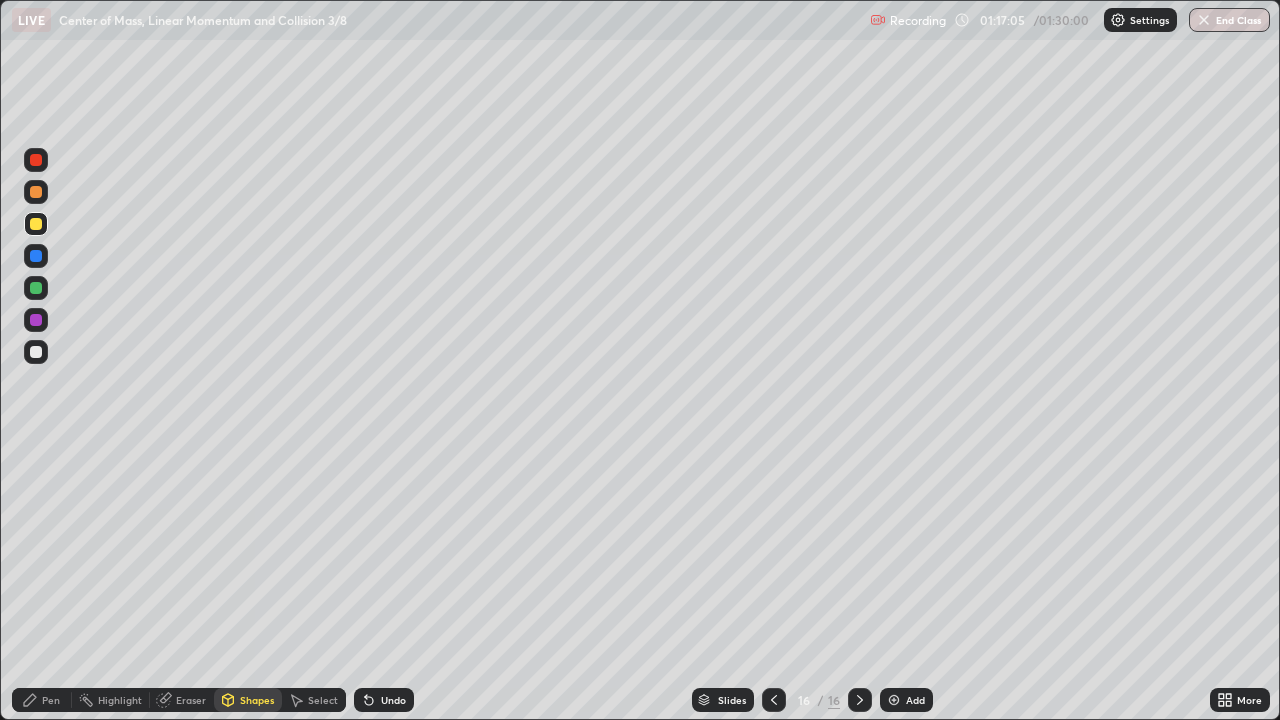 click on "Shapes" at bounding box center (257, 700) 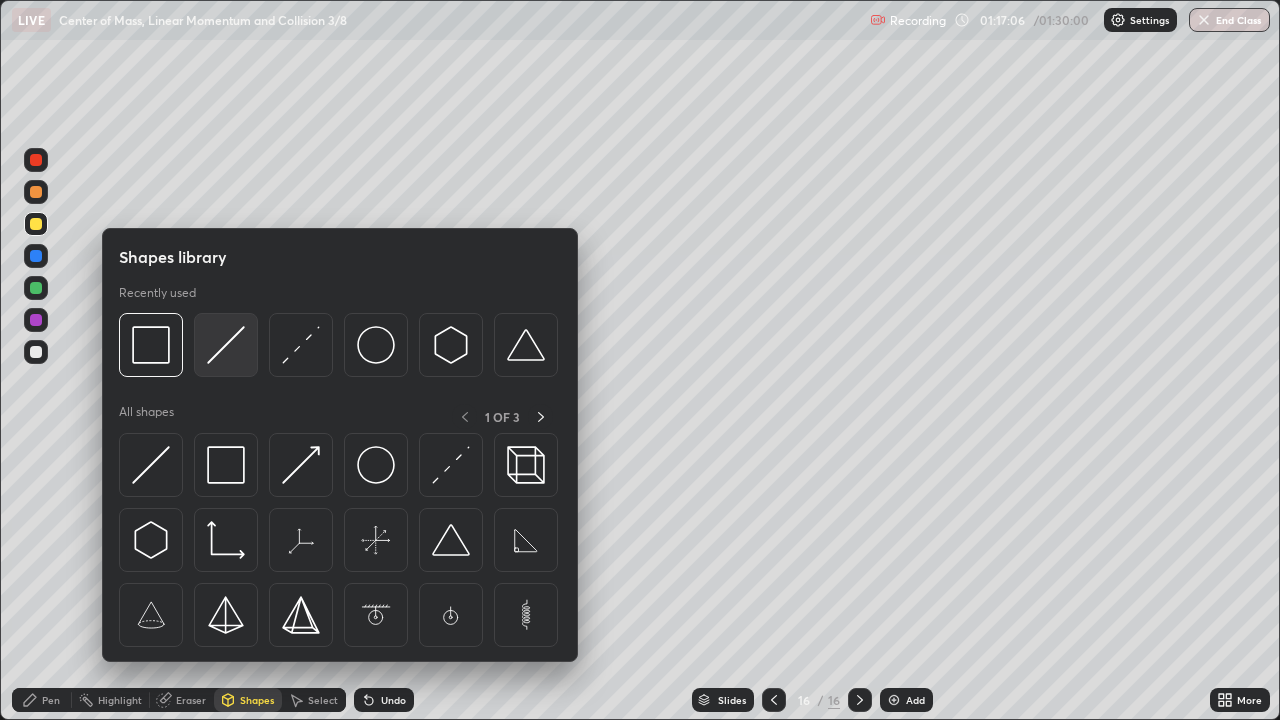 click at bounding box center [226, 345] 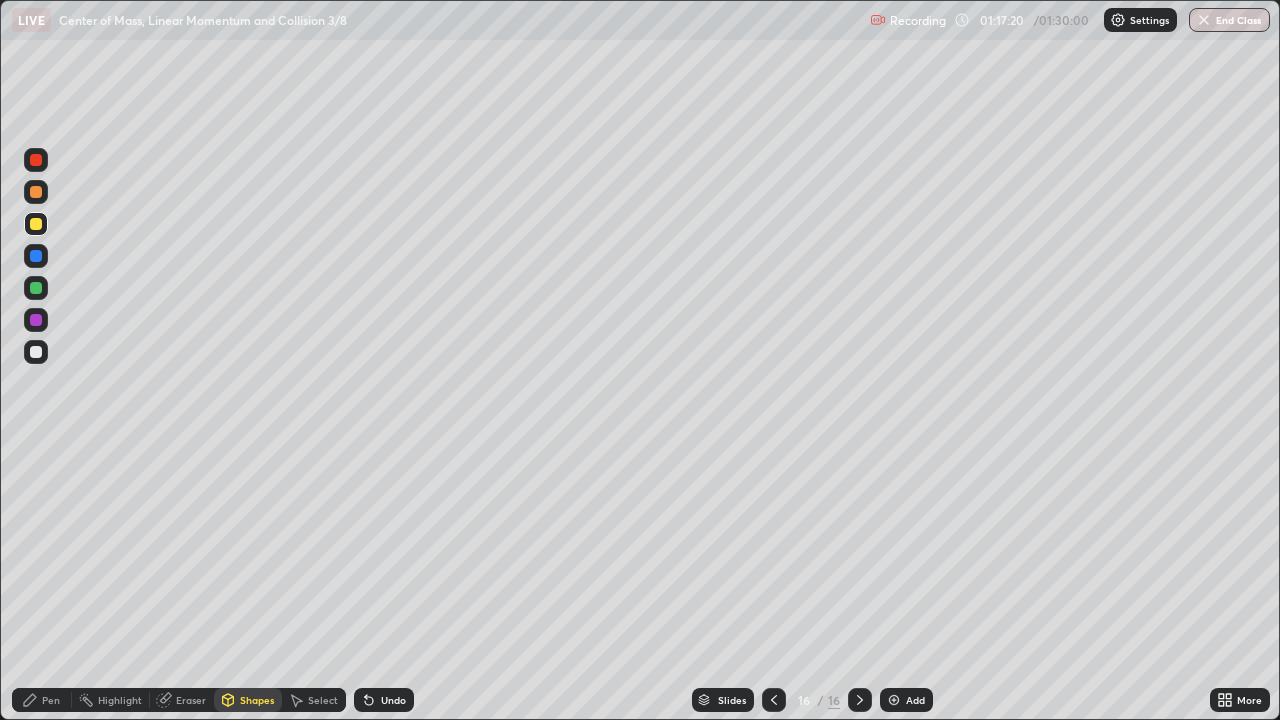 click at bounding box center [36, 352] 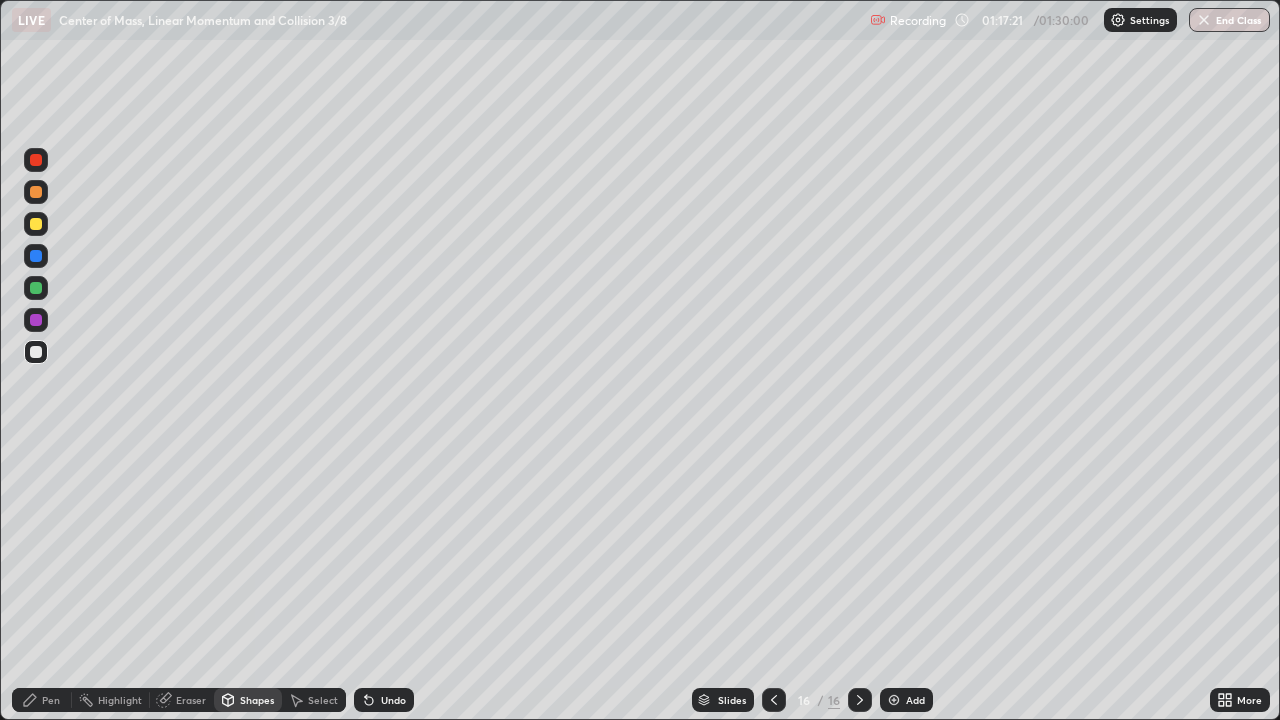 click on "Pen" at bounding box center [51, 700] 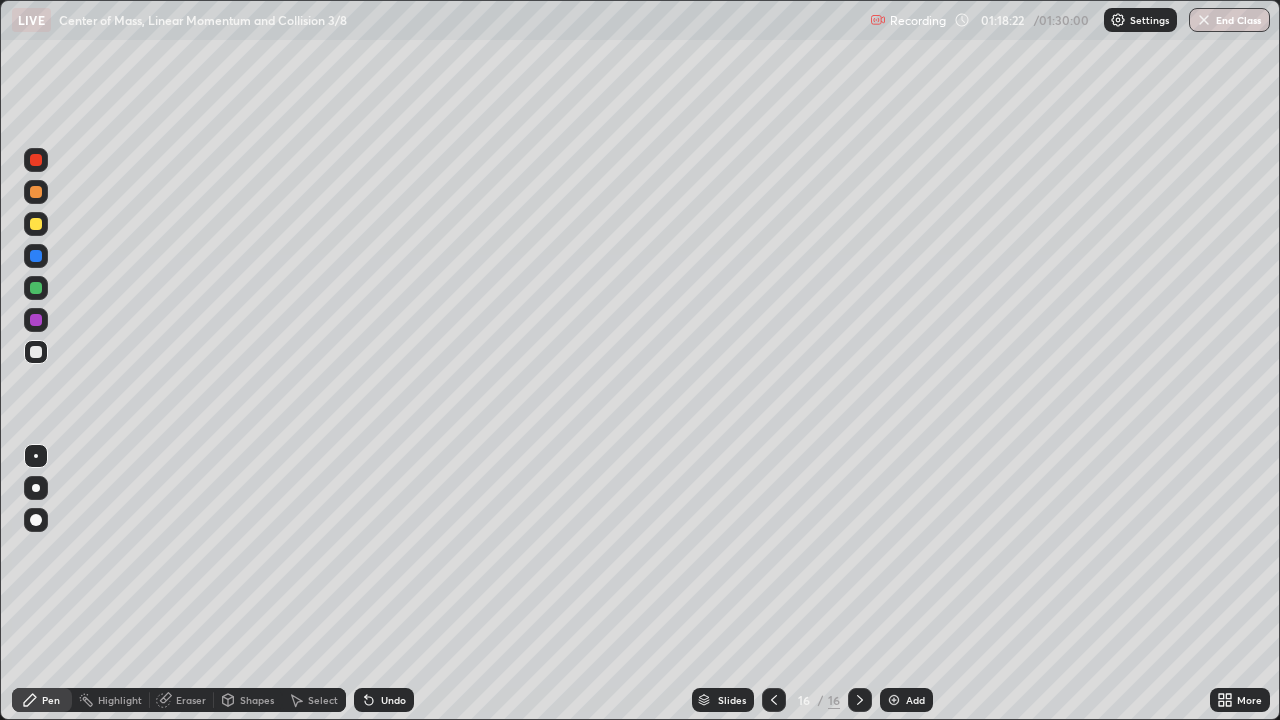 click at bounding box center [36, 288] 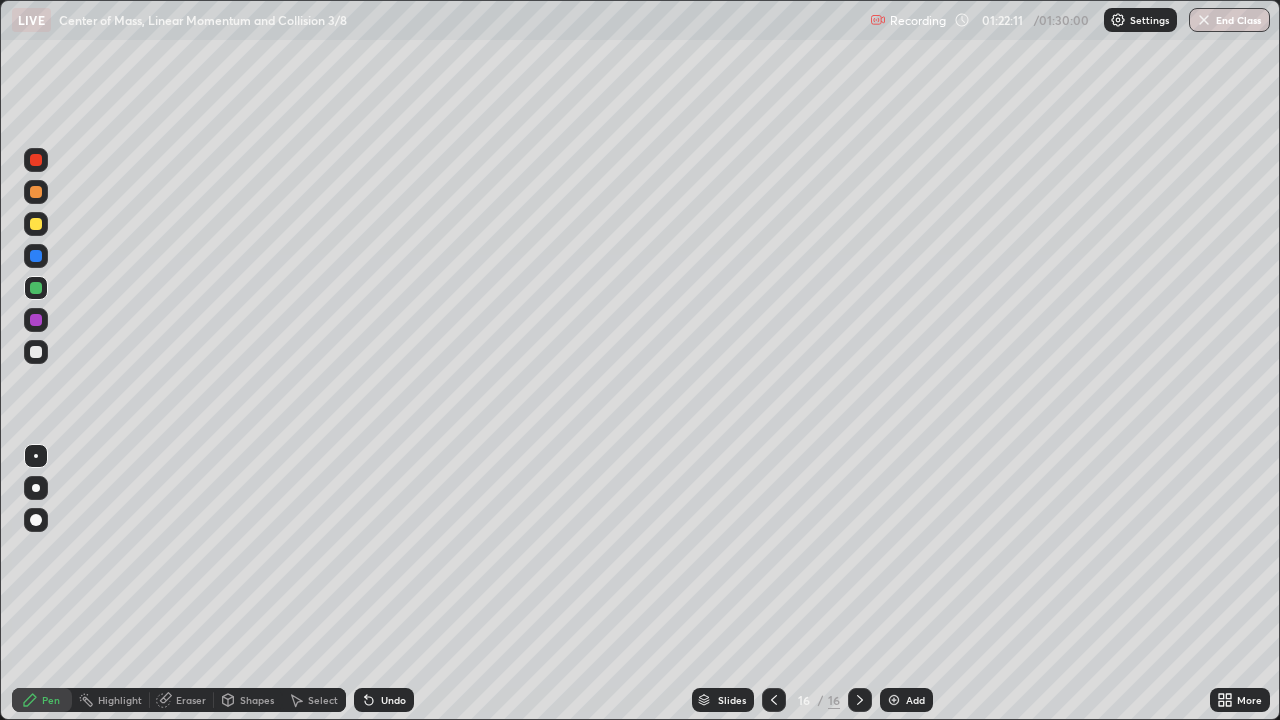 click on "Add" at bounding box center (915, 700) 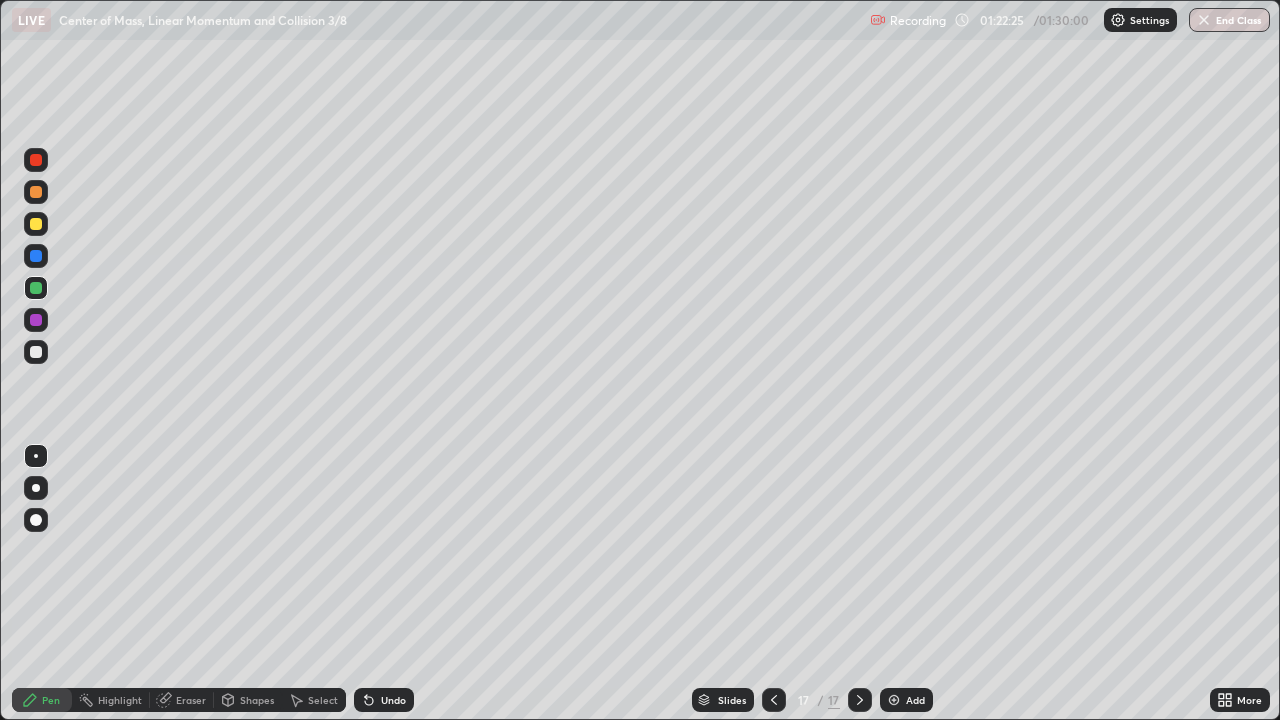 click 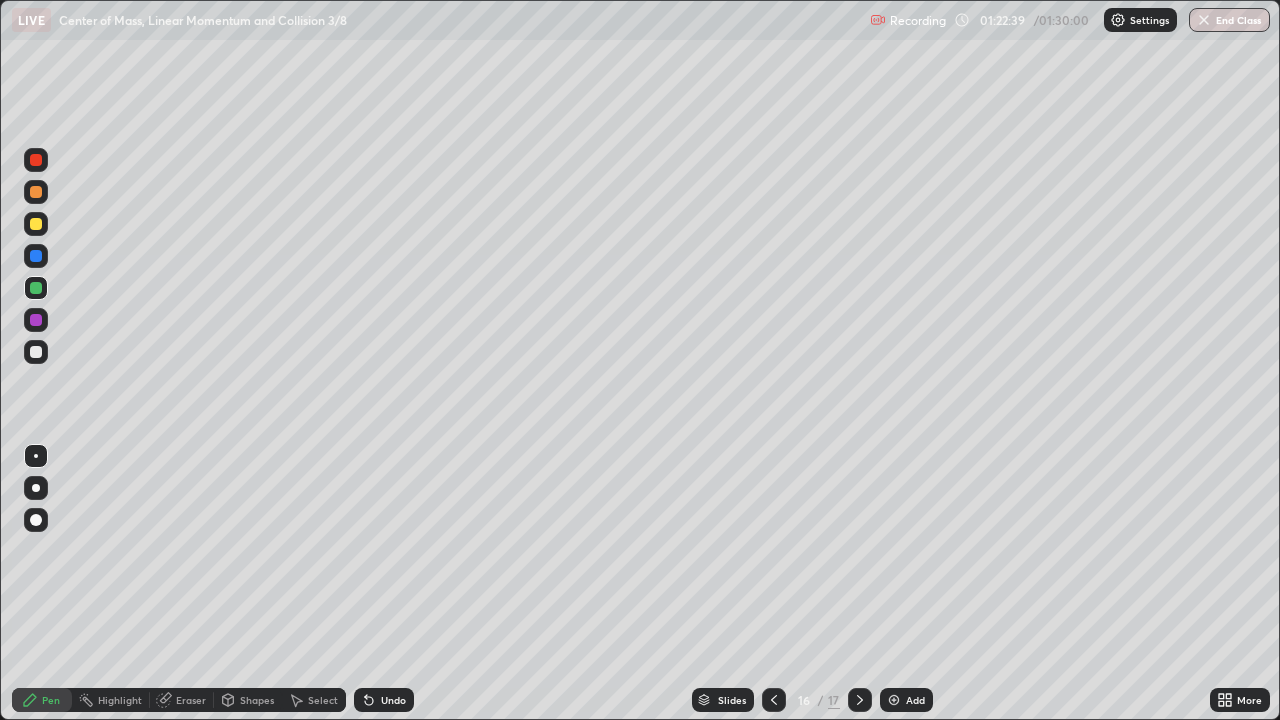click 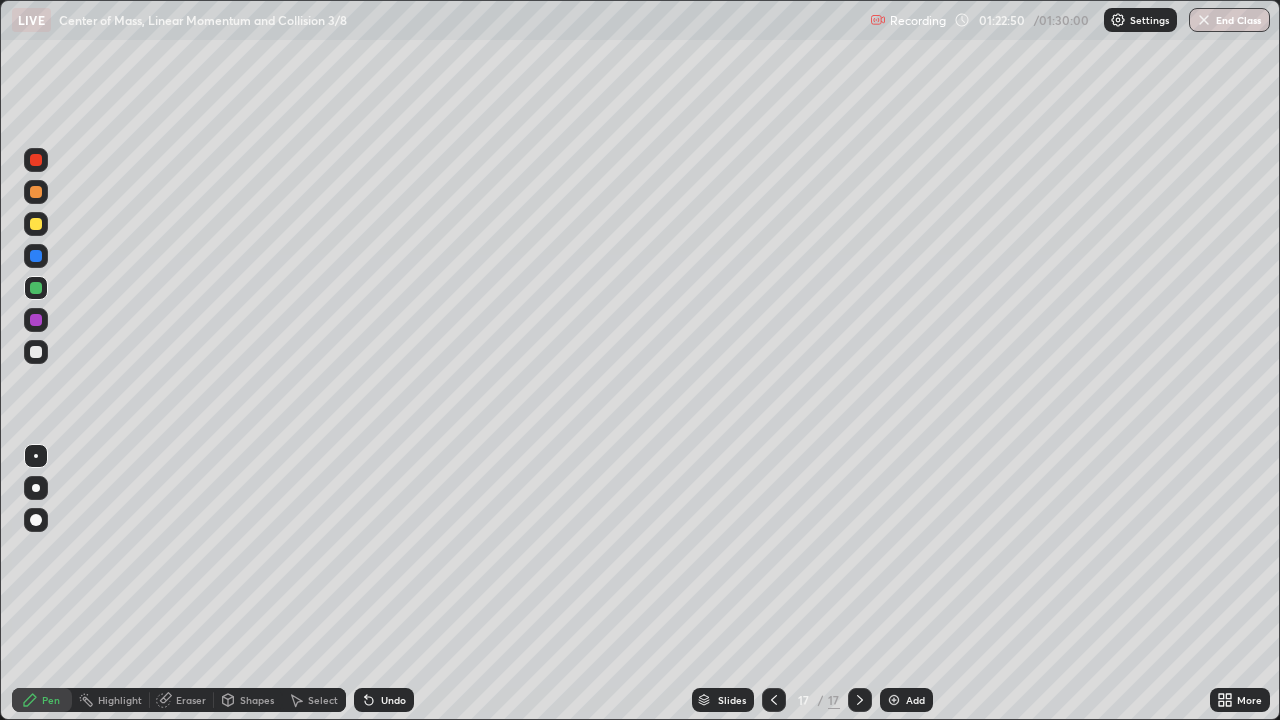 click at bounding box center [36, 224] 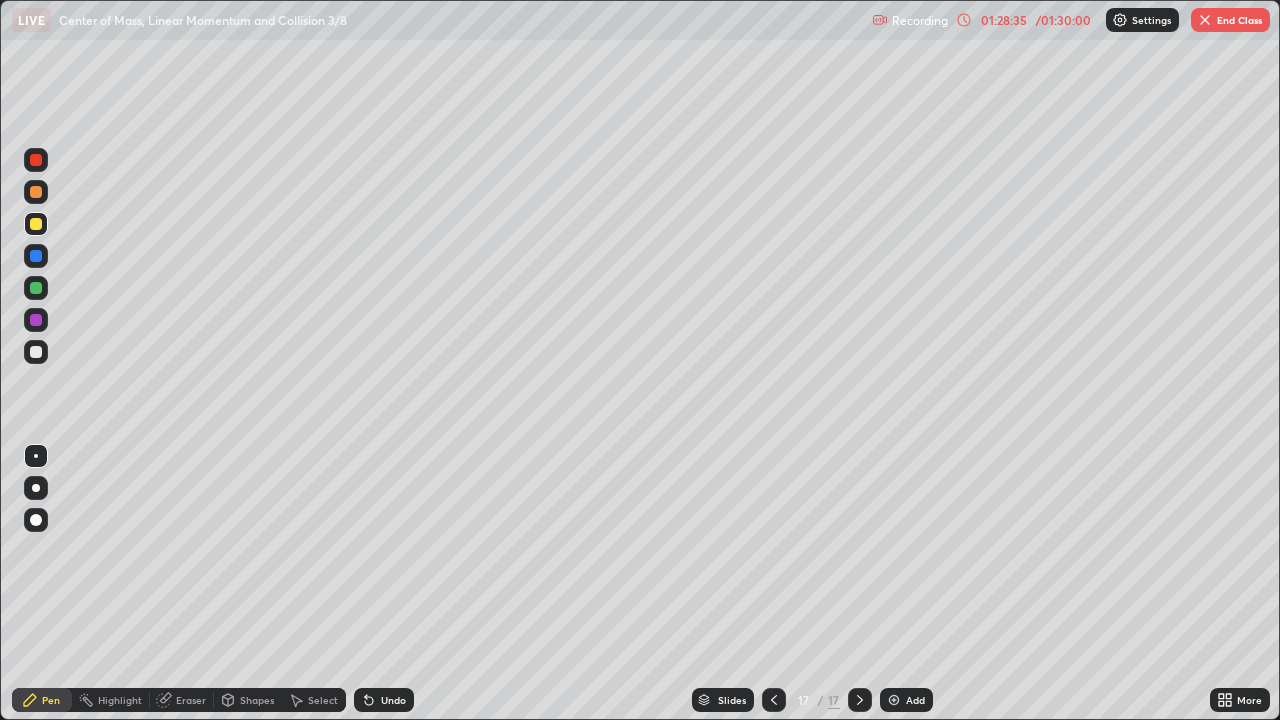 click on "End Class" at bounding box center [1230, 20] 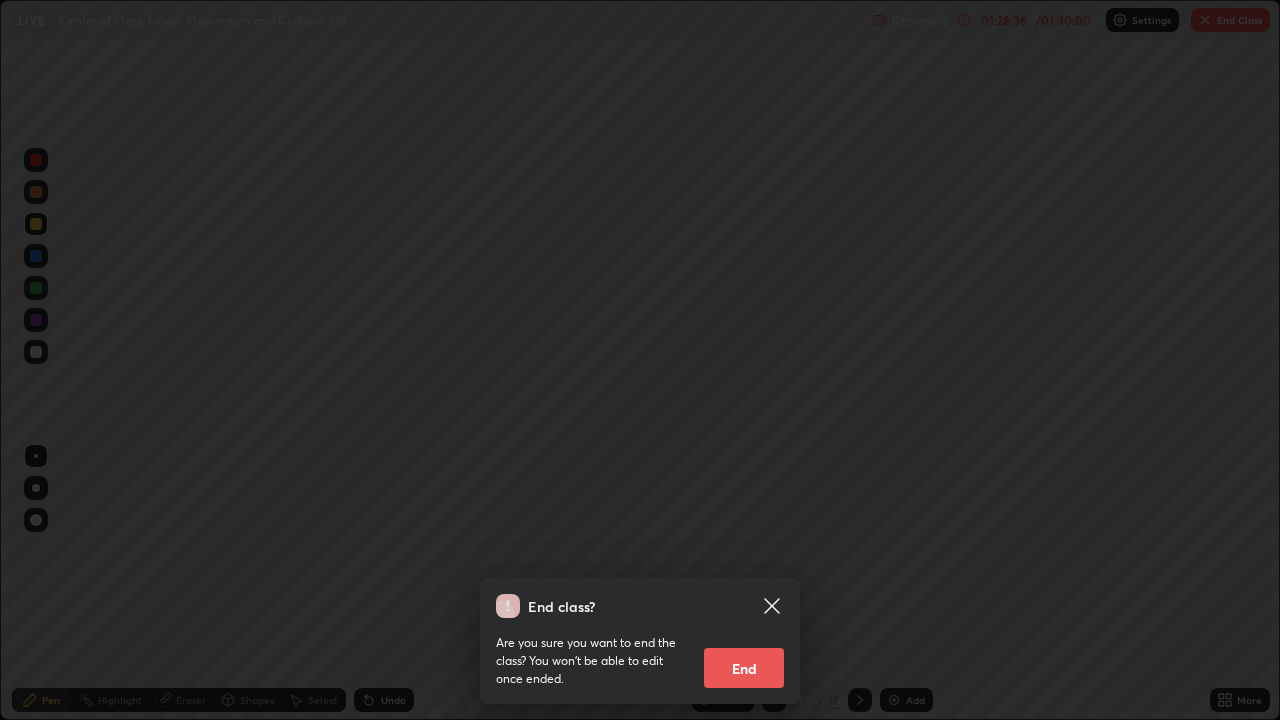 click on "End" at bounding box center [744, 668] 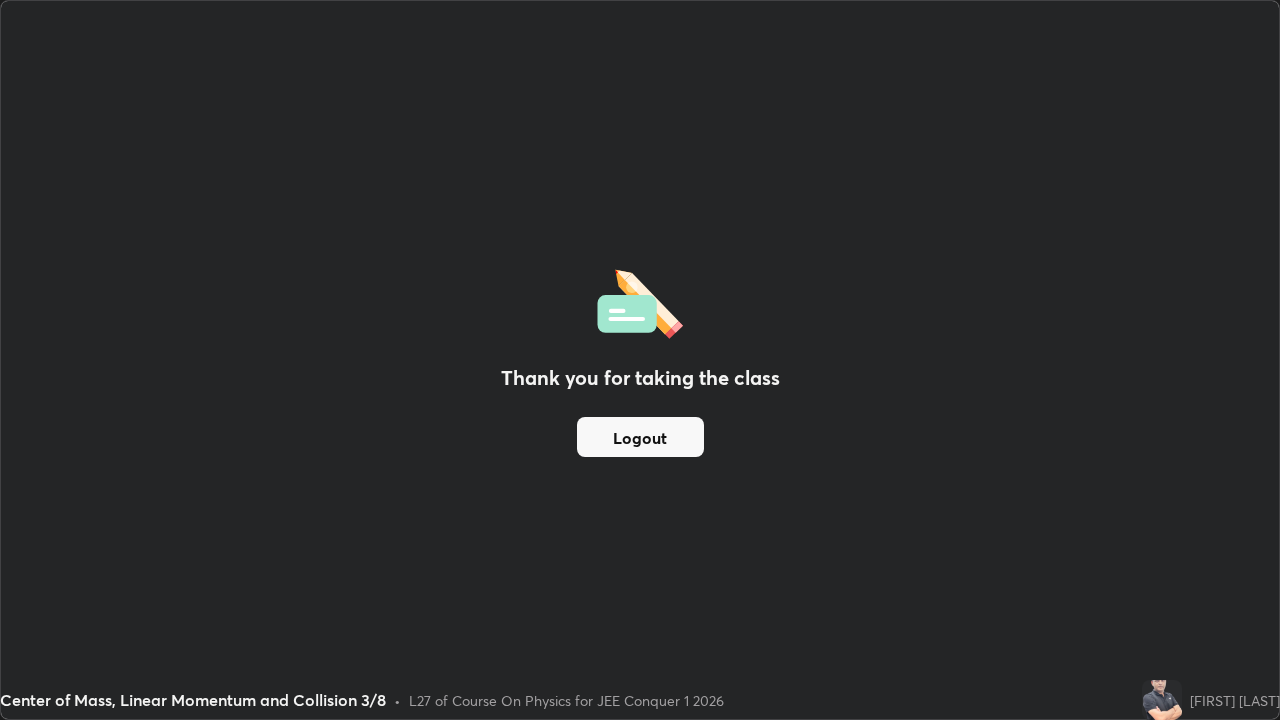 click on "Logout" at bounding box center [640, 437] 